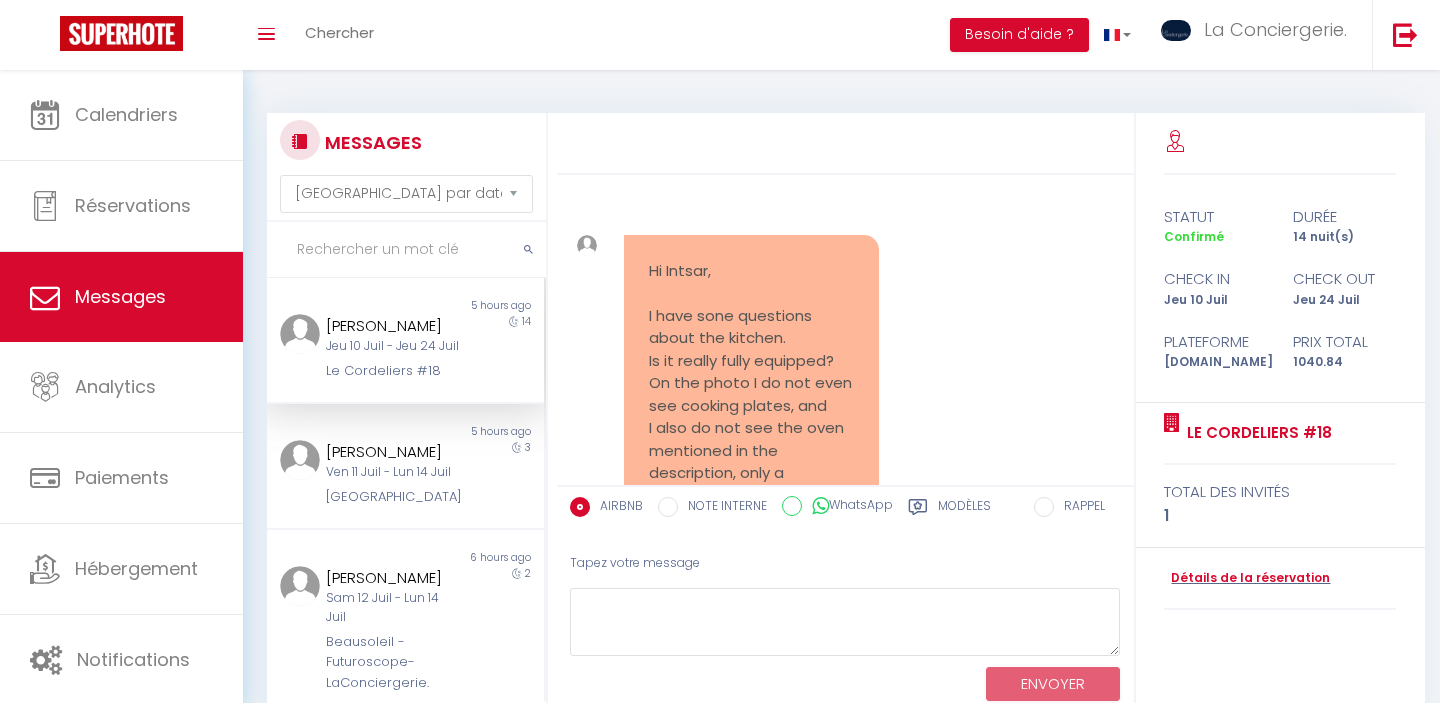 select on "message" 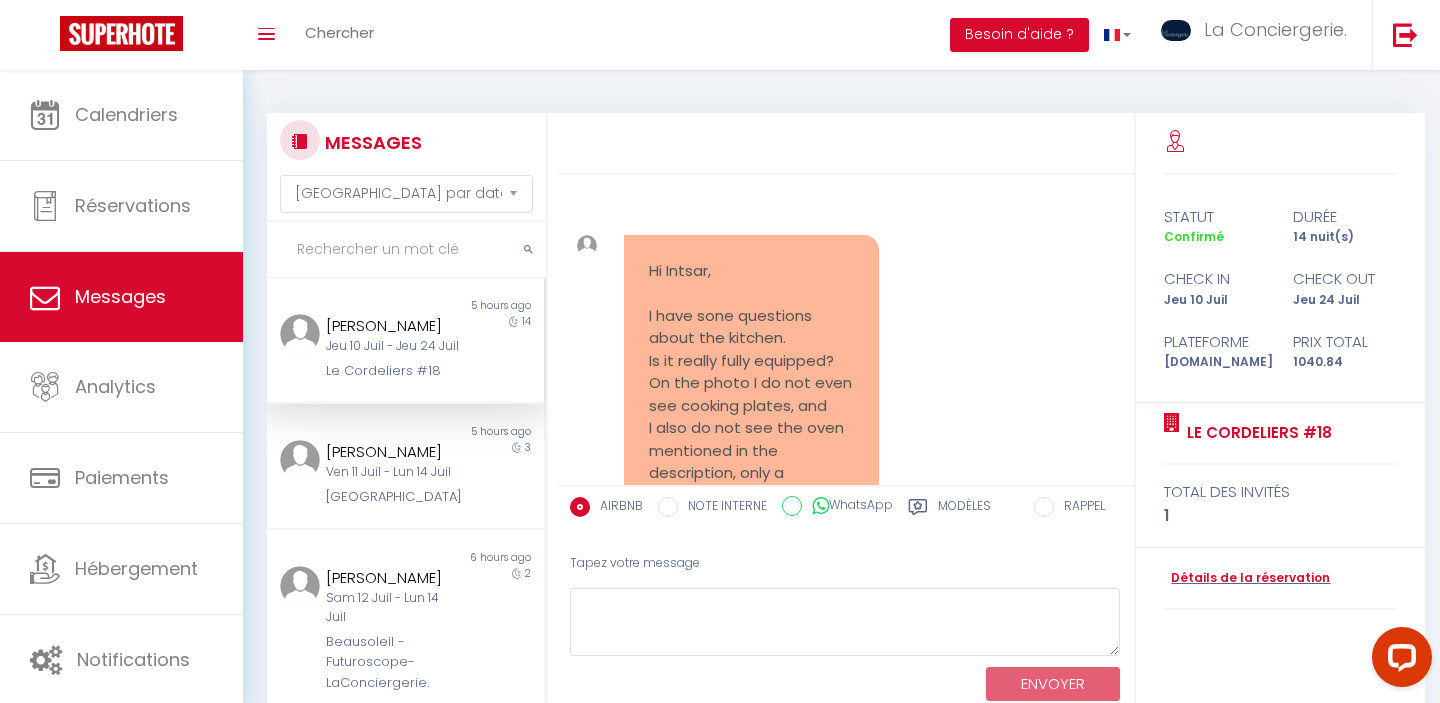 scroll, scrollTop: 0, scrollLeft: 0, axis: both 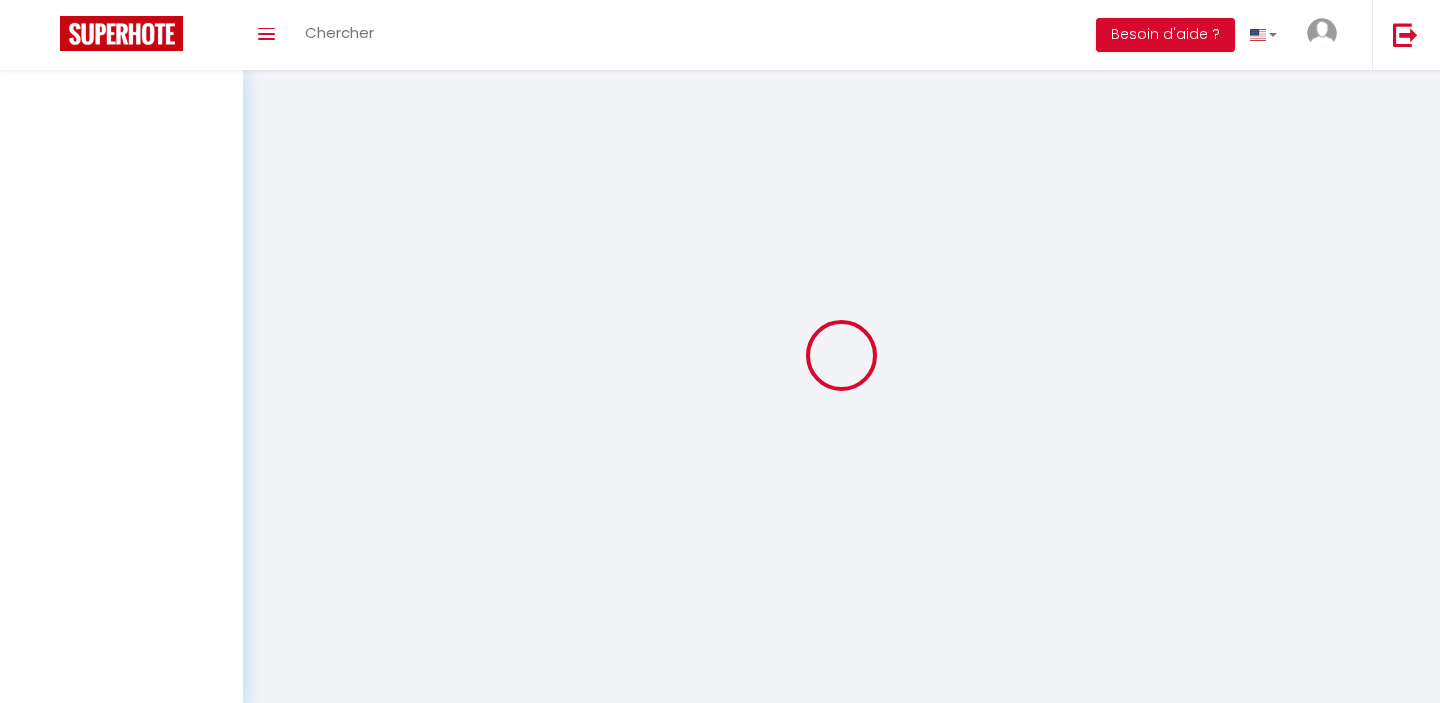 select on "message" 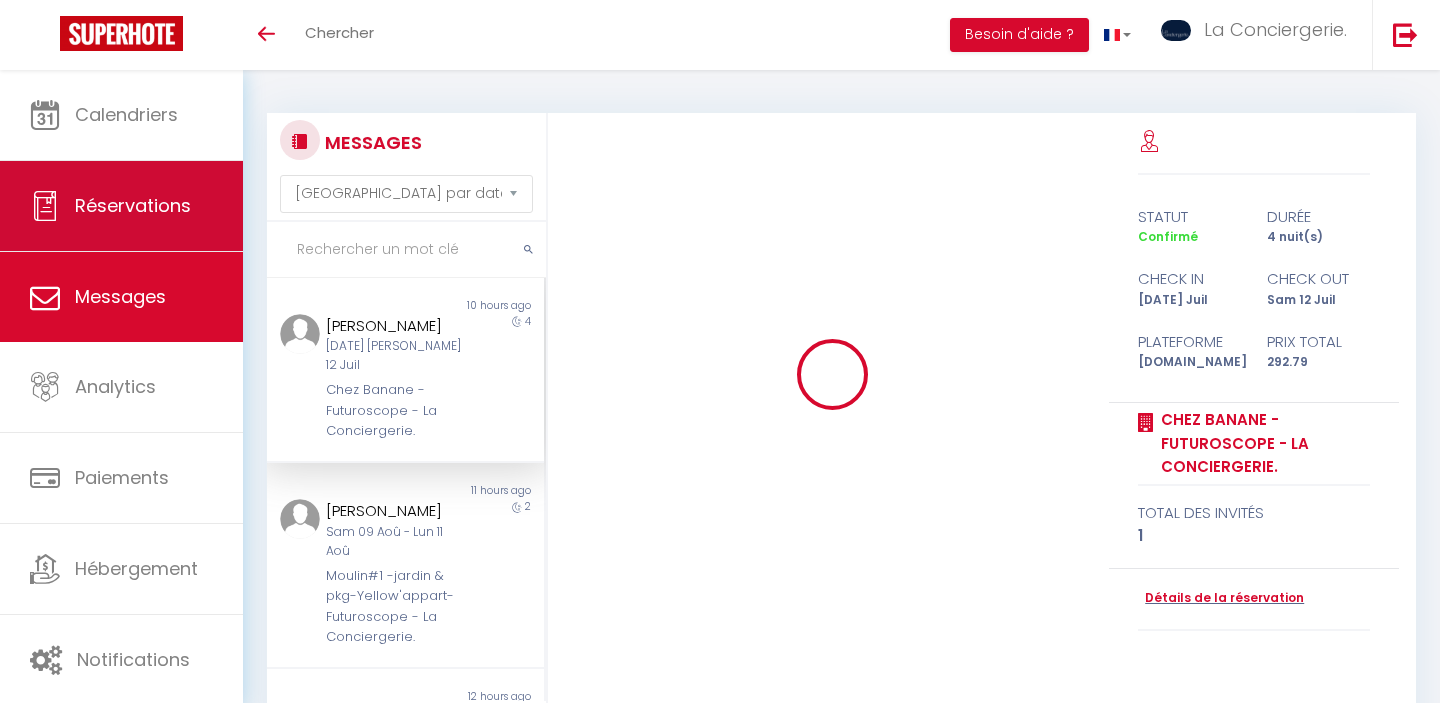 click on "Réservations" at bounding box center [133, 205] 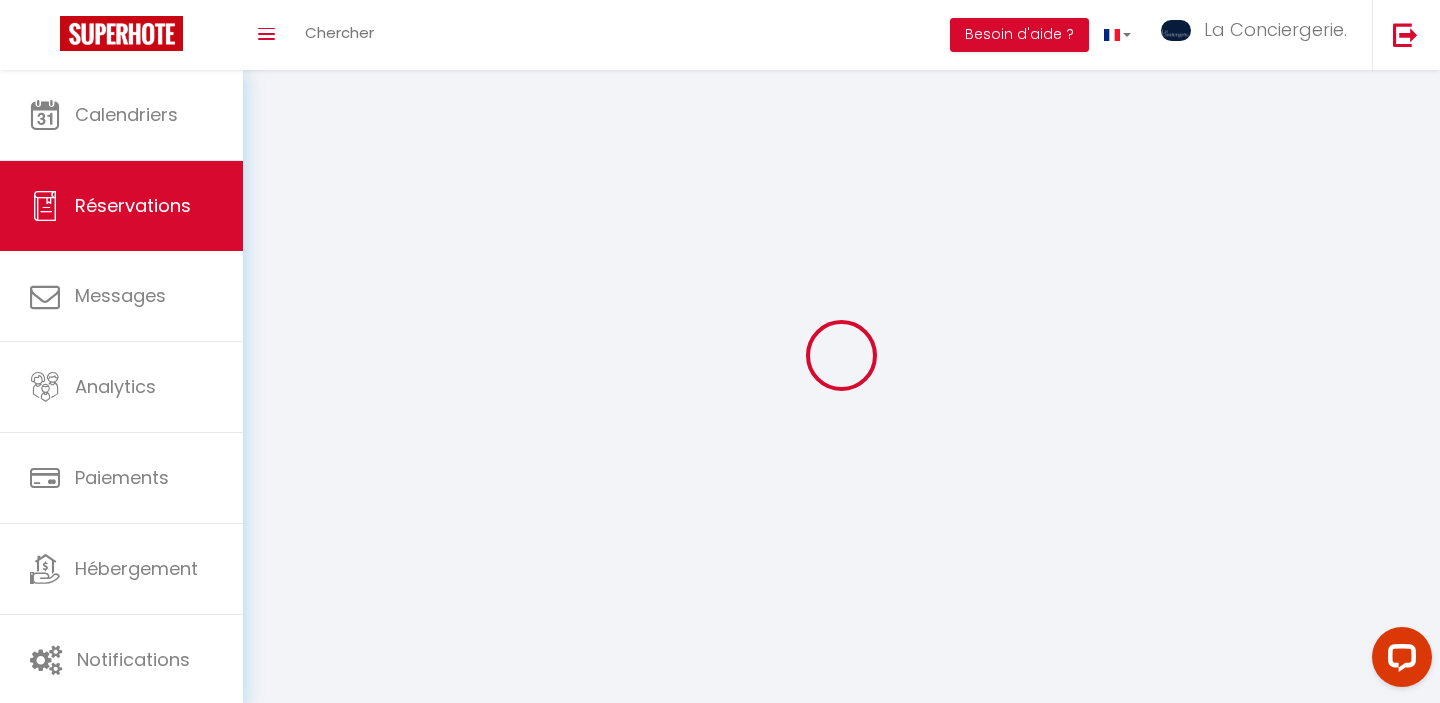 scroll, scrollTop: 0, scrollLeft: 0, axis: both 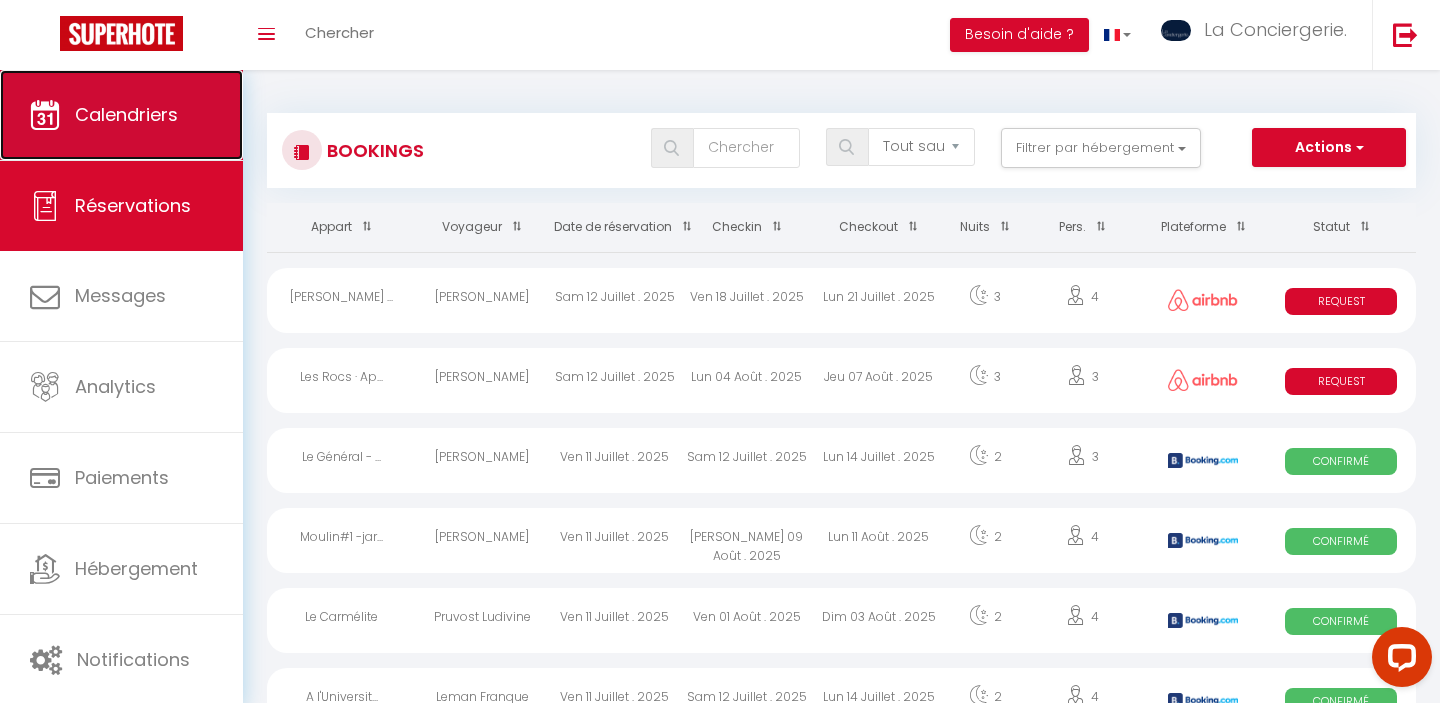 click on "Calendriers" at bounding box center [126, 114] 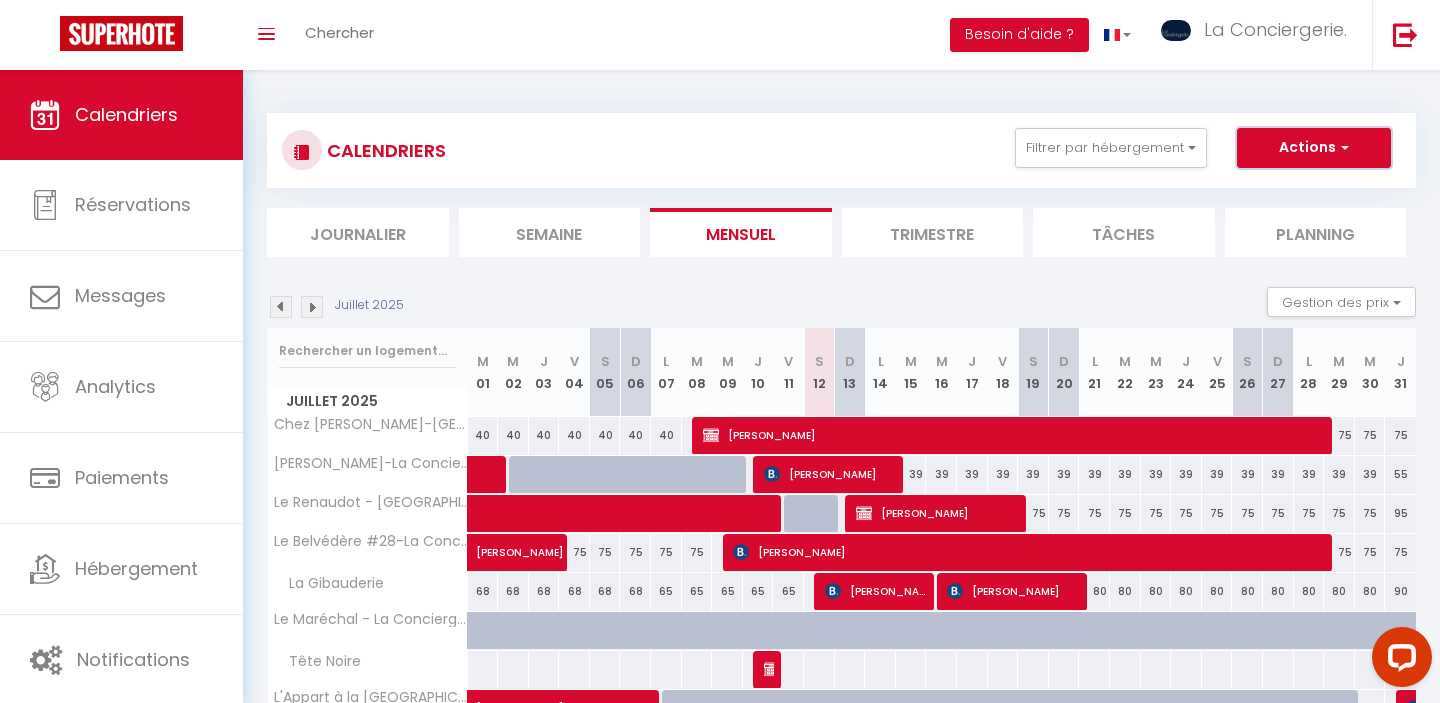 click on "Actions" at bounding box center (1314, 148) 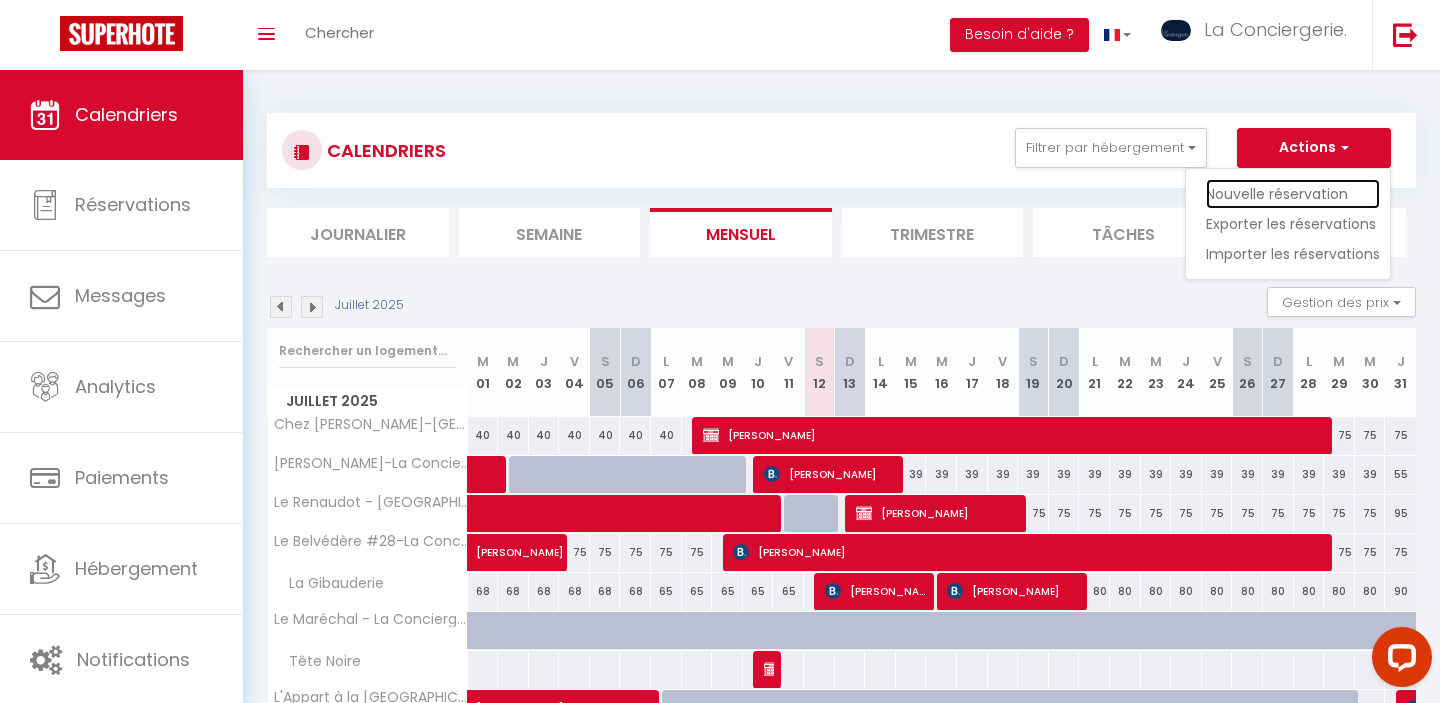 click on "Nouvelle réservation" at bounding box center [1293, 194] 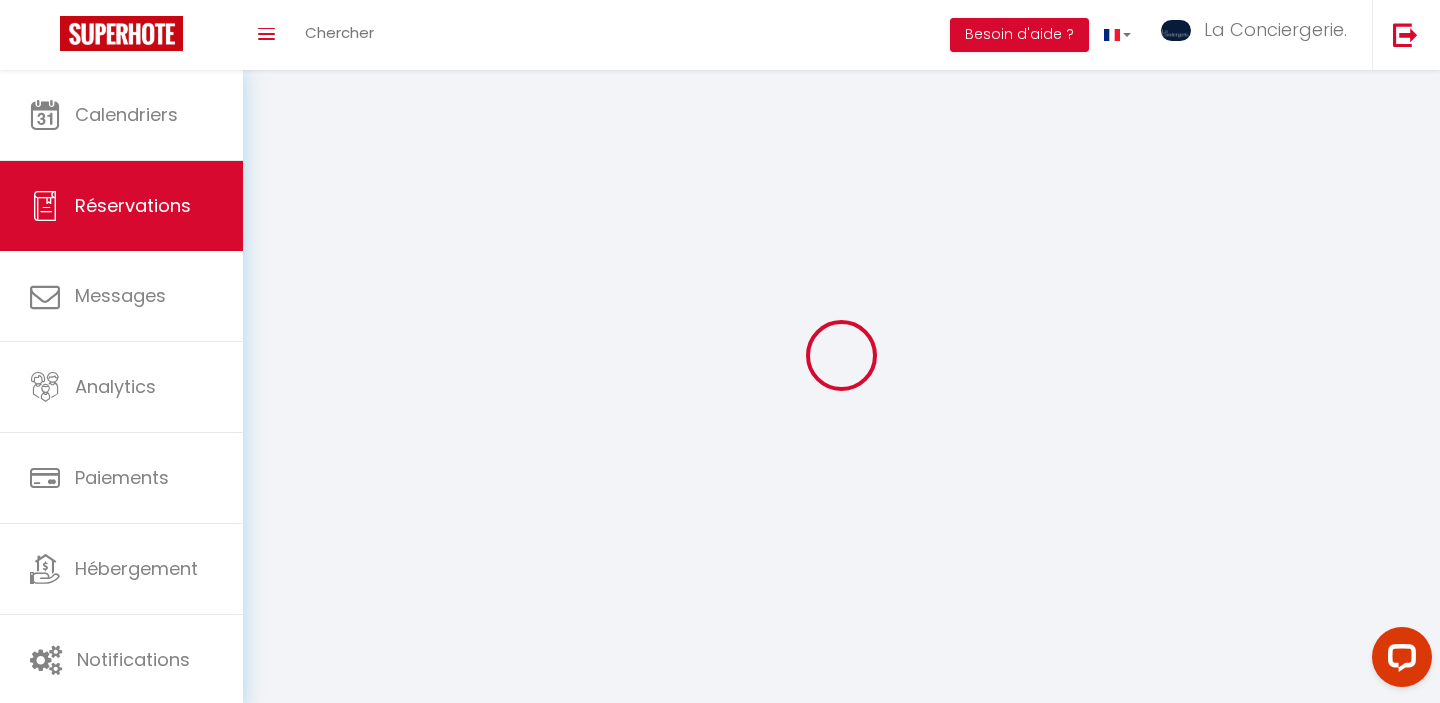 select 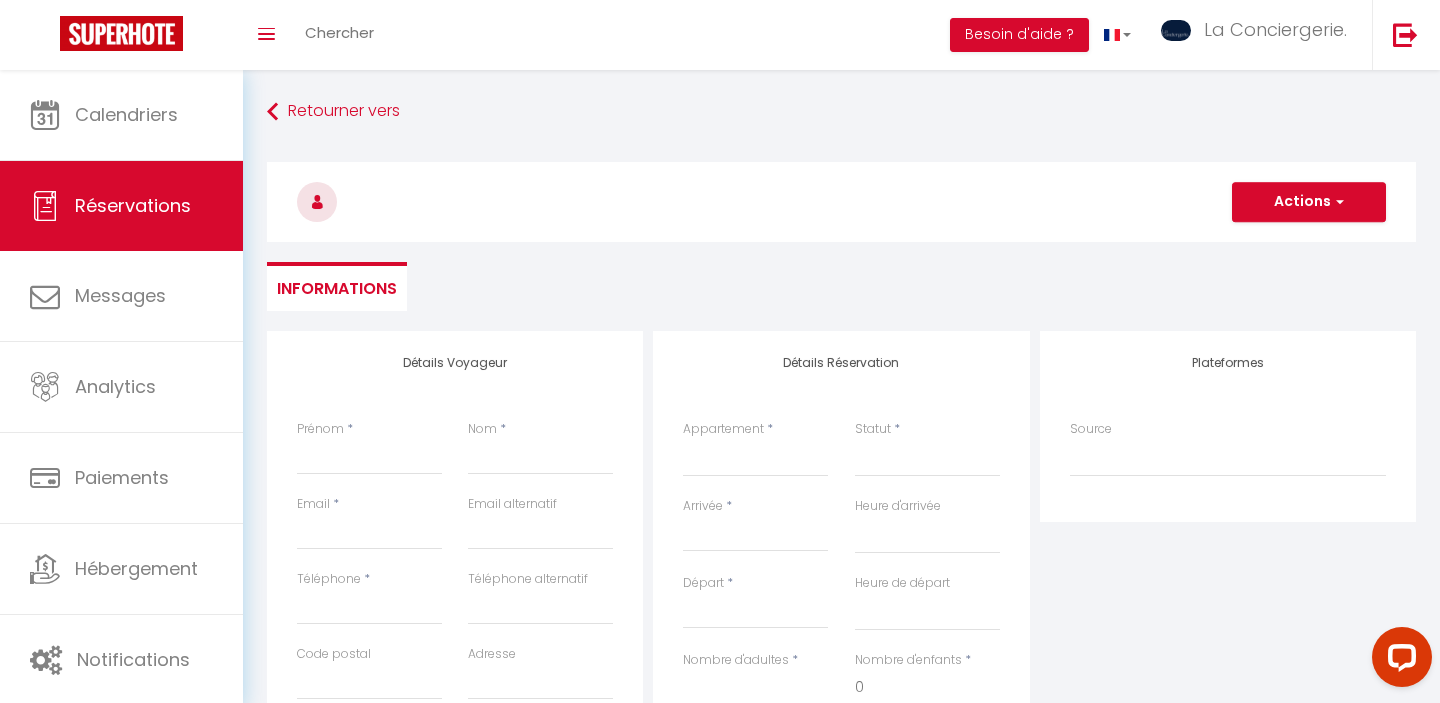 select 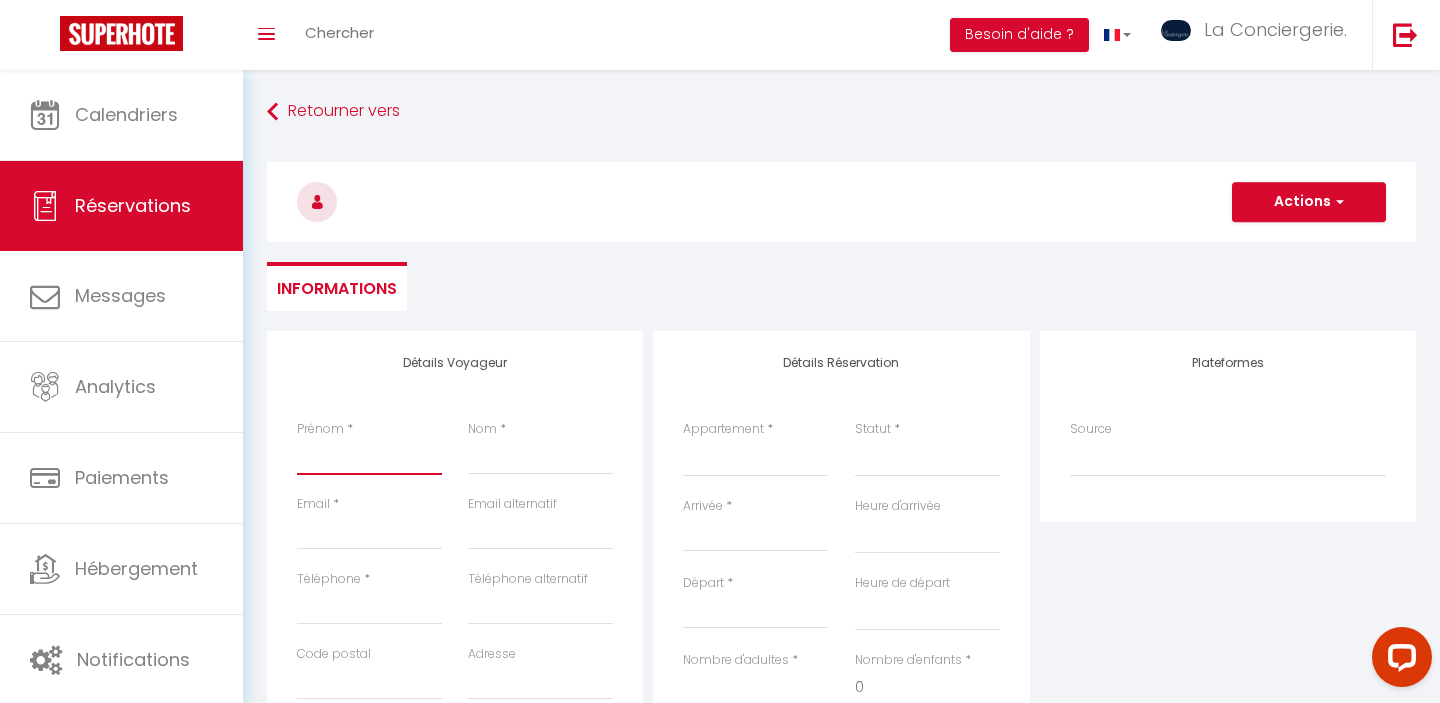 click on "Prénom" at bounding box center [369, 457] 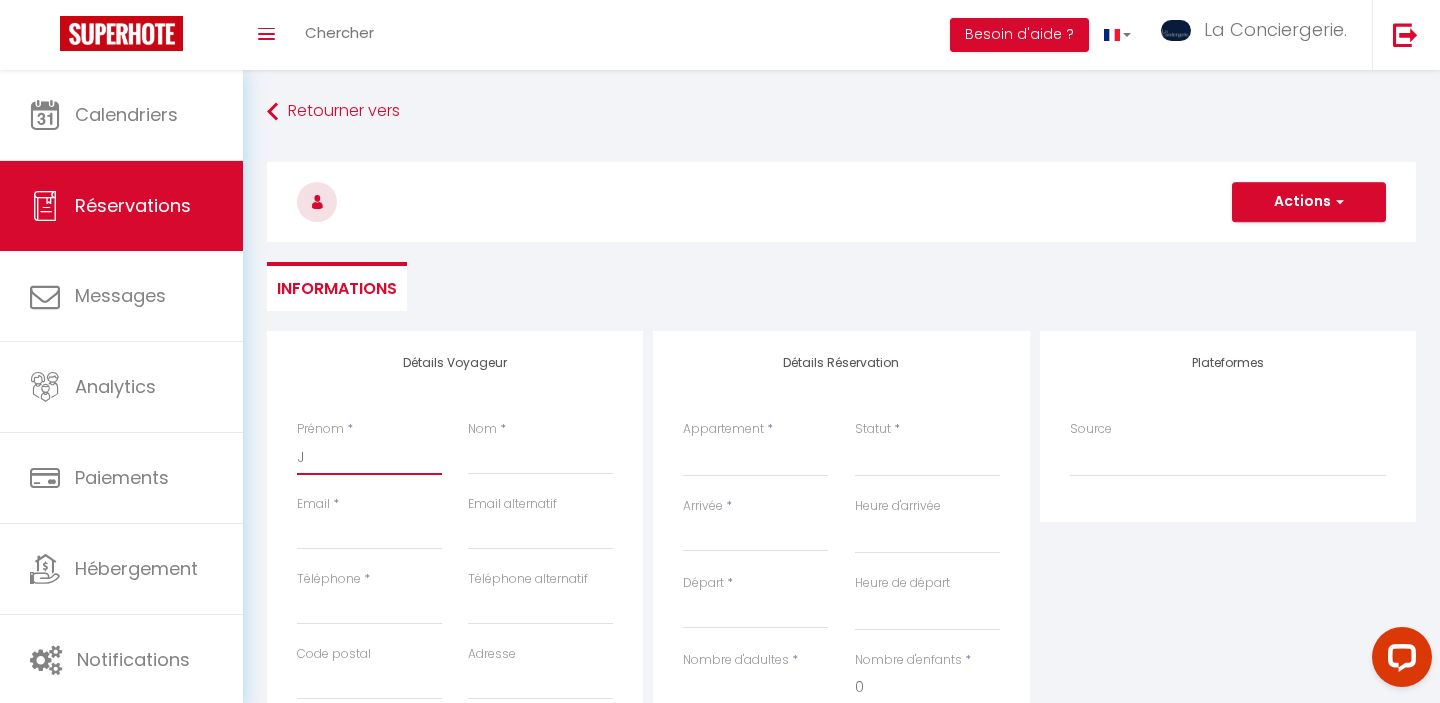 select 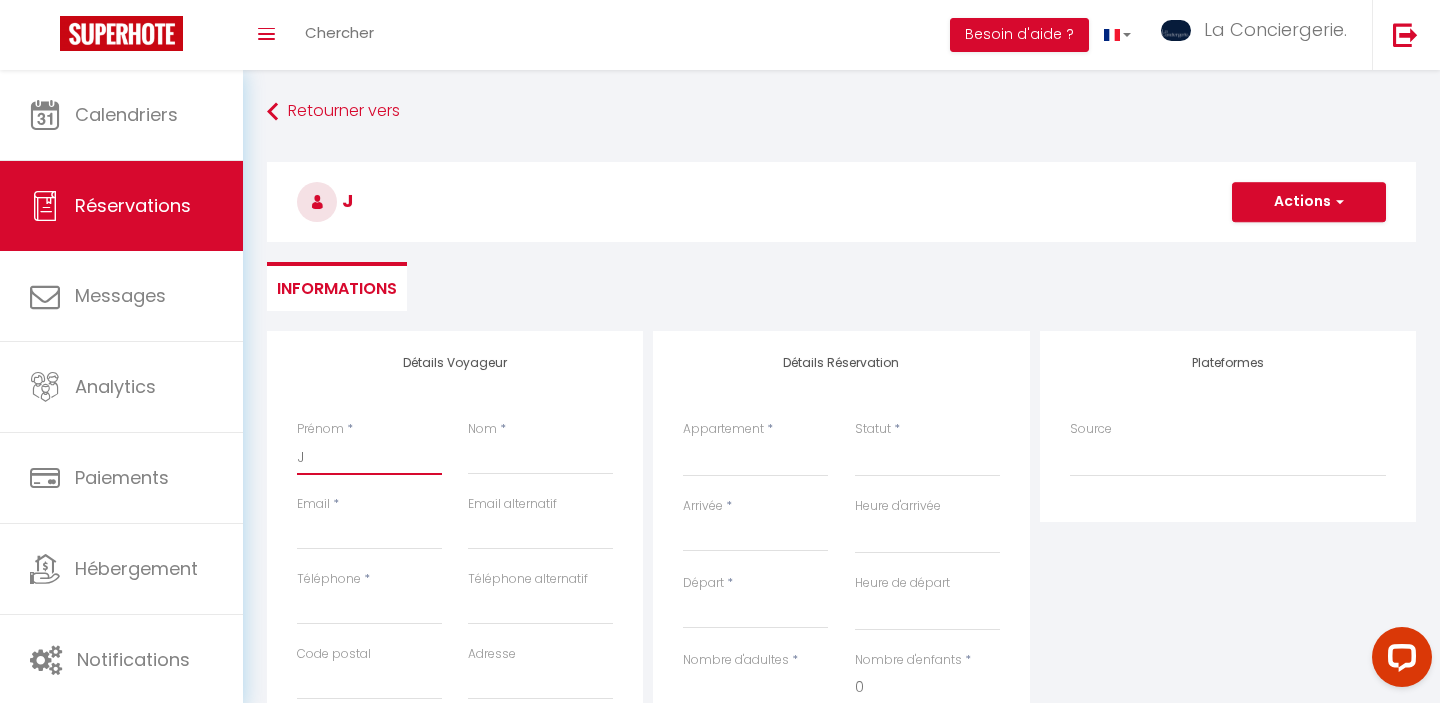 type on "JJ" 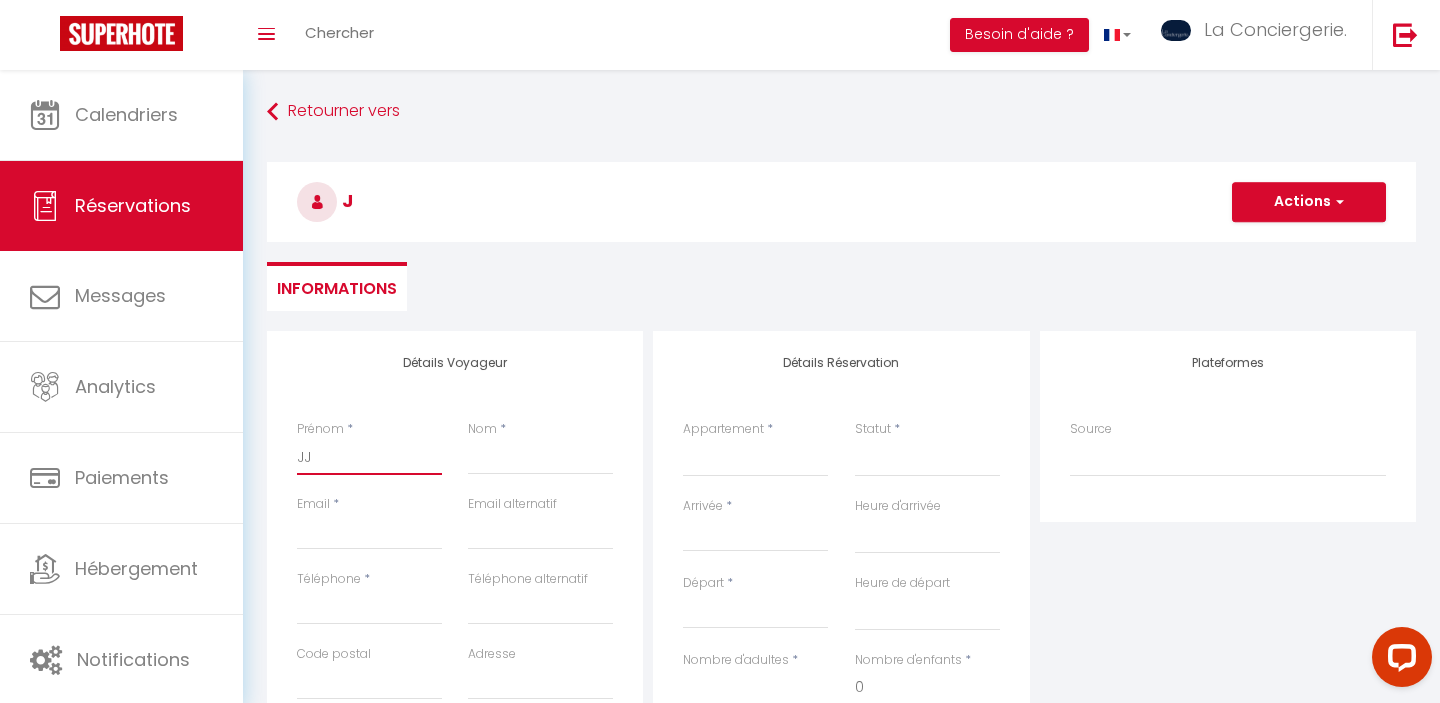 select 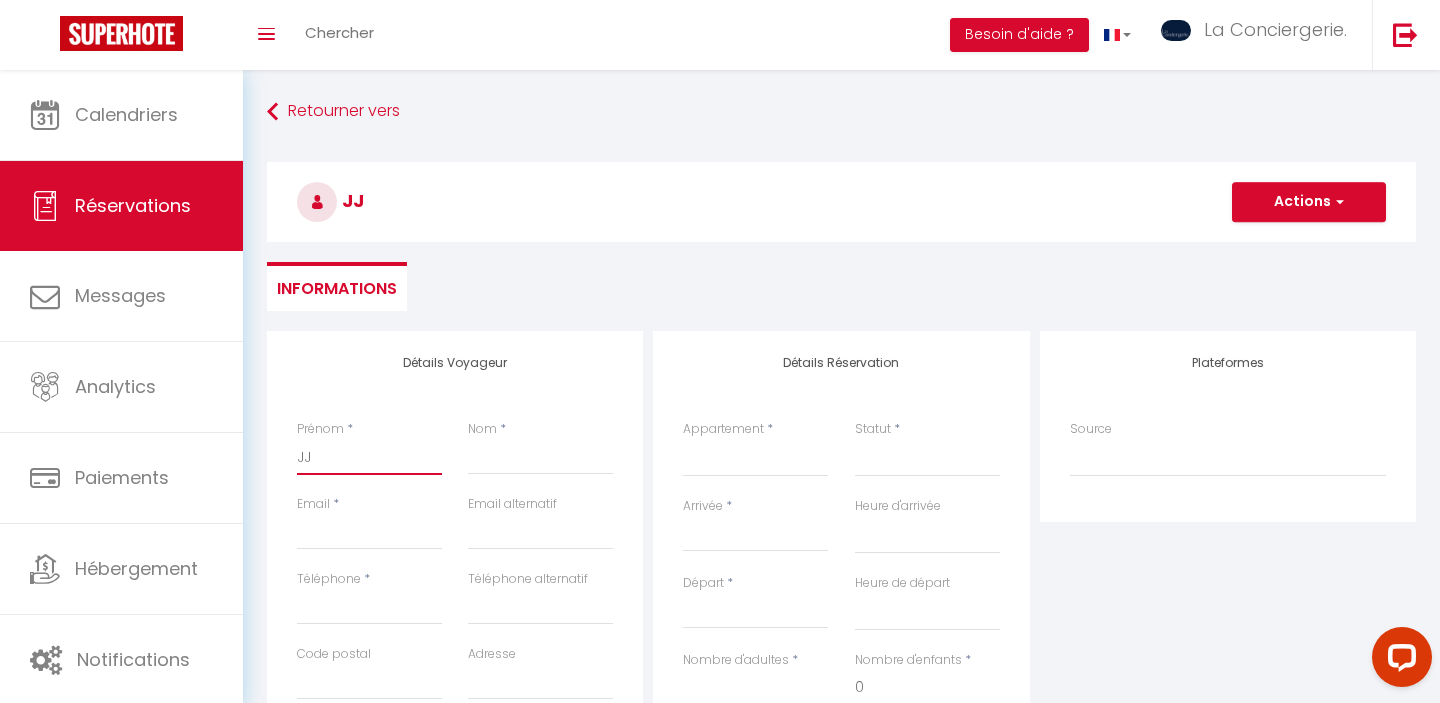type on "JJ2" 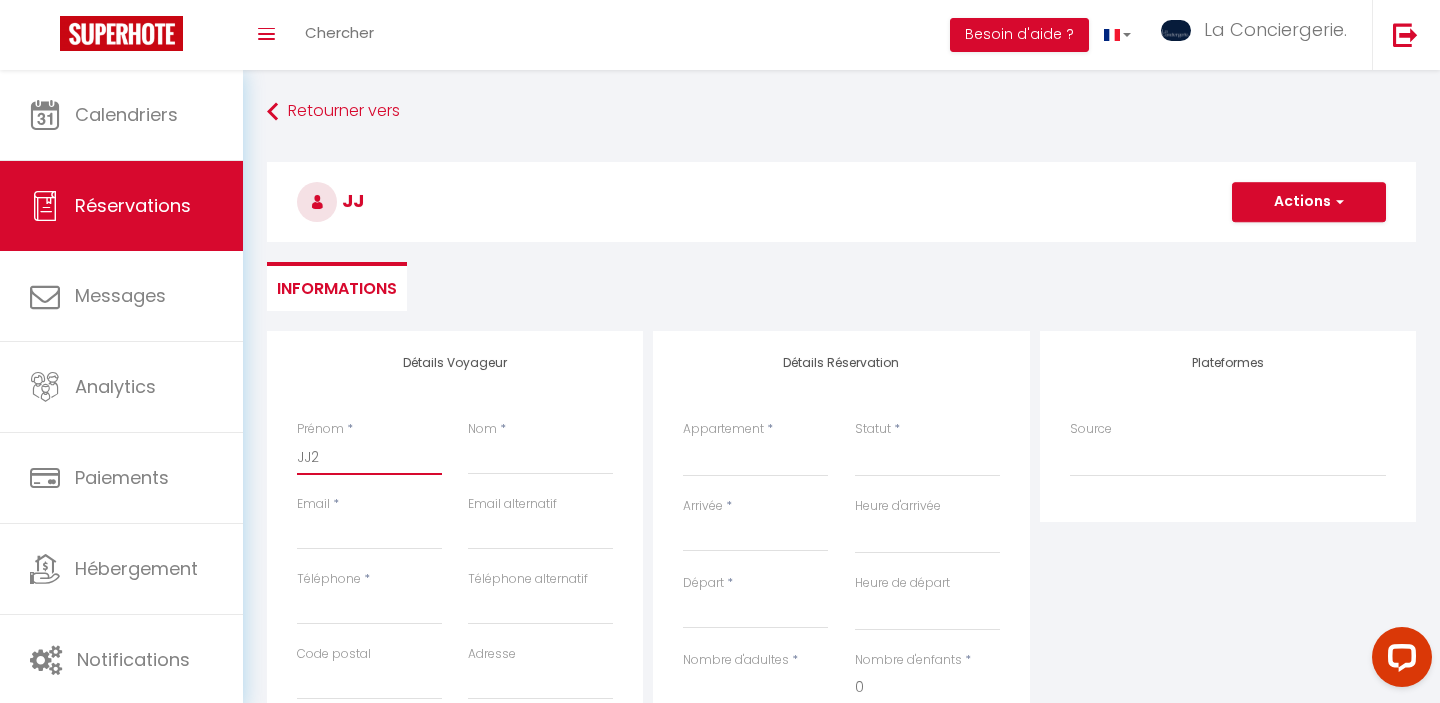 select 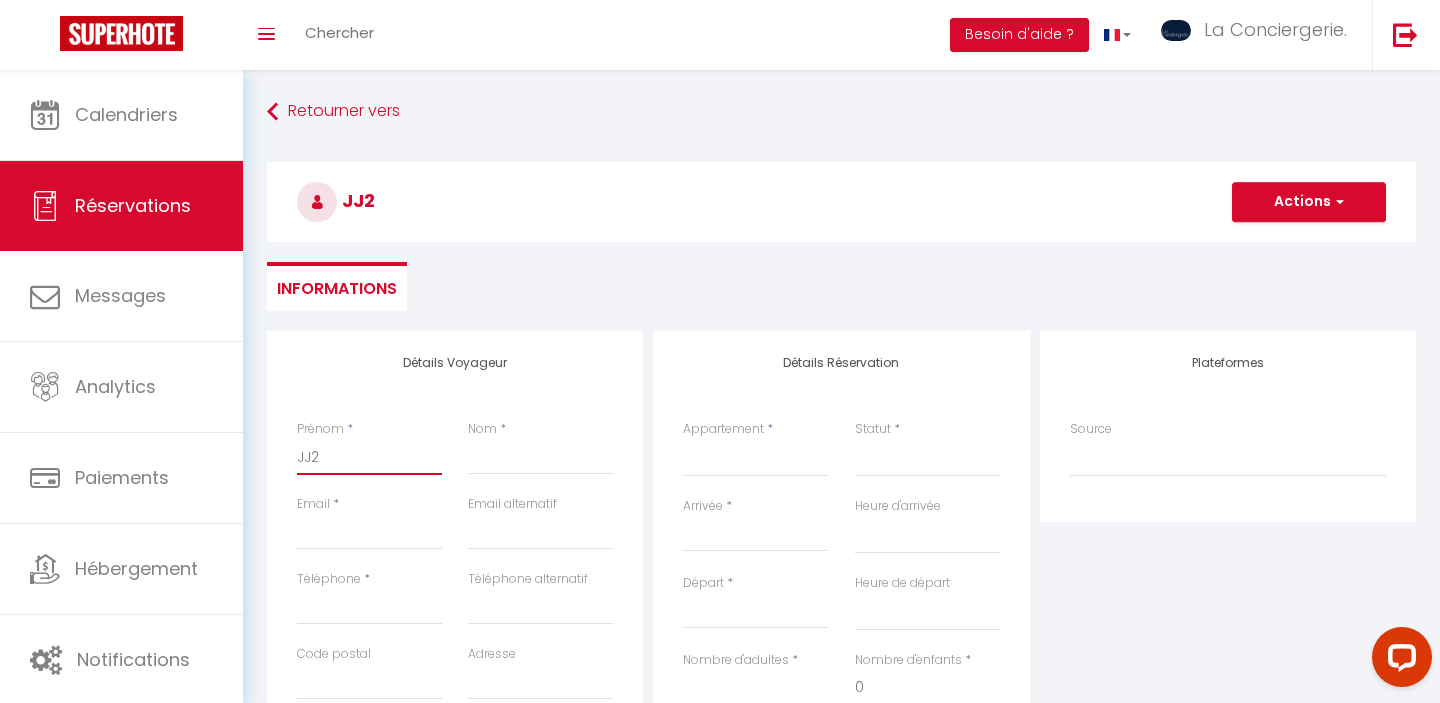 type on "JJ2" 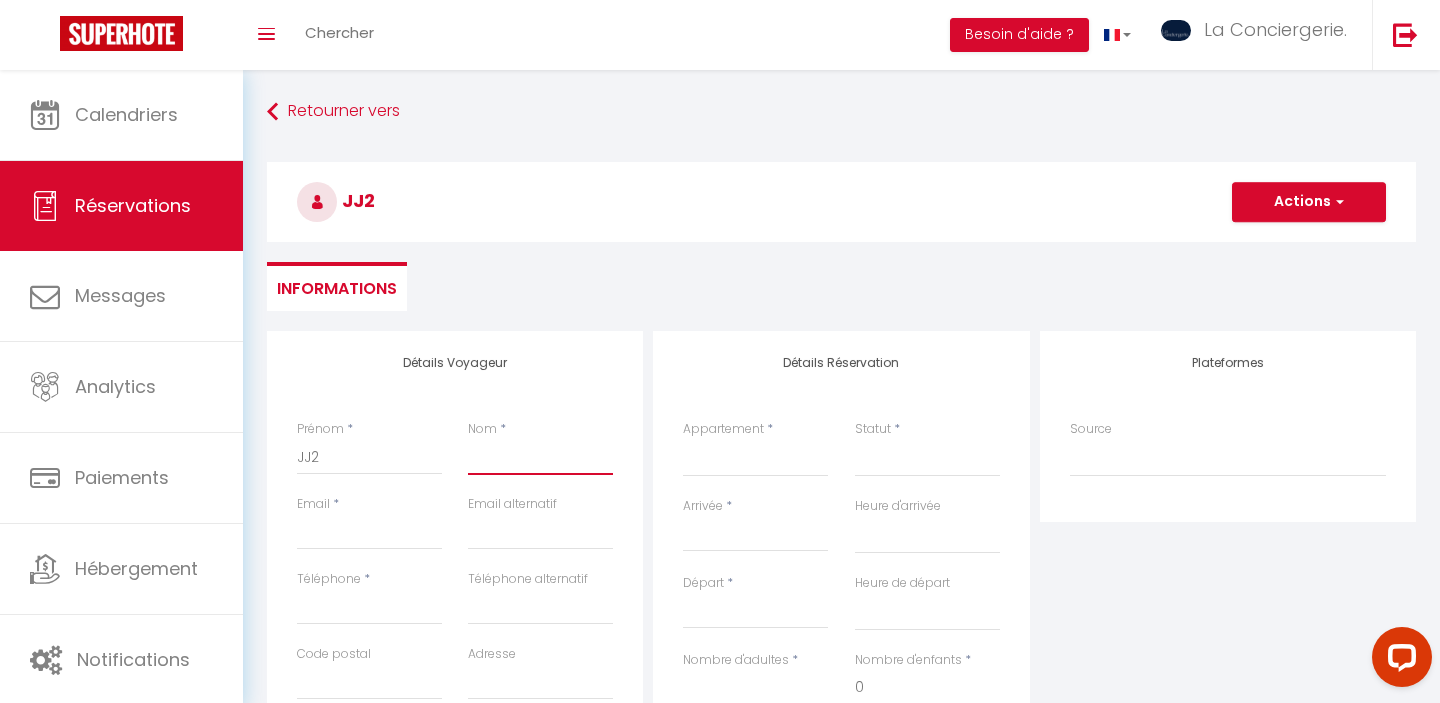 type on "m" 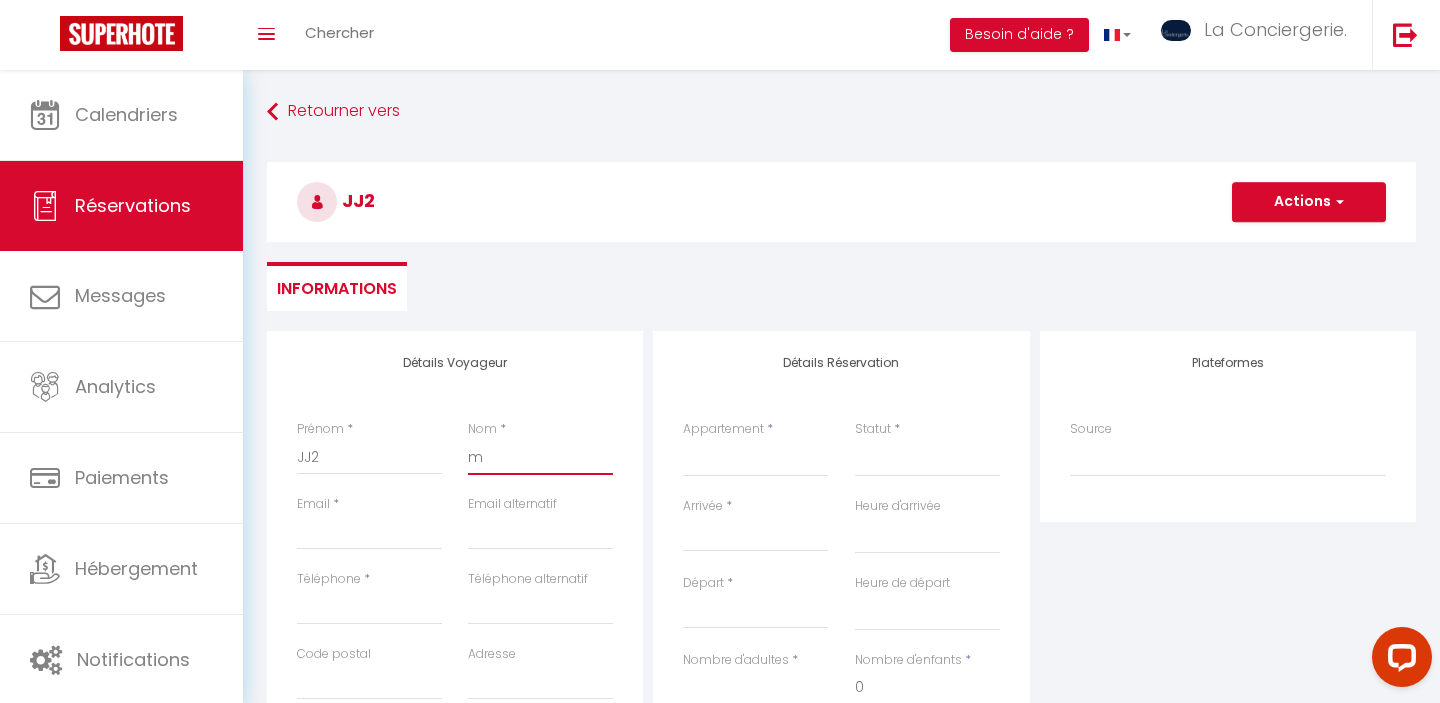select 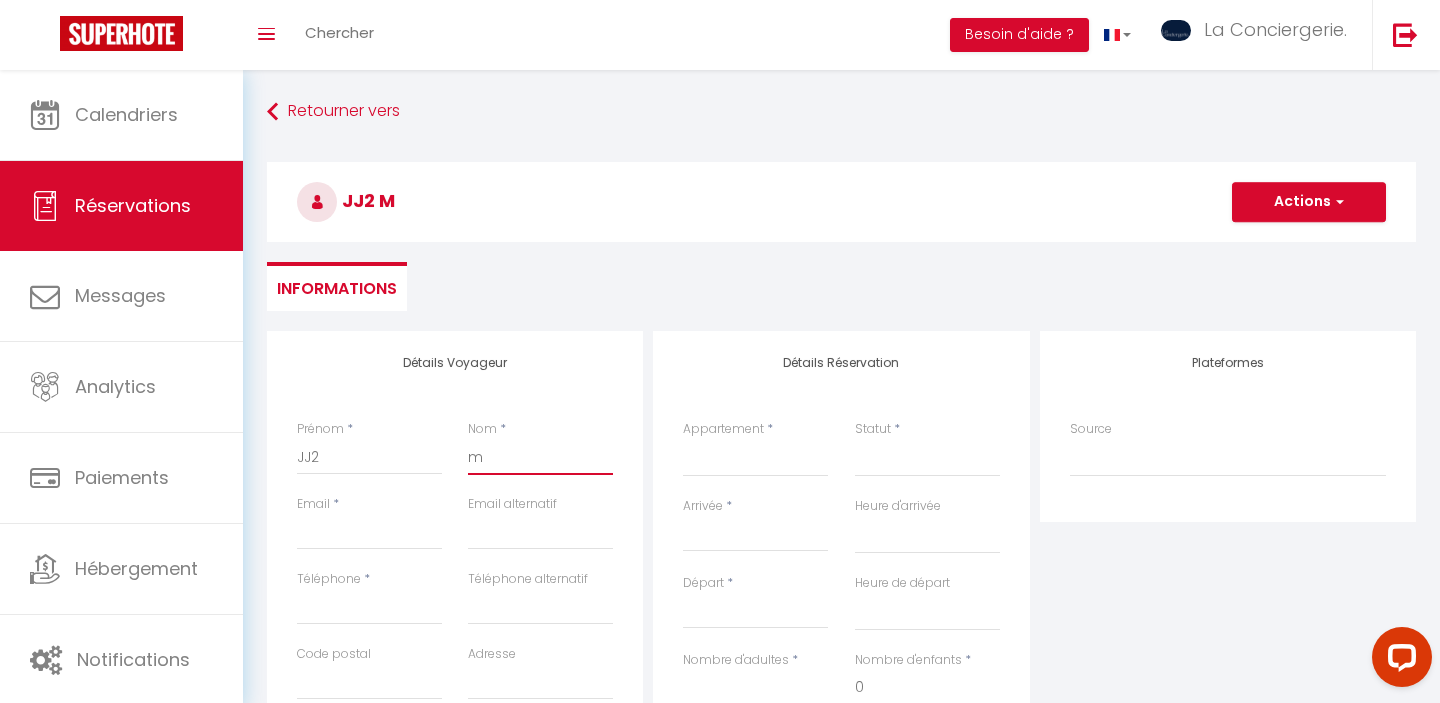 type on "me" 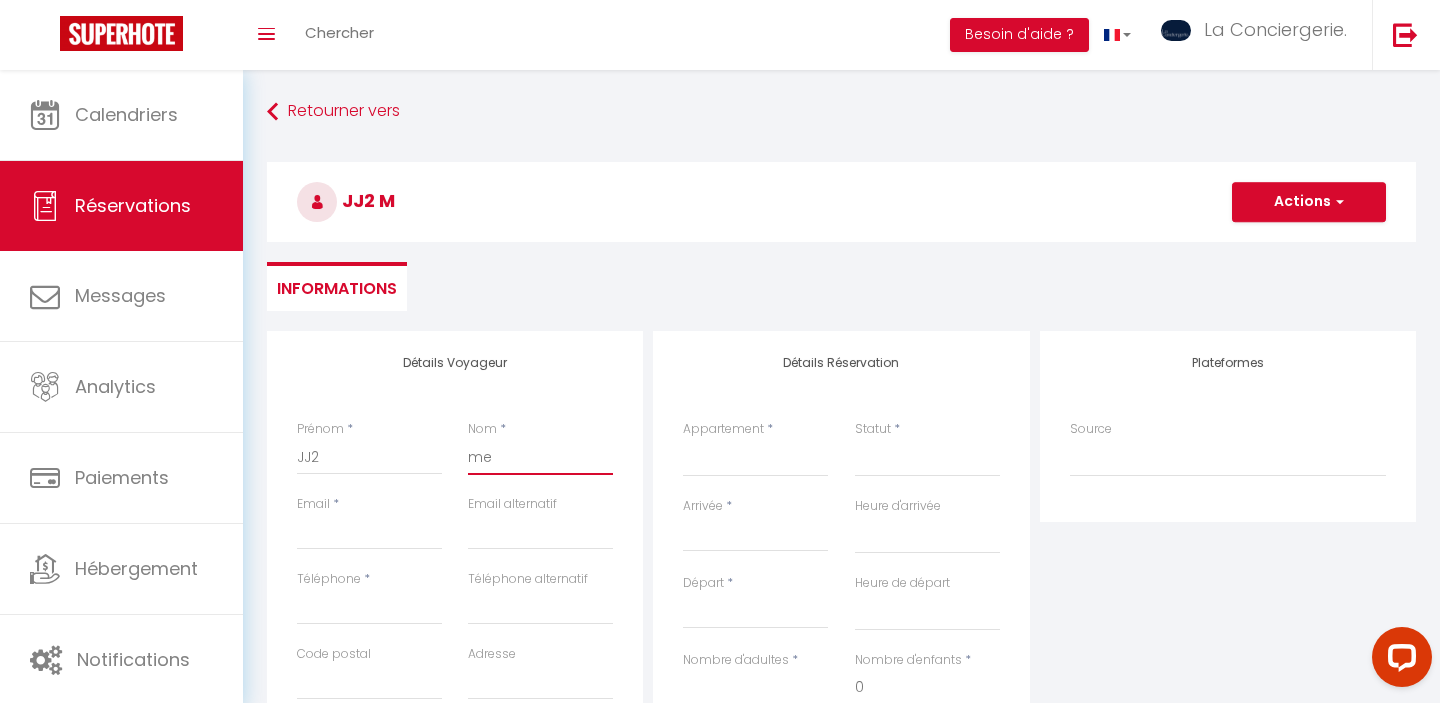 select 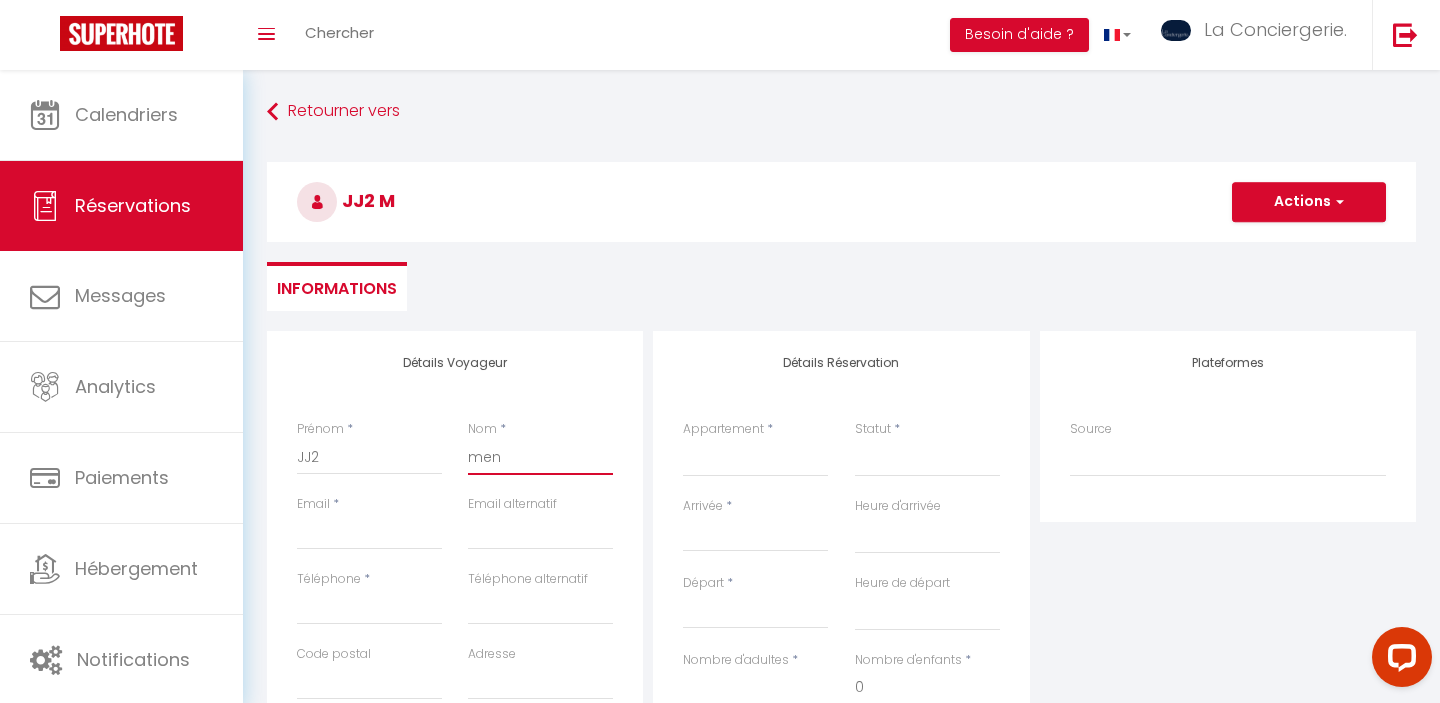 select 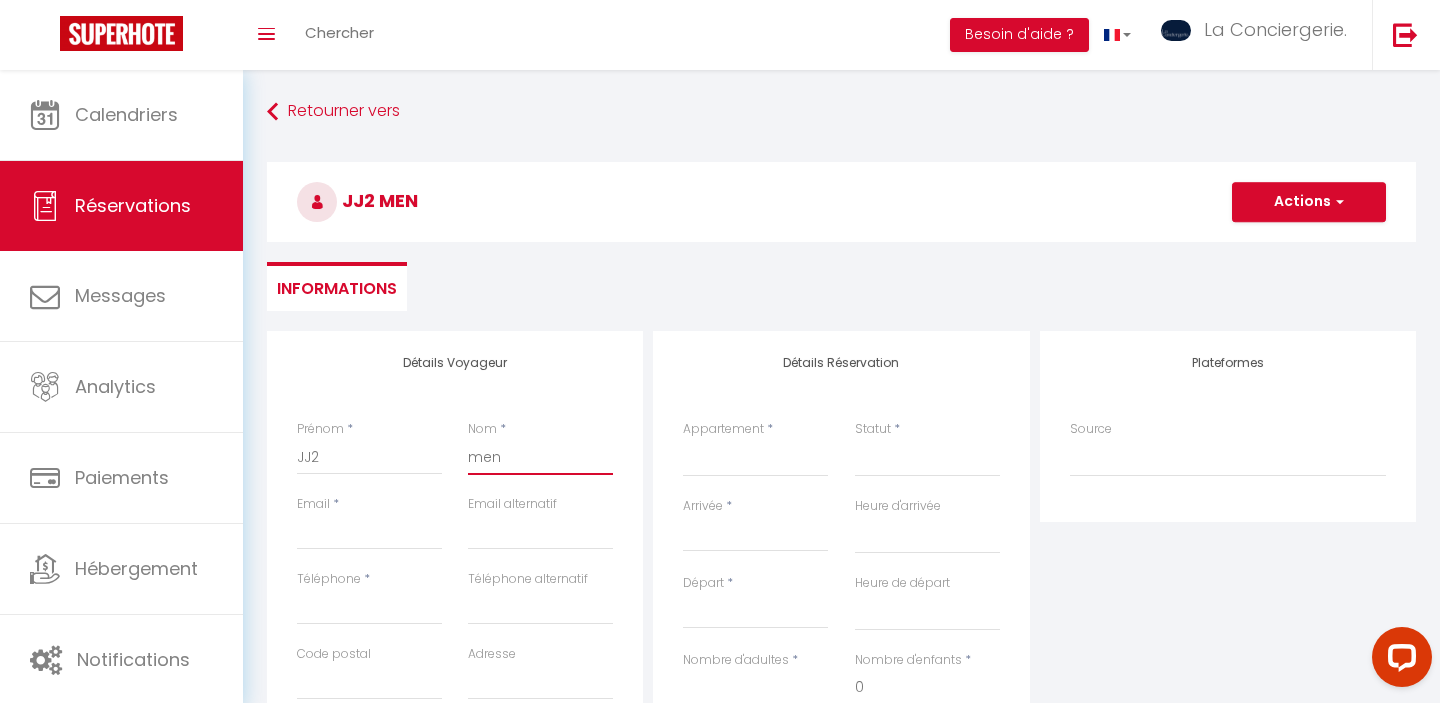 type on "mena" 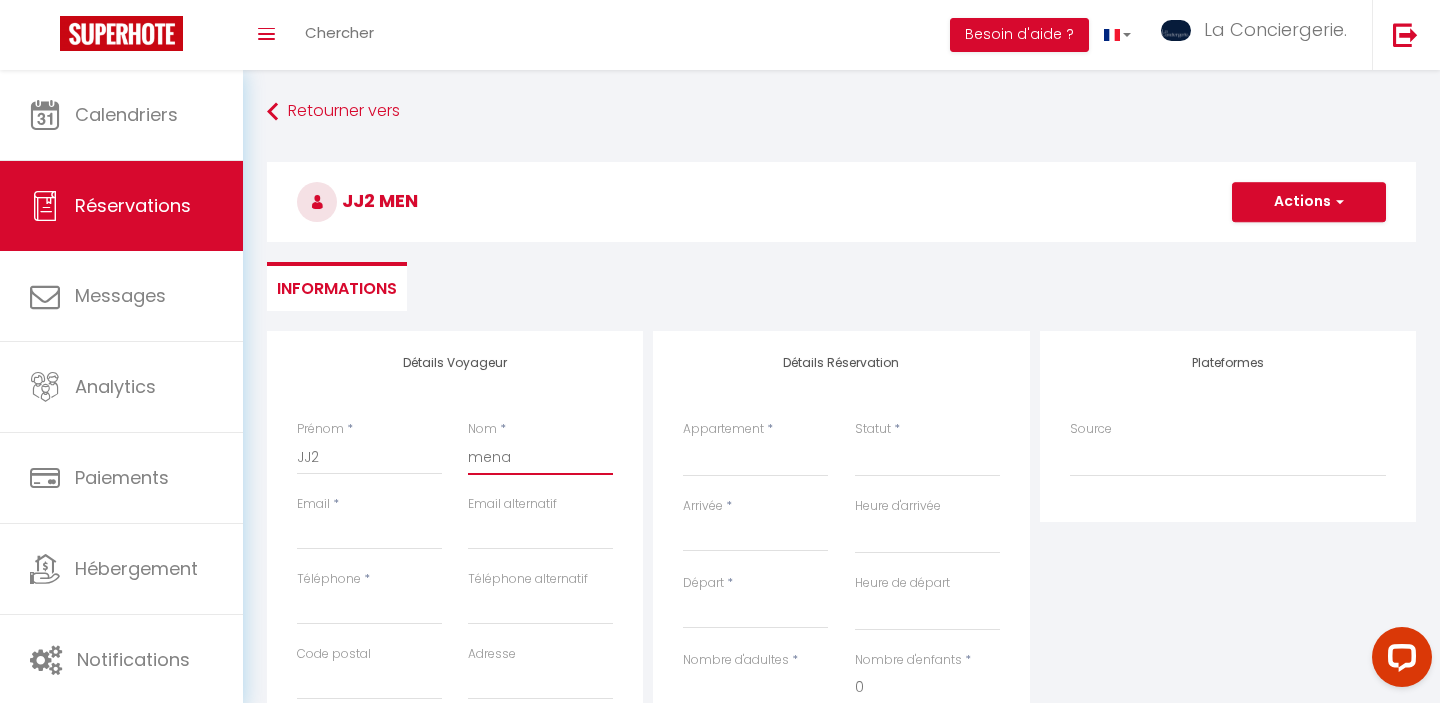 select 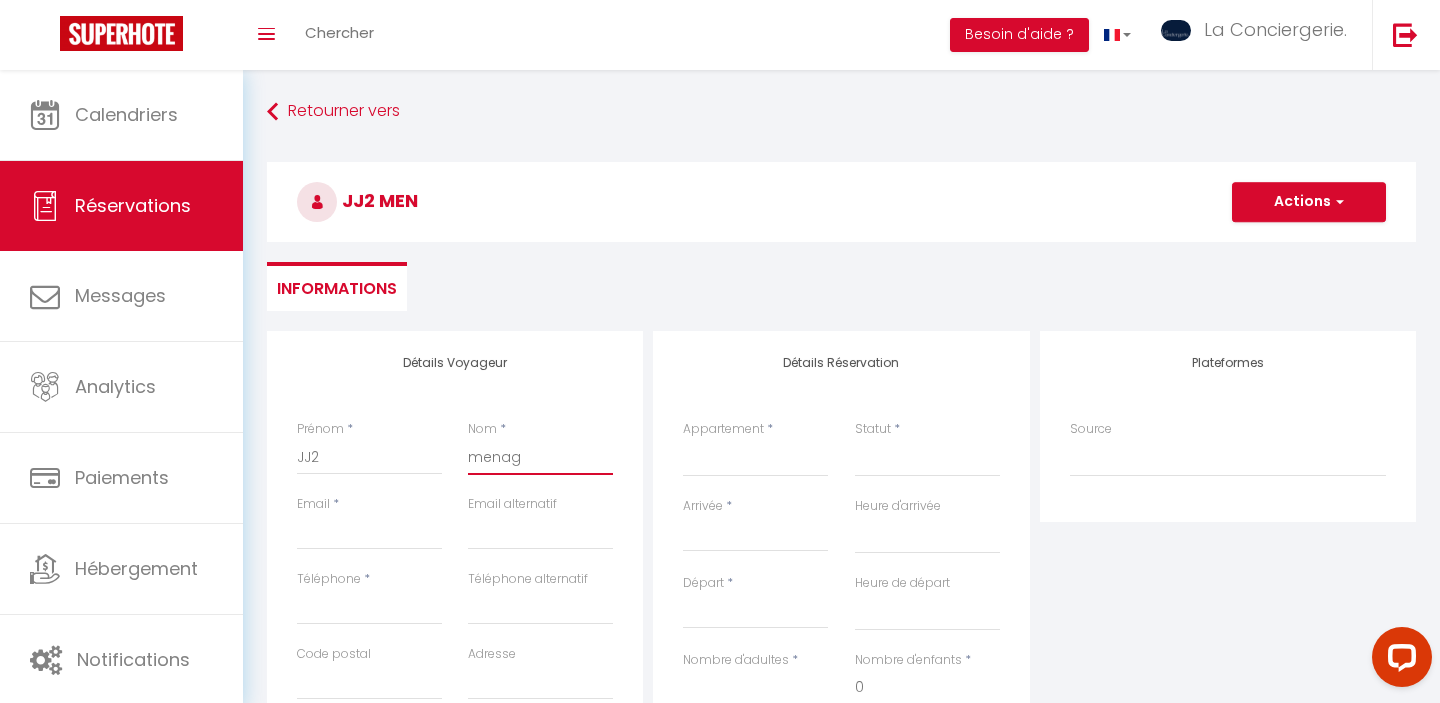 select 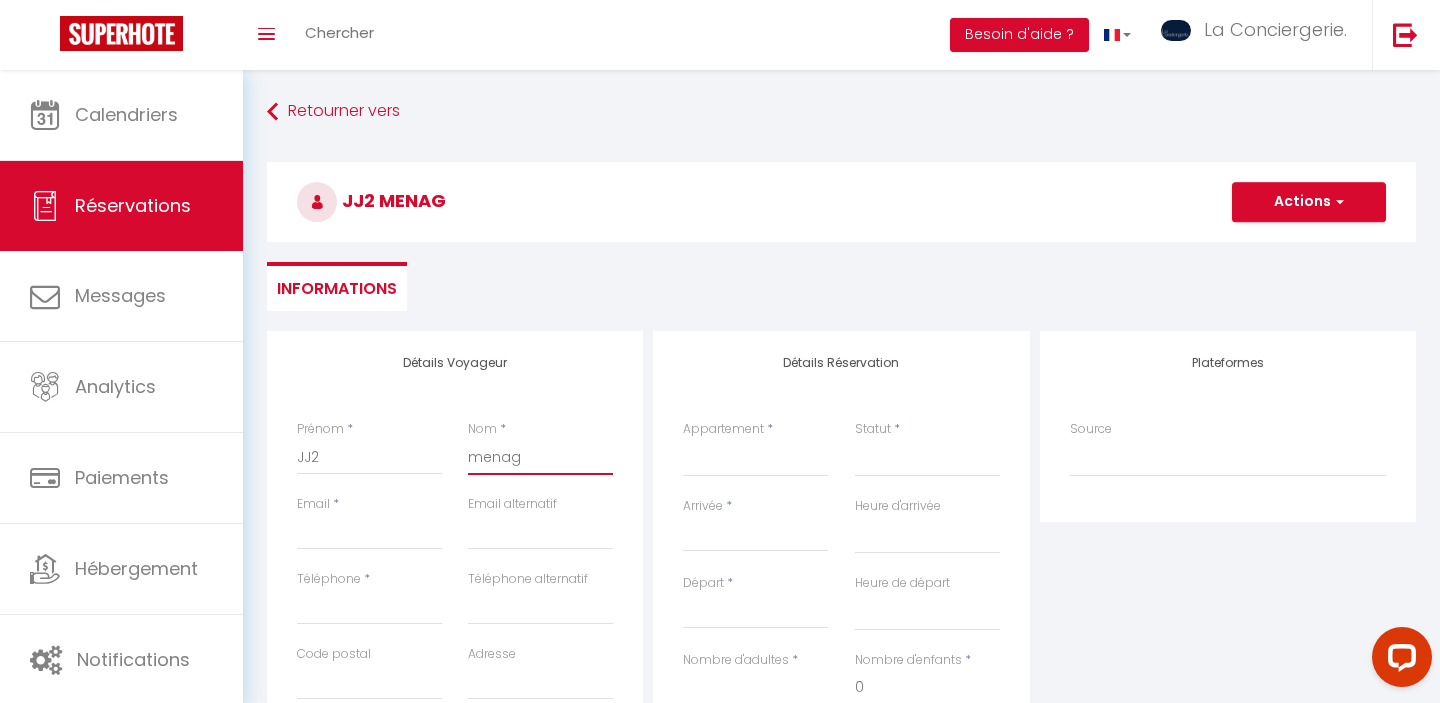 type on "menage" 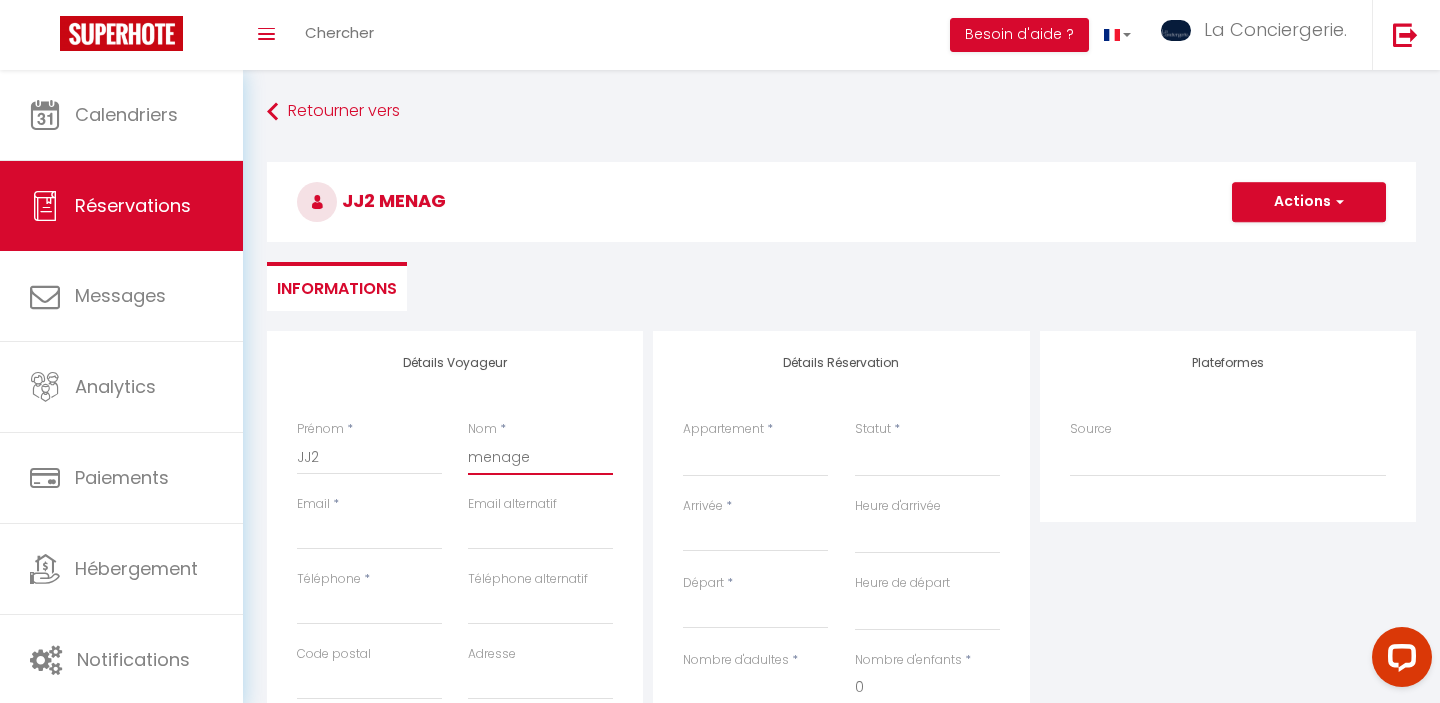 select 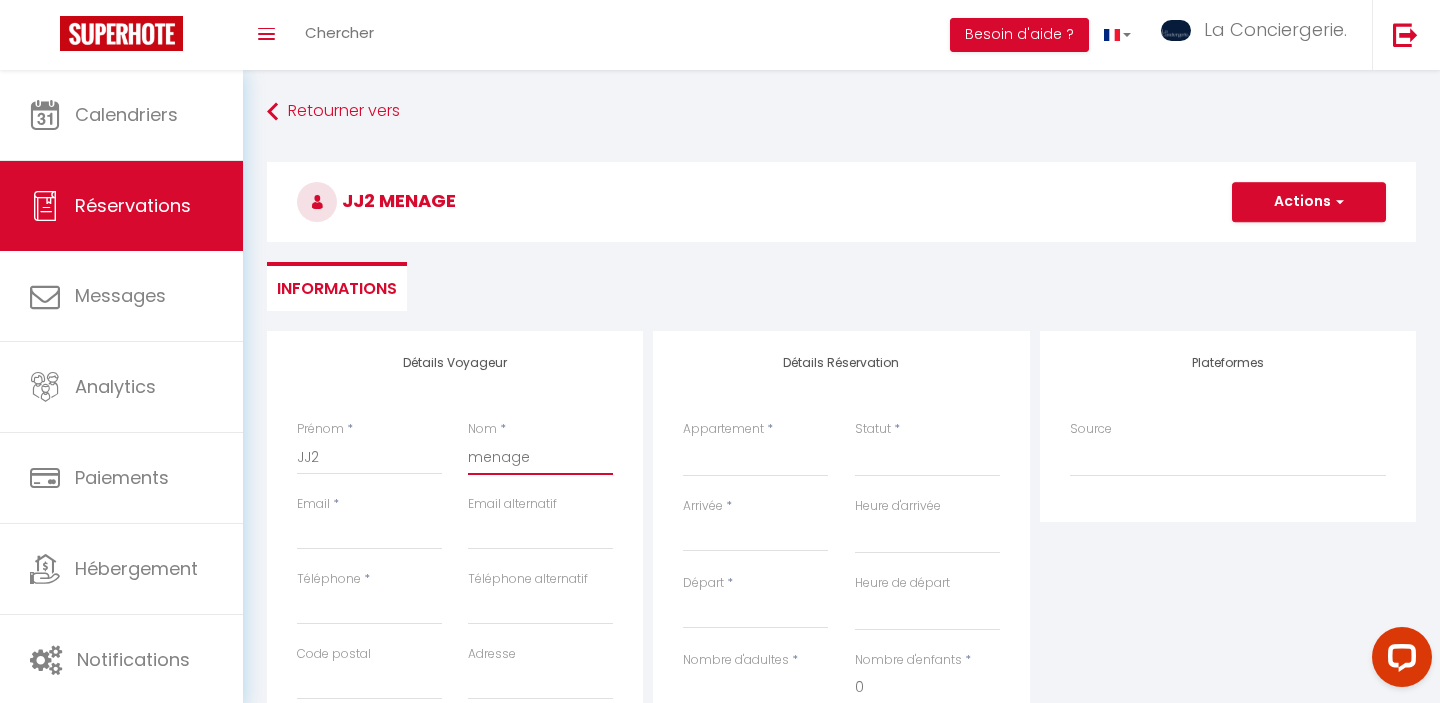 type on "menage" 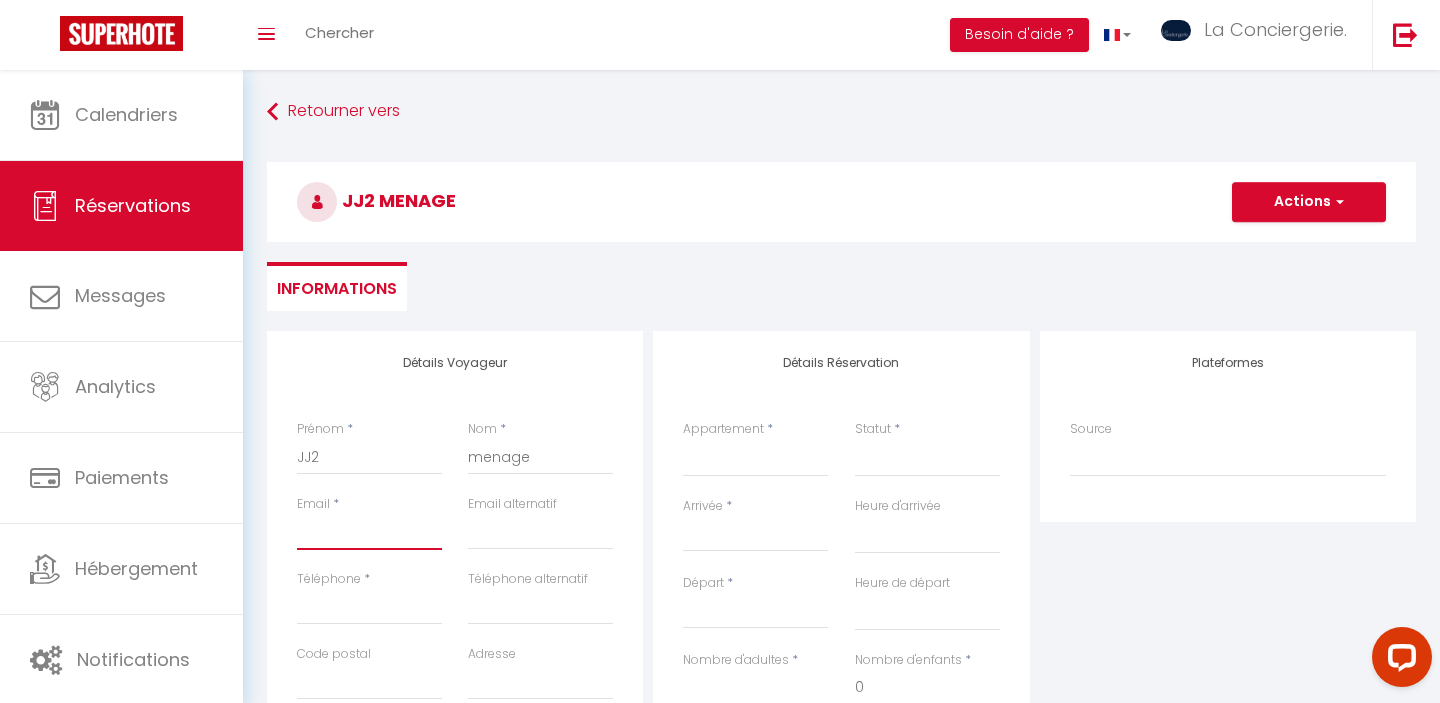 click on "Email client" at bounding box center (369, 532) 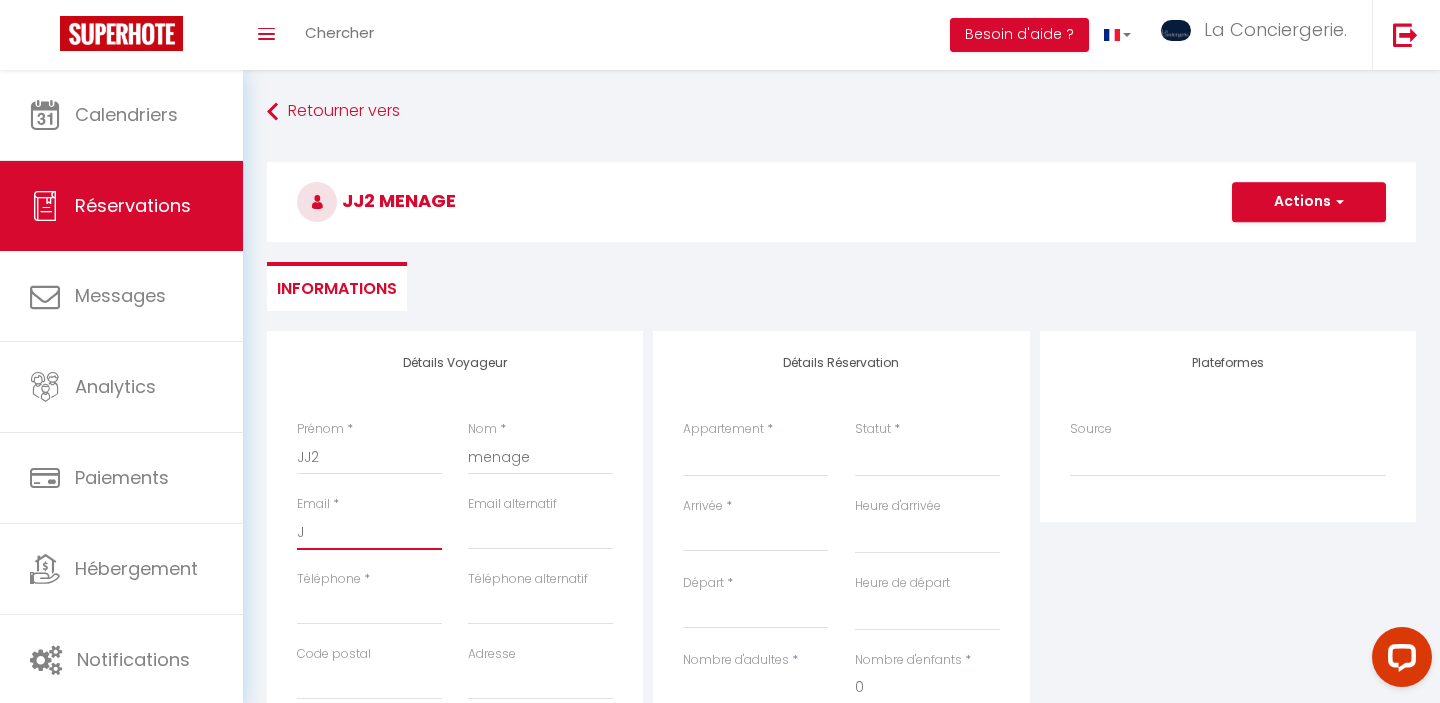 select 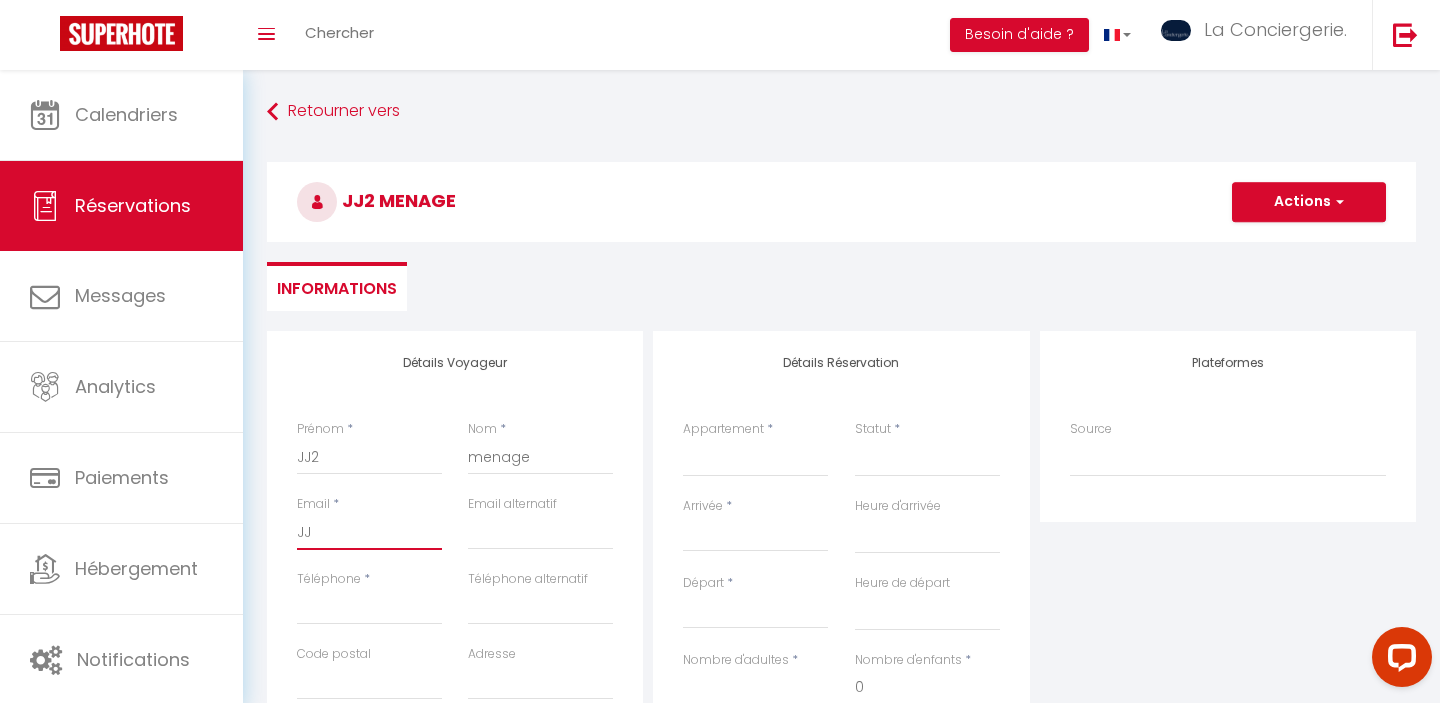 select 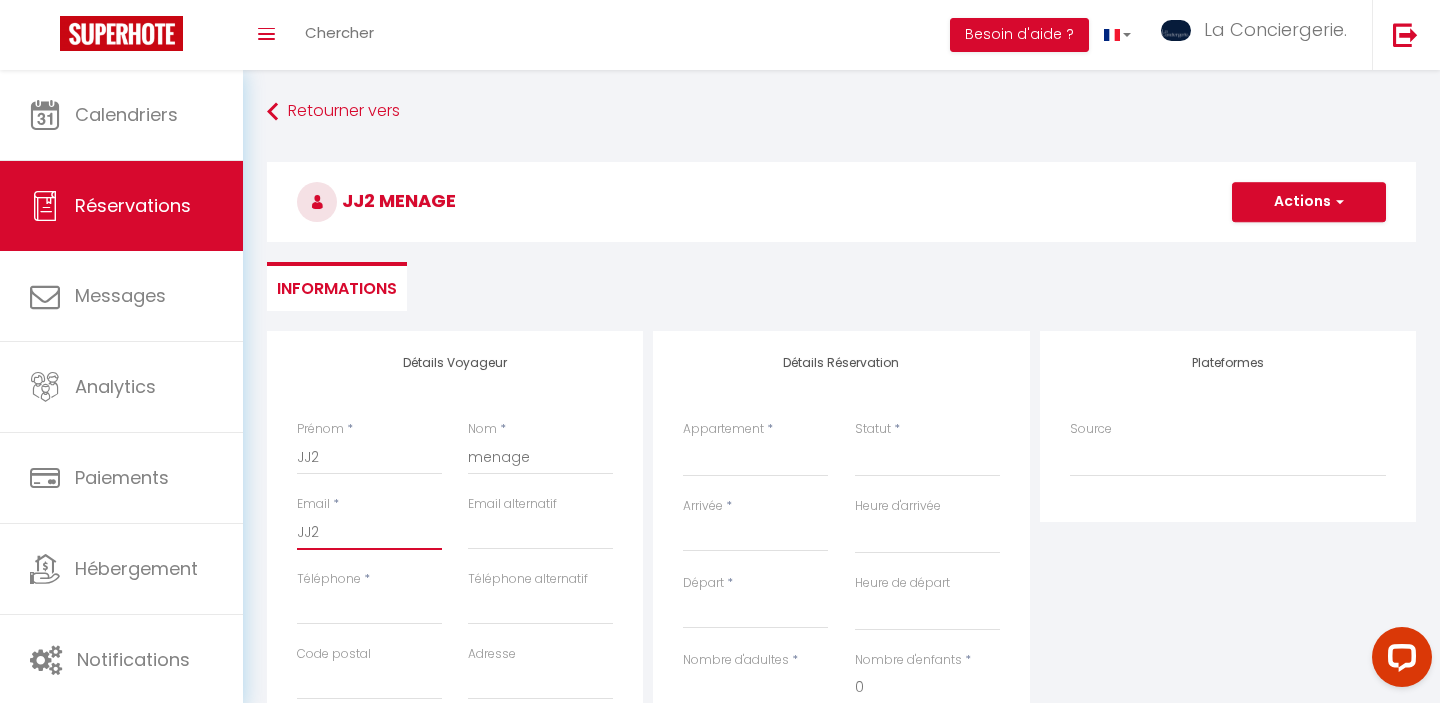 select 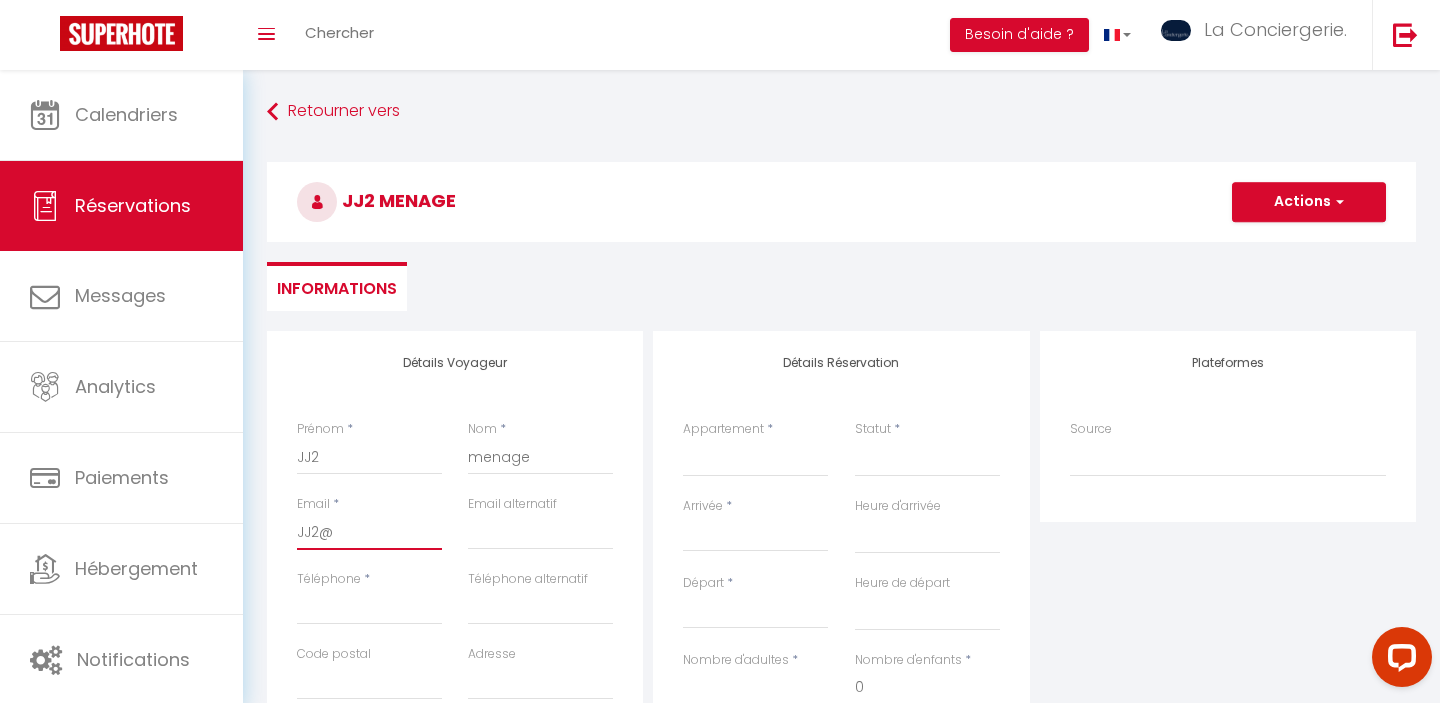 select 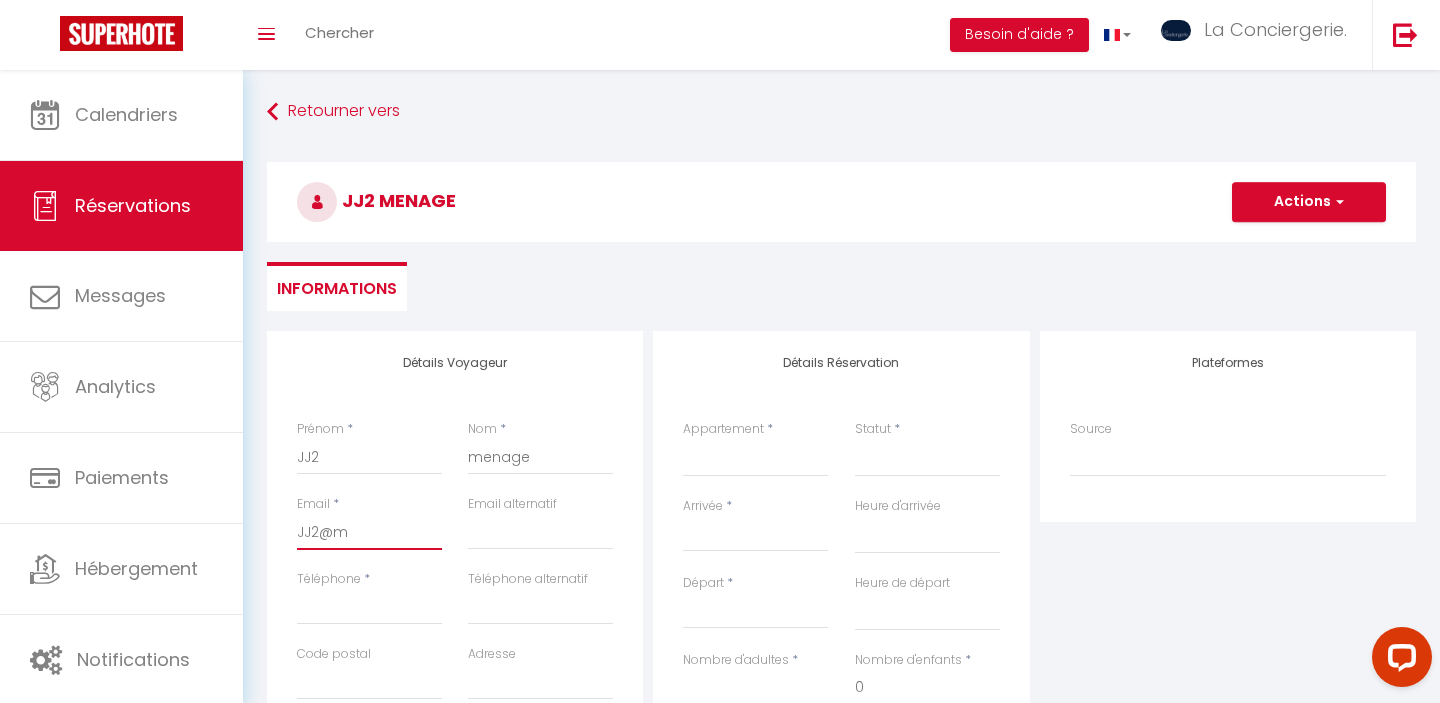 select 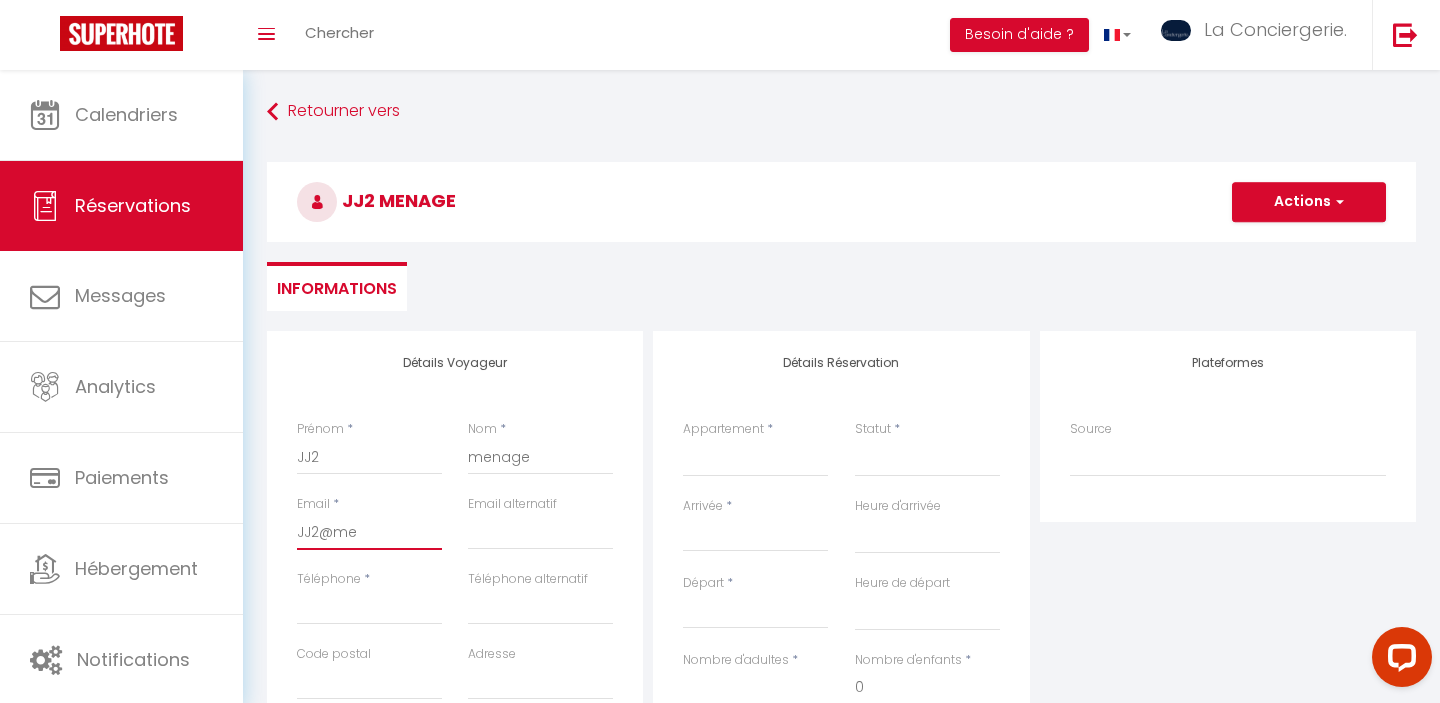 select 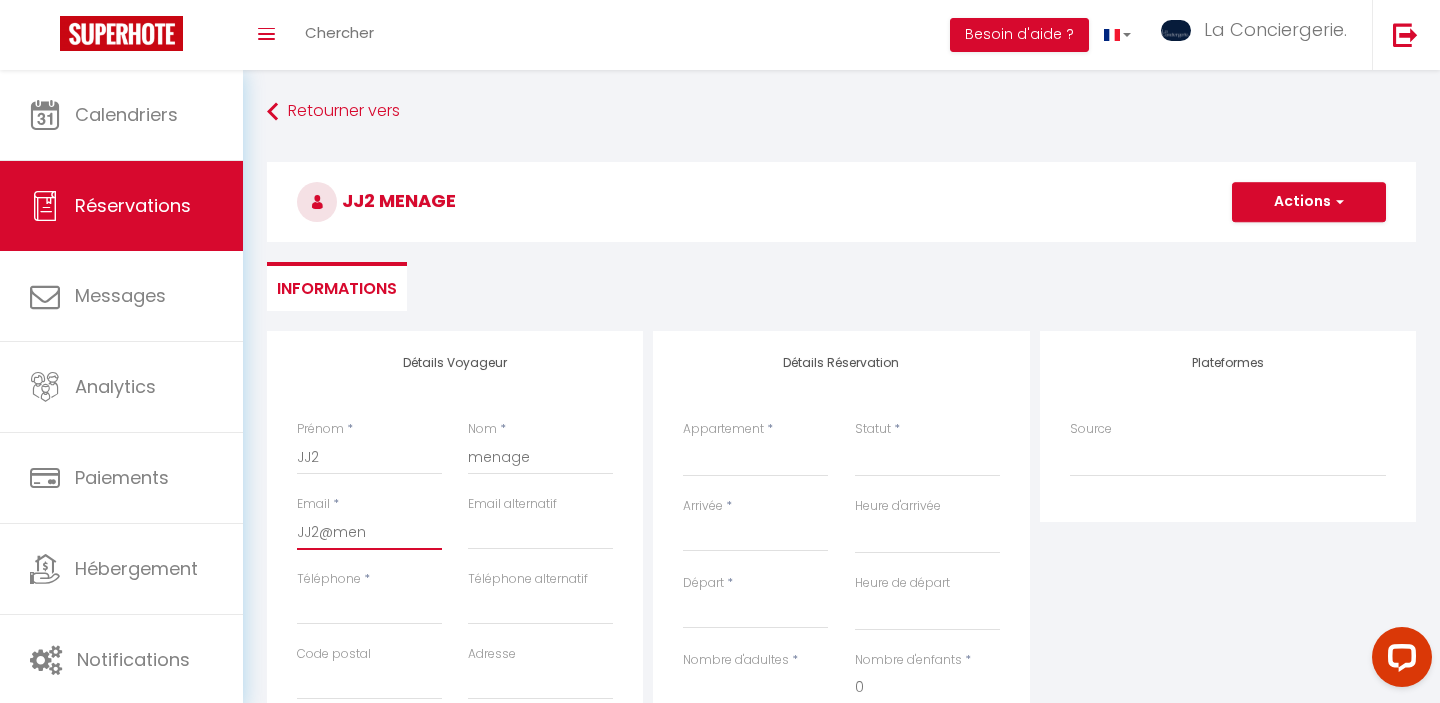 select 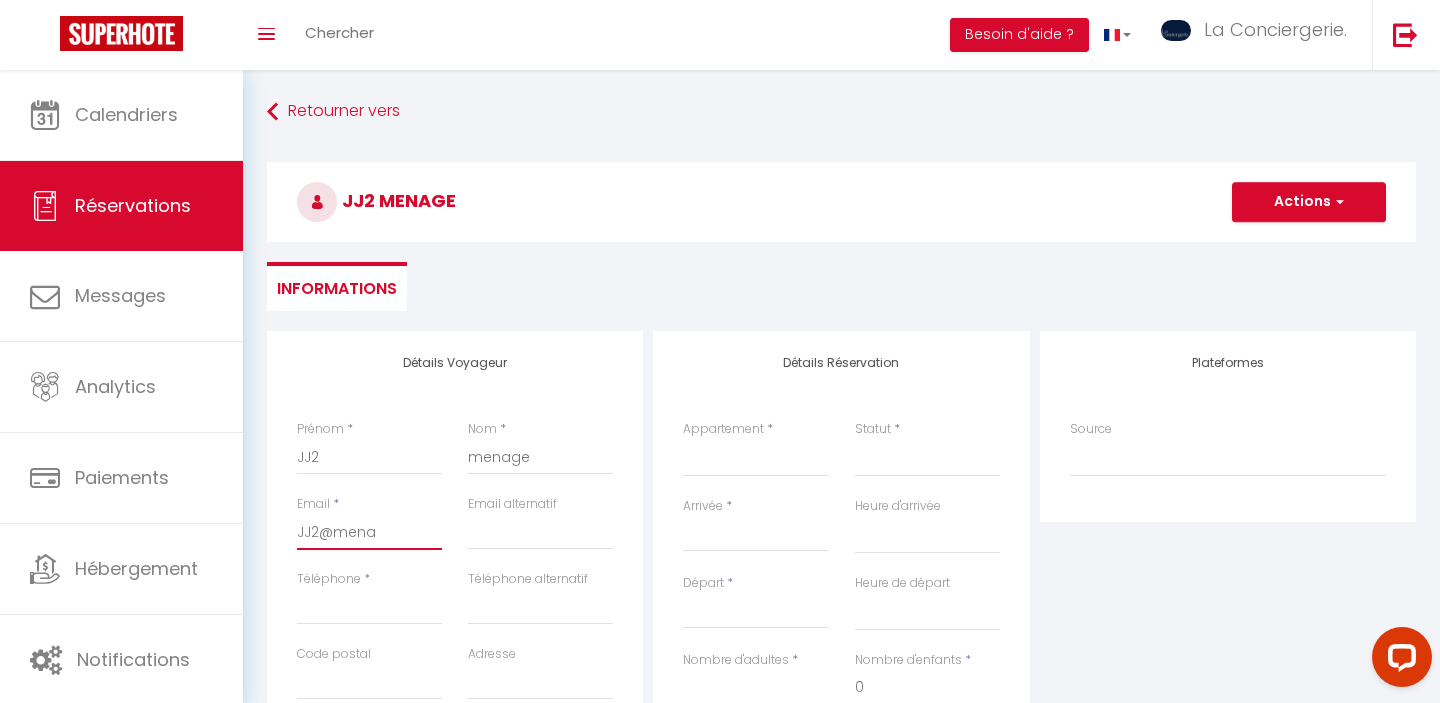 select 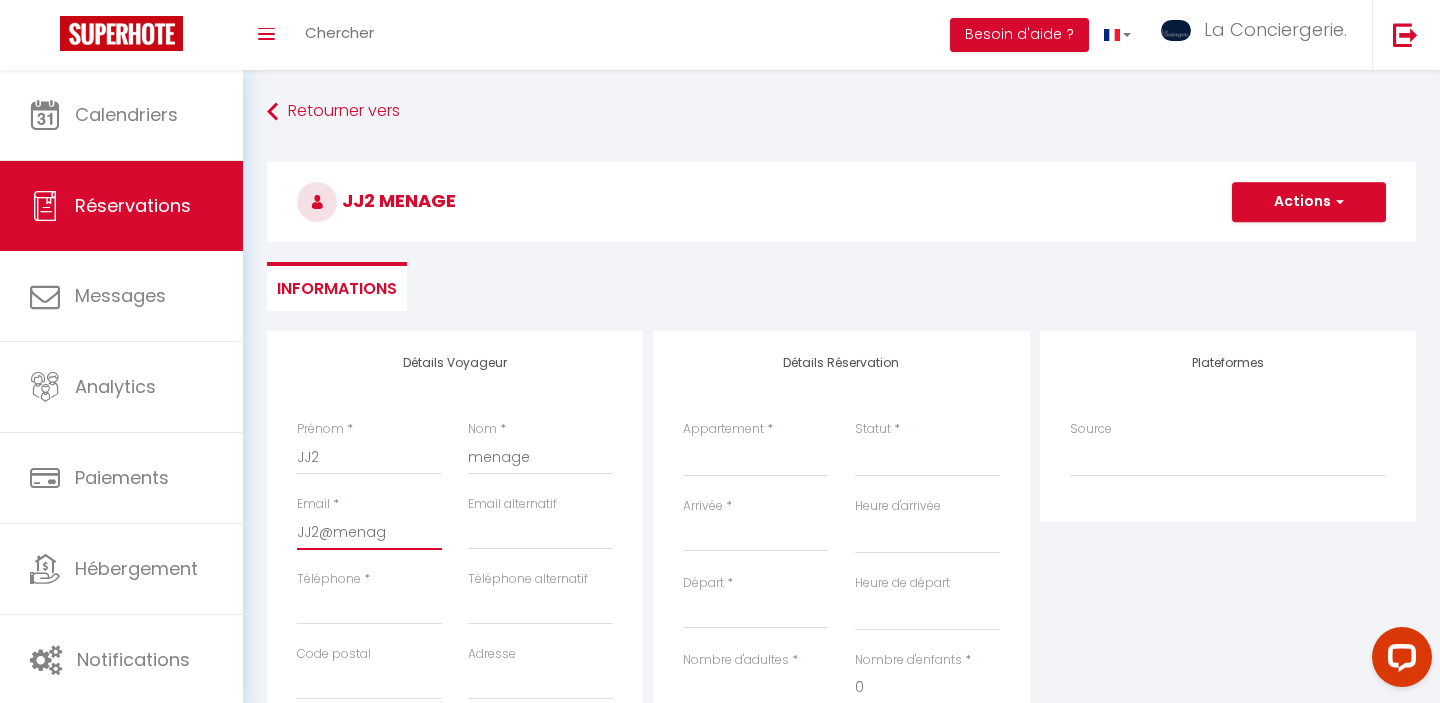 select 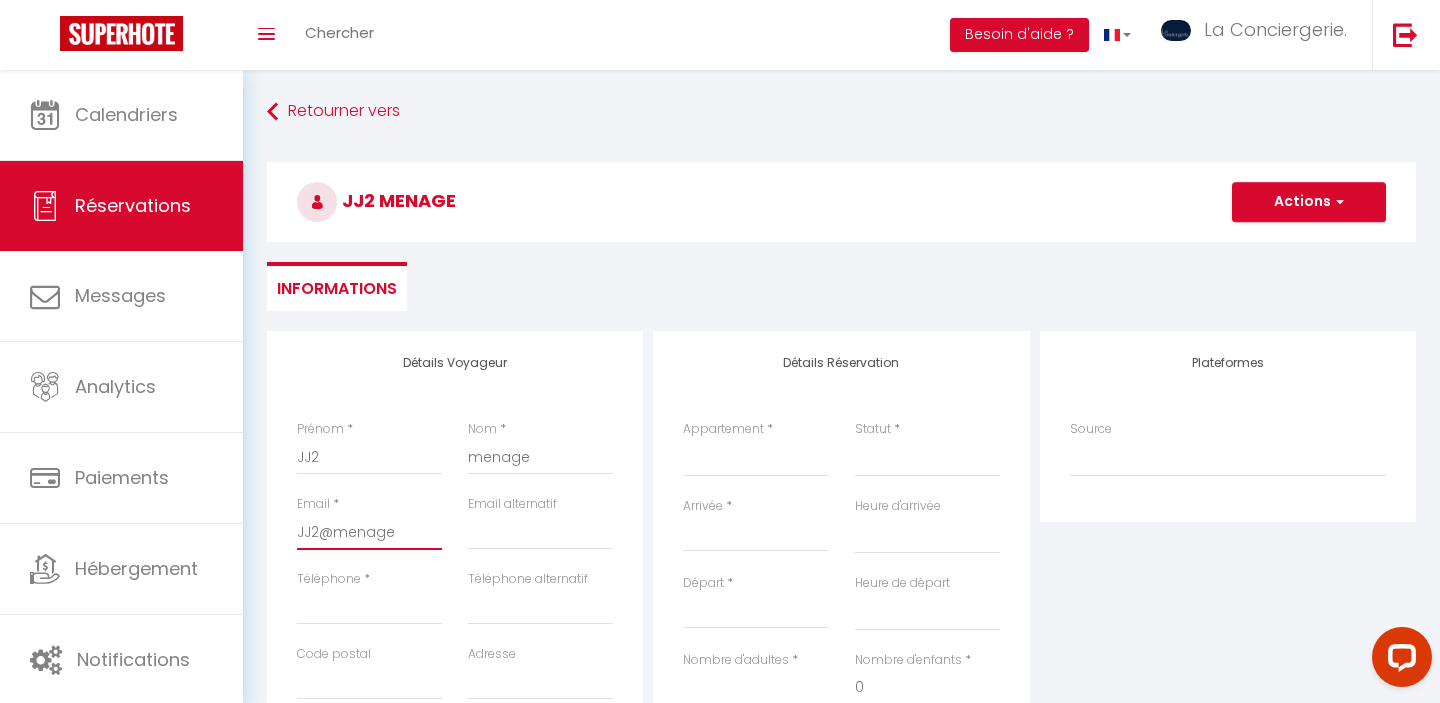 select 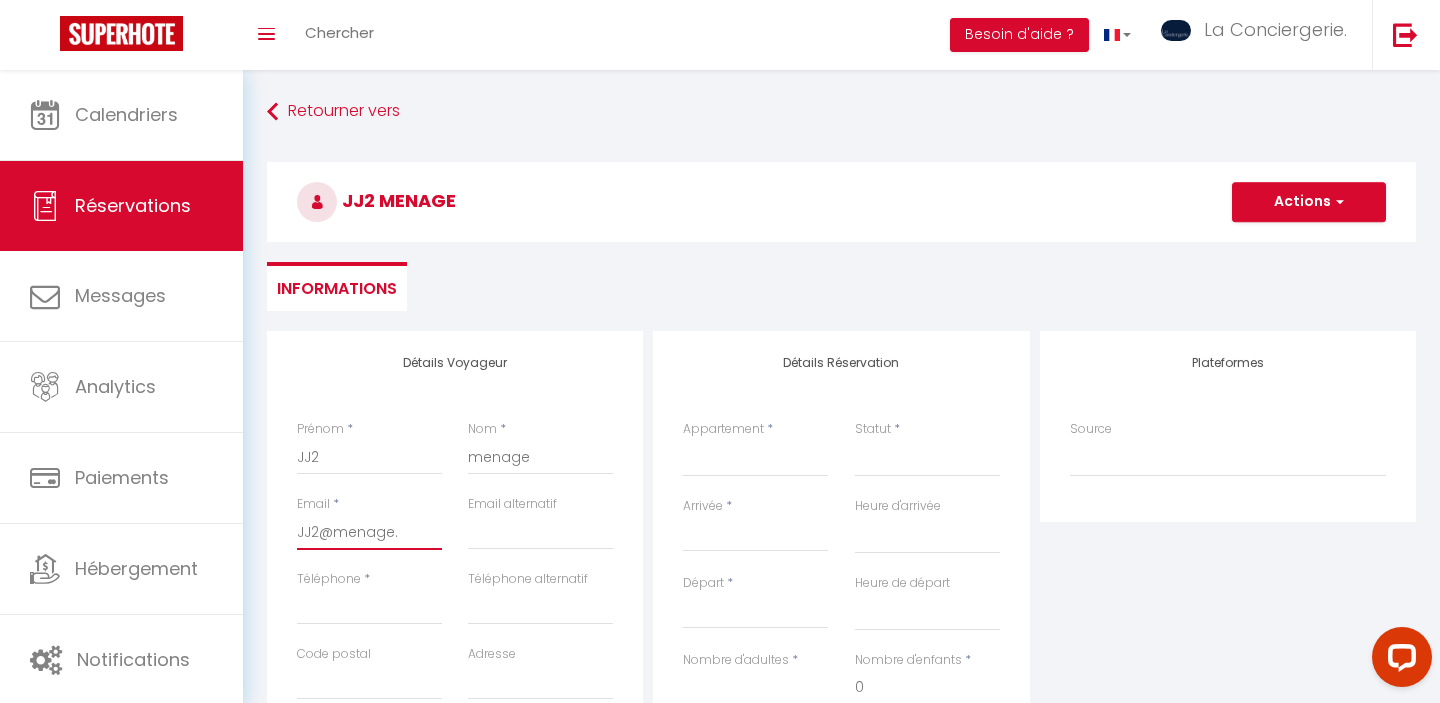 select 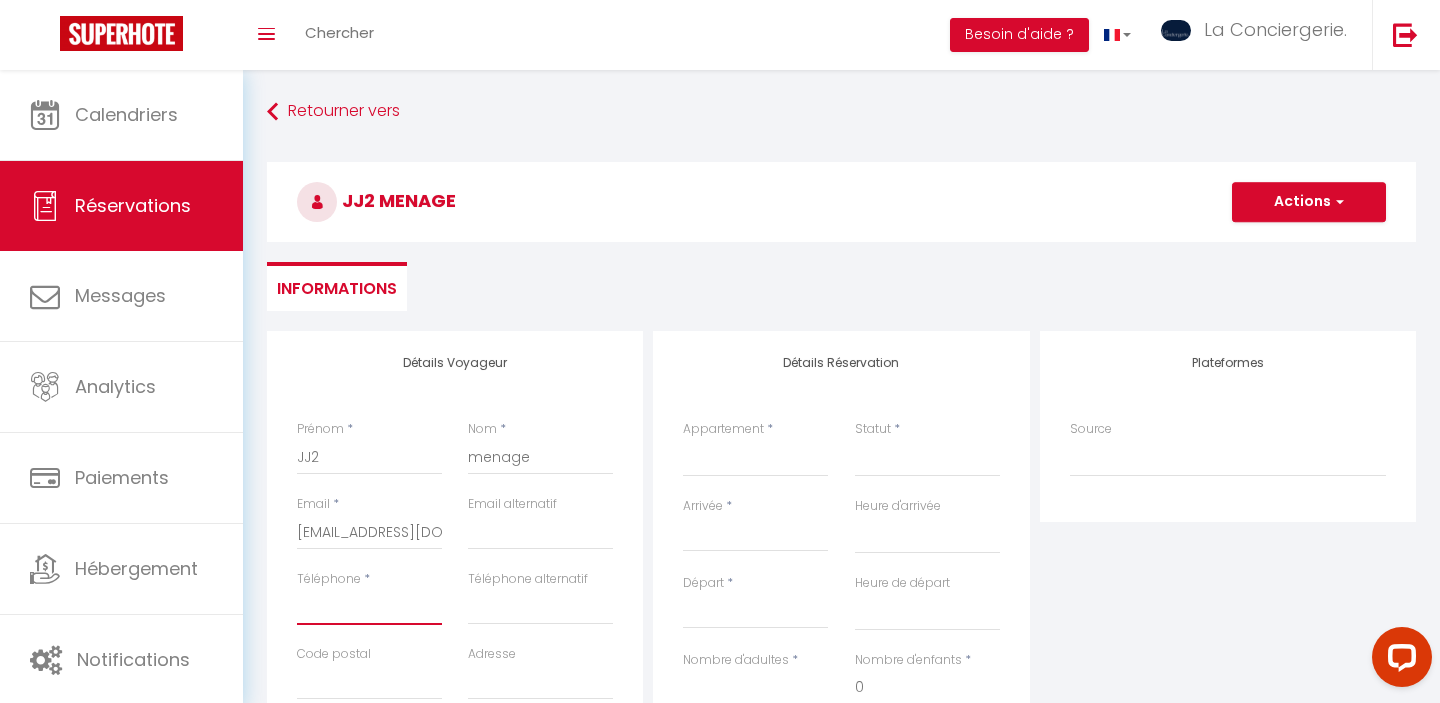 click on "Téléphone" at bounding box center (369, 607) 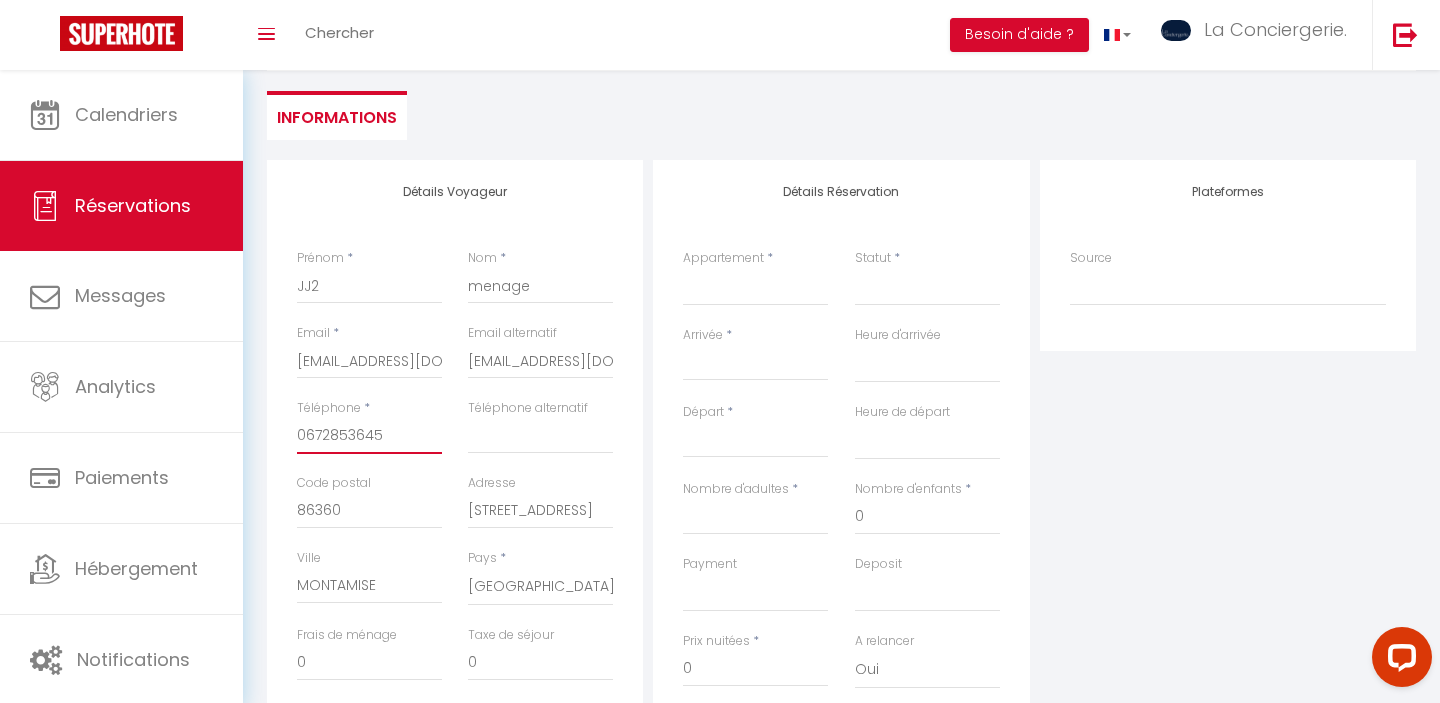 scroll, scrollTop: 190, scrollLeft: 0, axis: vertical 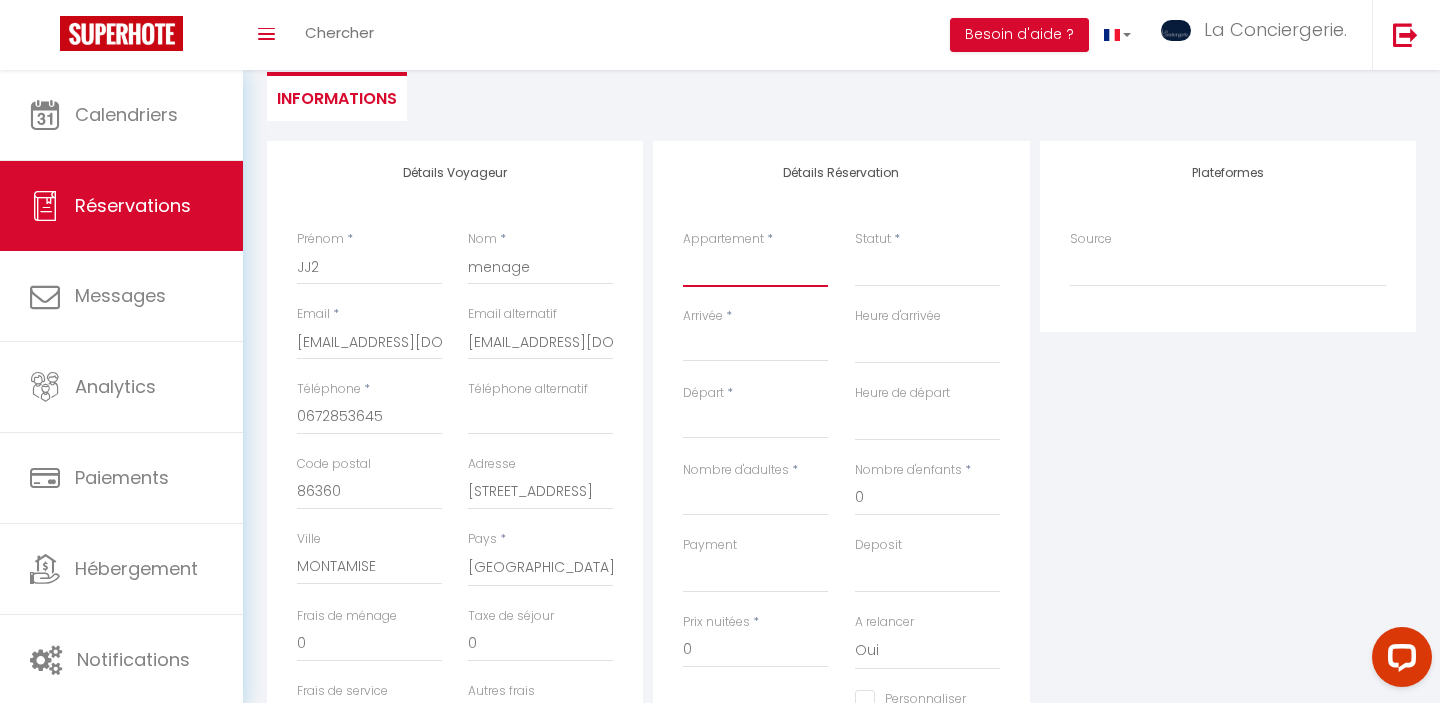 click on "Chez Aïda-Centre Ville Poitiers Beausoleil - Futuroscope- LaConciergerie. La villa de Beauvoir Le Grand Cerf - Poitiers - Gare - La Conciergerie. Les Rocs · Appart avec vue-Les Rocs-Poitiers-La Conciergerie Le Grand'rue - Centre Ville - Confort JEAN JAURES 1 JEAN JAURES 2 JEAN JAURES 3 JEAN JAURES 4 CHAMPAGNE LE BREUIL 18A RUE BASSE Chez Tata & Tonton-Poitiers Aux Pommiers - Poitiers CHU - La maison Foucault-Jardin-Poitiers/CHU-Futuroscope Le Général - 4 pers - Poitiers Le 107 - Poitiers - CHU - Le Jardin du Clain-PoitiersCentre- La Conciergerie PASTEUR Le Carmélite La Cartonnerie Rabat Chez Nellane - Poitiers - La Conciergerie. Chez Célina - La Conciergerie. Le Chapron -Appart -Terrasse-Parking-Futuroscope La tour du Chapron- Terrasse - Confort - Futuroscope Maison -Patis du Chêne- Poitiers GIrondins Le Studio Augouard-Poitiers centre-La Conciergerie A l'Université - Poitiers - La Conciergerie. AU 237'-Résidence Aquatis-Futuroscope- L'Orangerie-Les Gîtes de la Chartreuse-Futuroscope La Gibauderie" at bounding box center [755, 268] 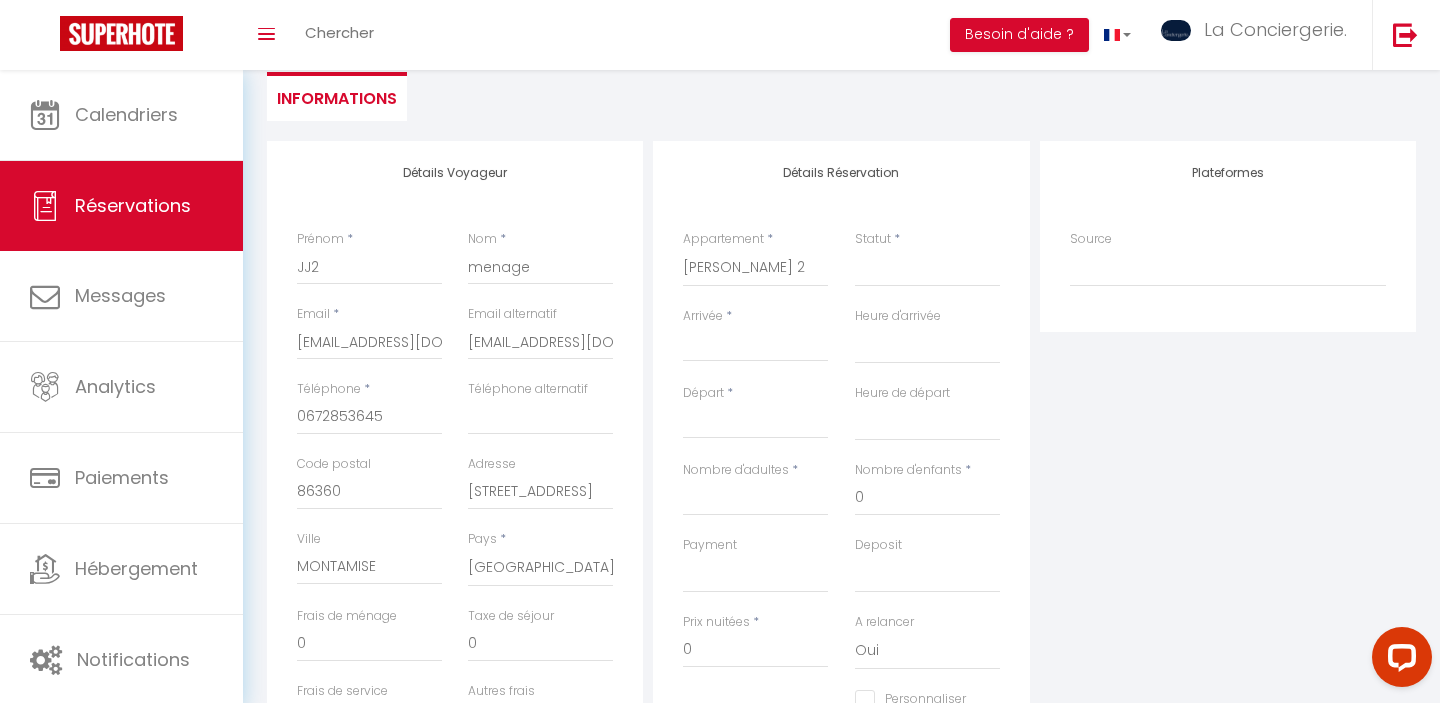 click on "Arrivée" at bounding box center [755, 346] 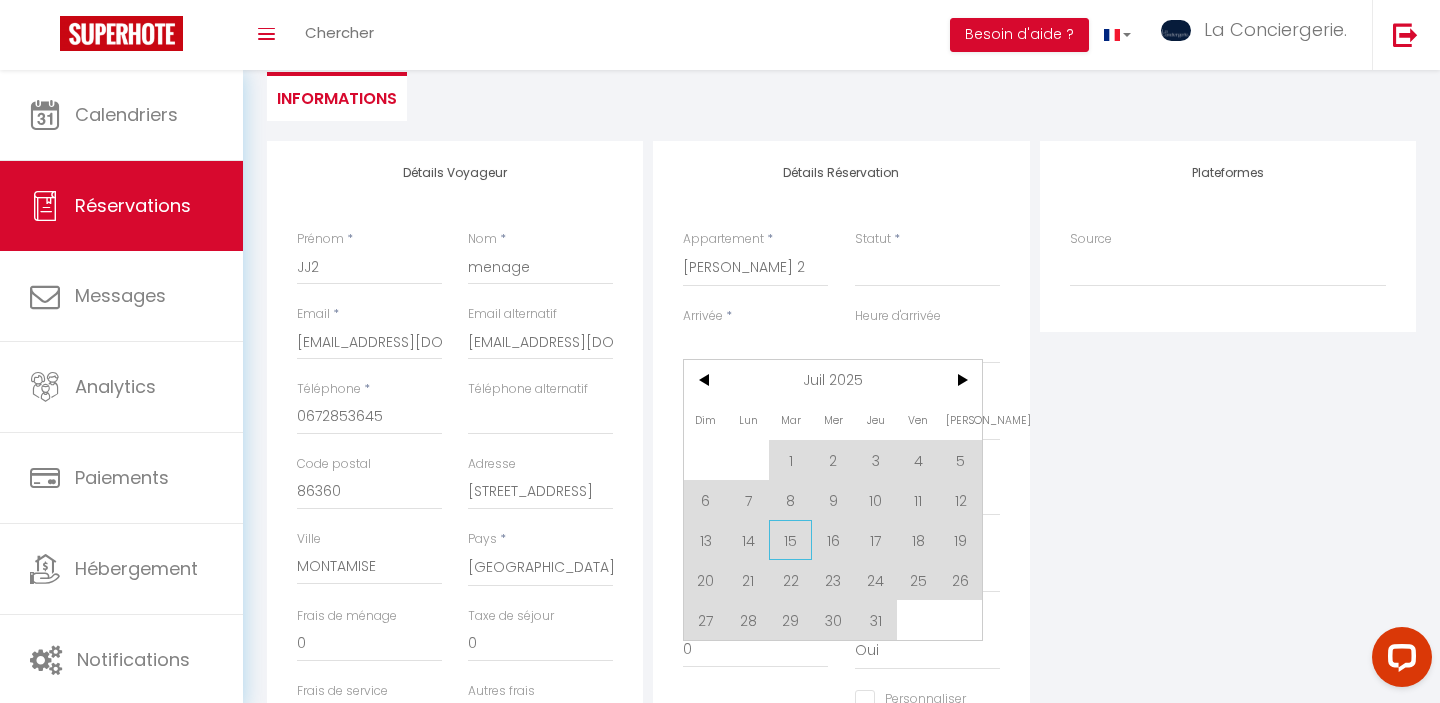click on "15" at bounding box center (790, 540) 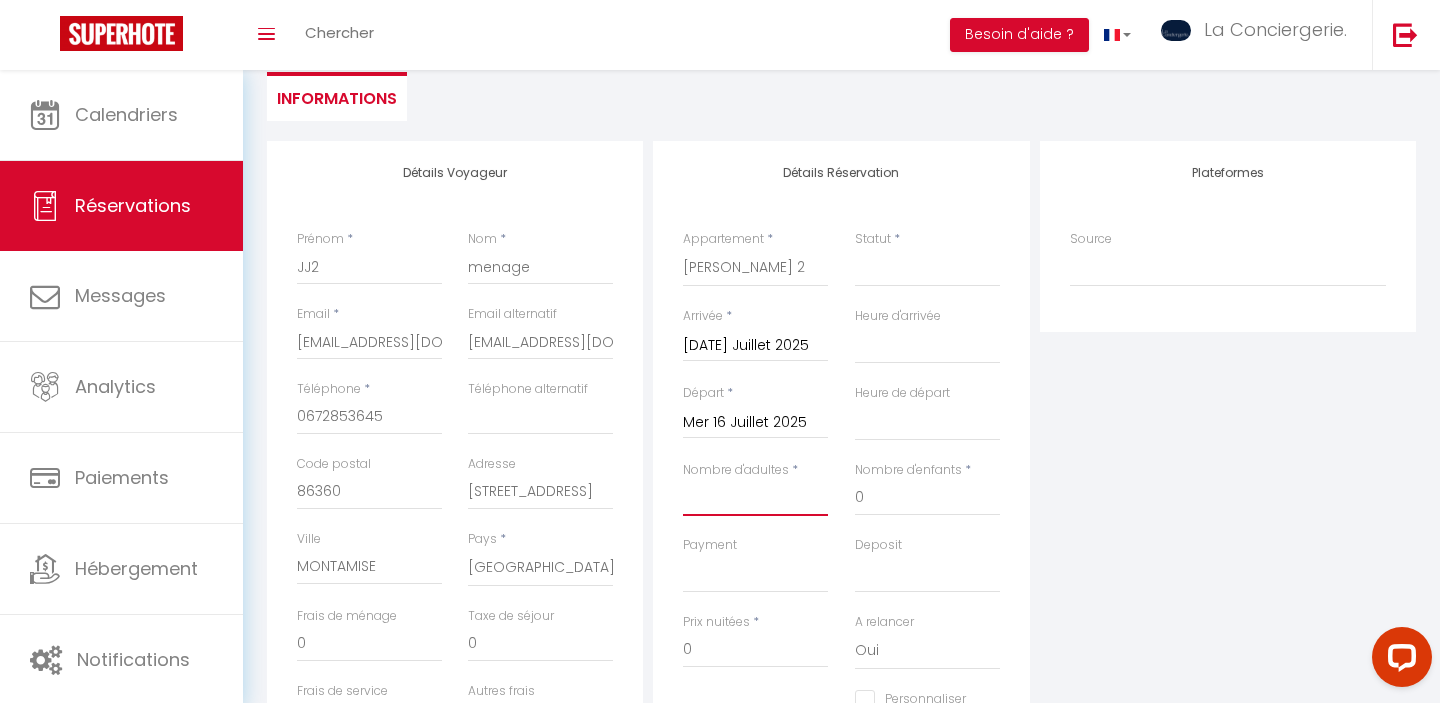 click on "Nombre d'adultes" at bounding box center (755, 498) 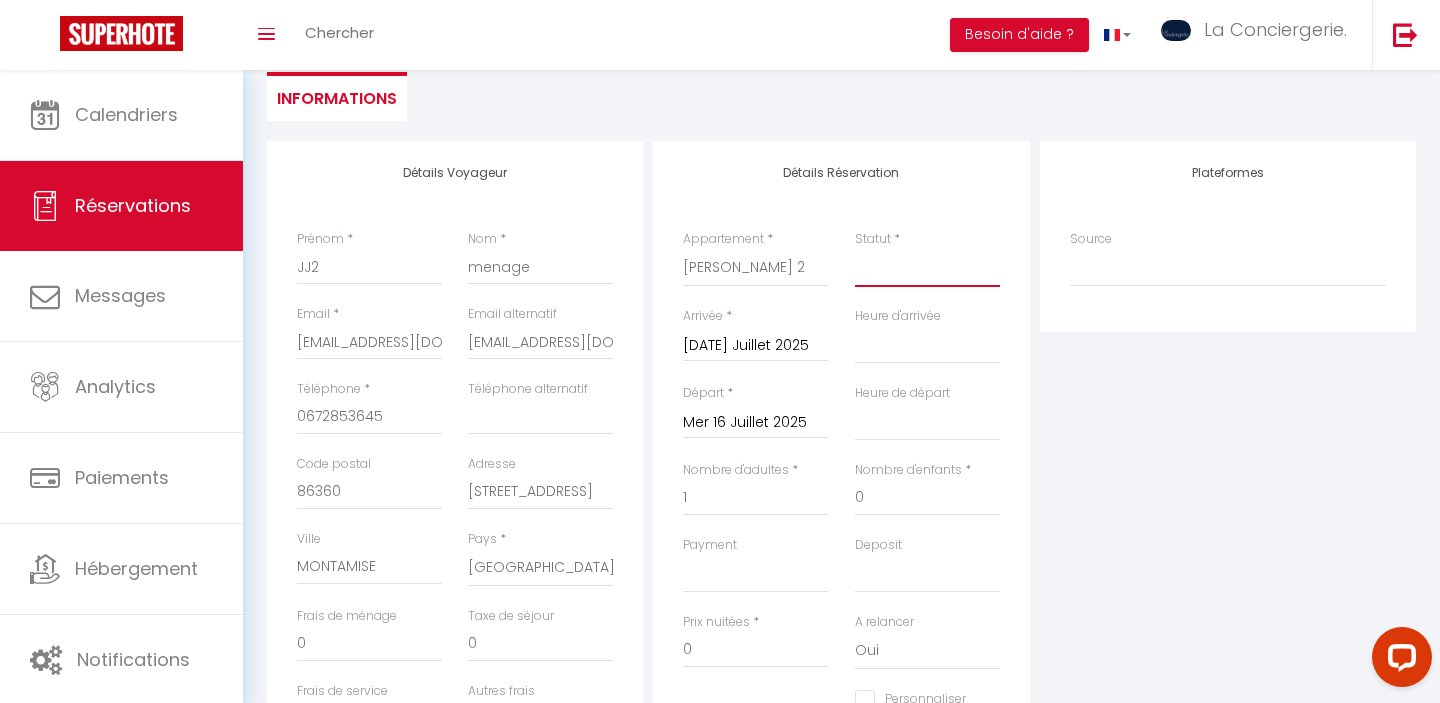 click on "Confirmé Non Confirmé Annulé Annulé par le voyageur No Show Request" at bounding box center (927, 268) 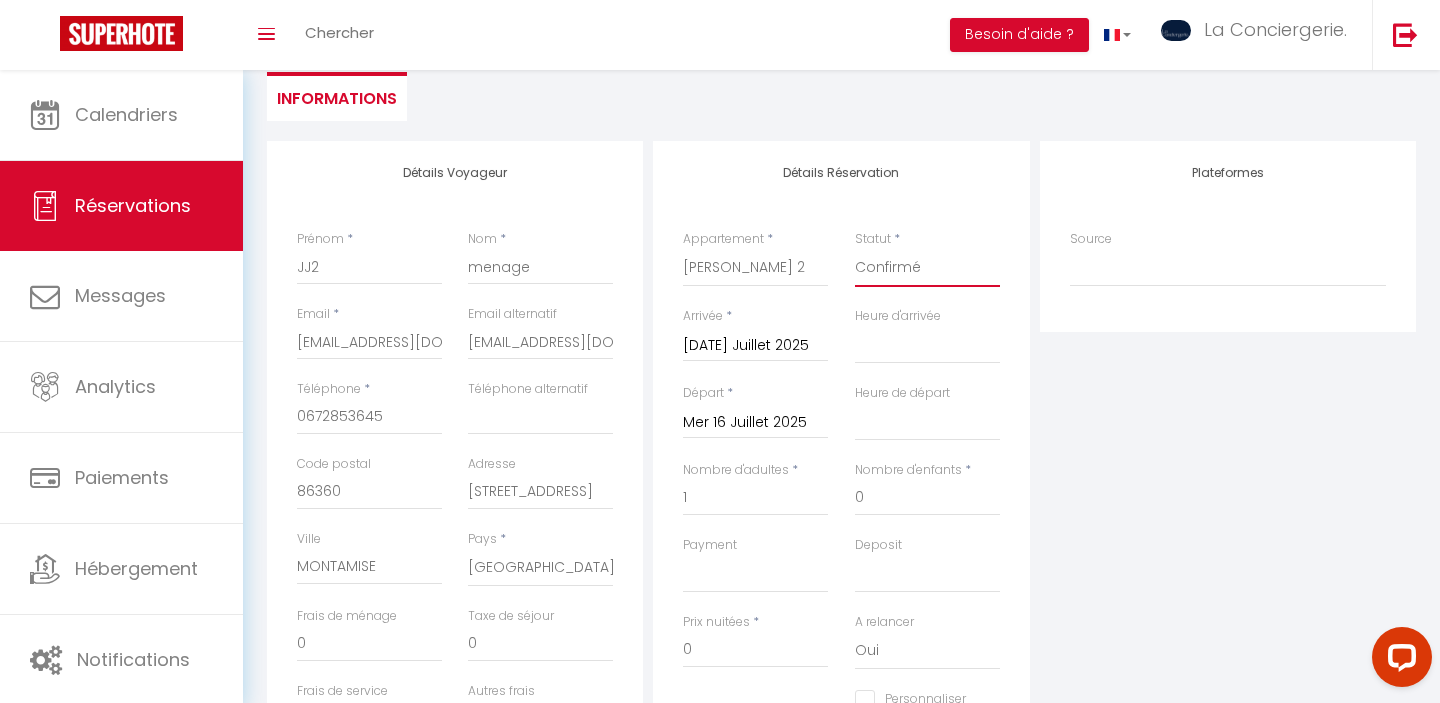 scroll, scrollTop: 0, scrollLeft: 0, axis: both 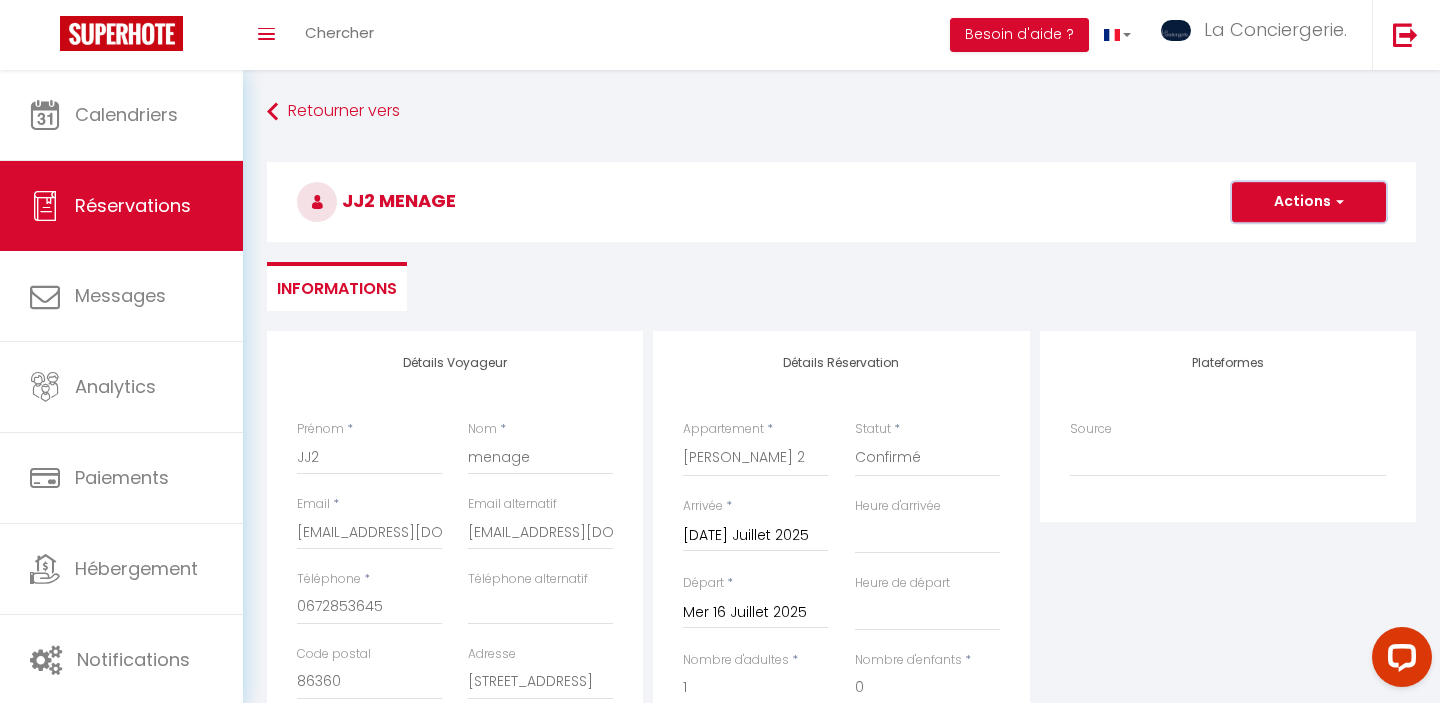 click on "Actions" at bounding box center [1309, 202] 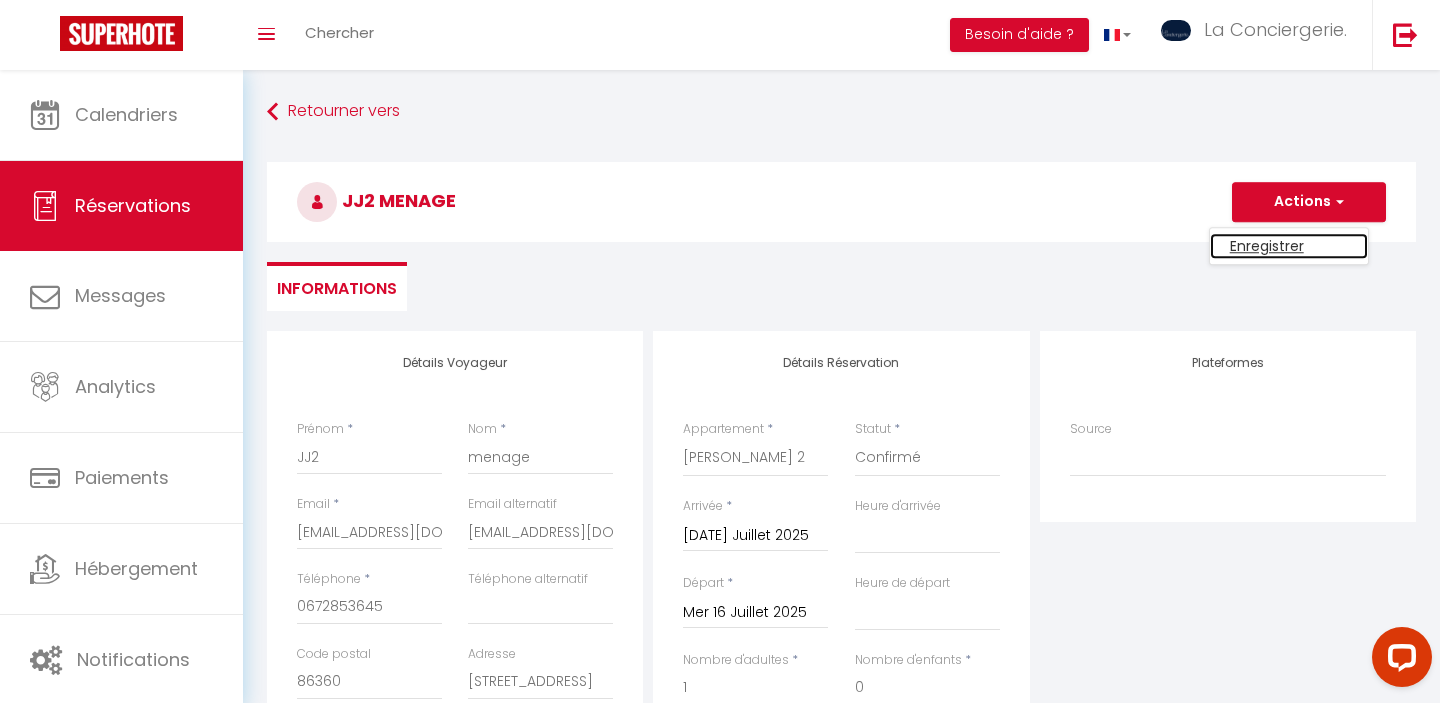 click on "Enregistrer" at bounding box center (1289, 246) 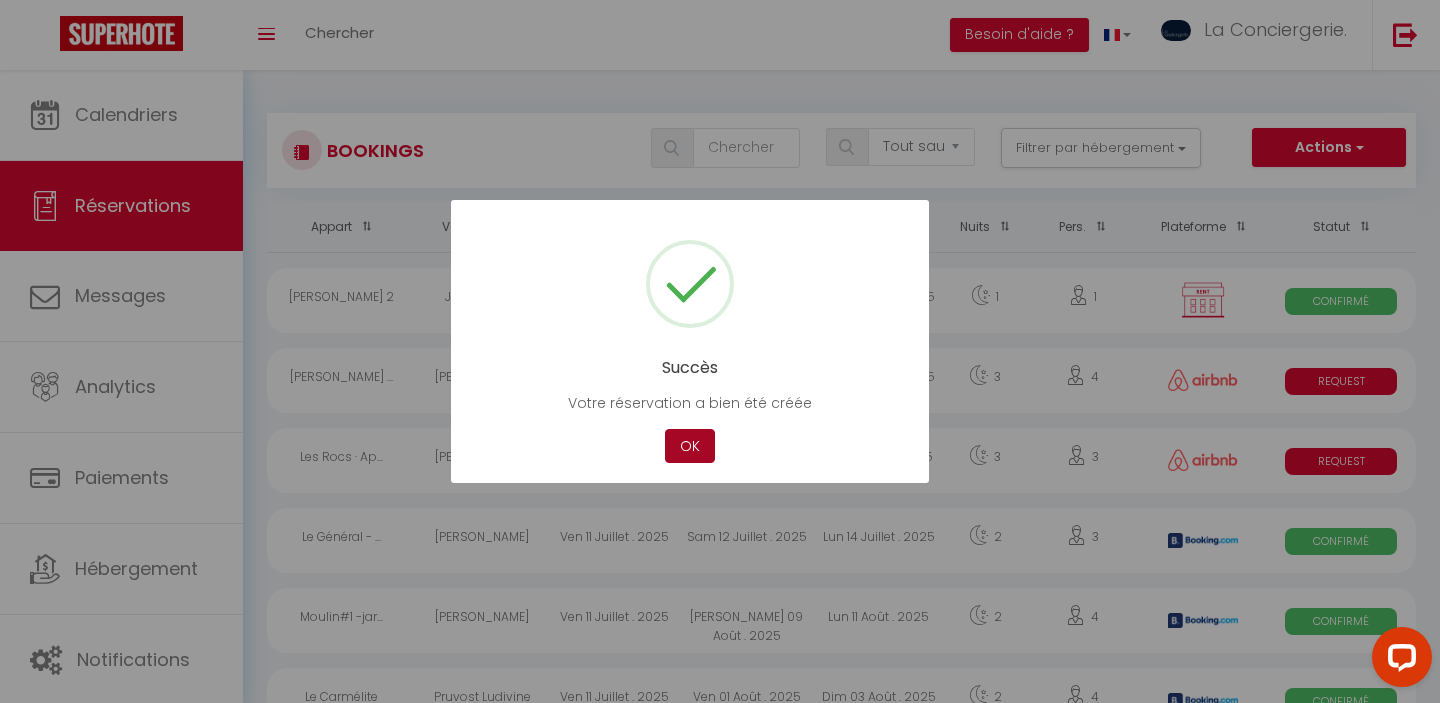 click on "OK" at bounding box center (690, 446) 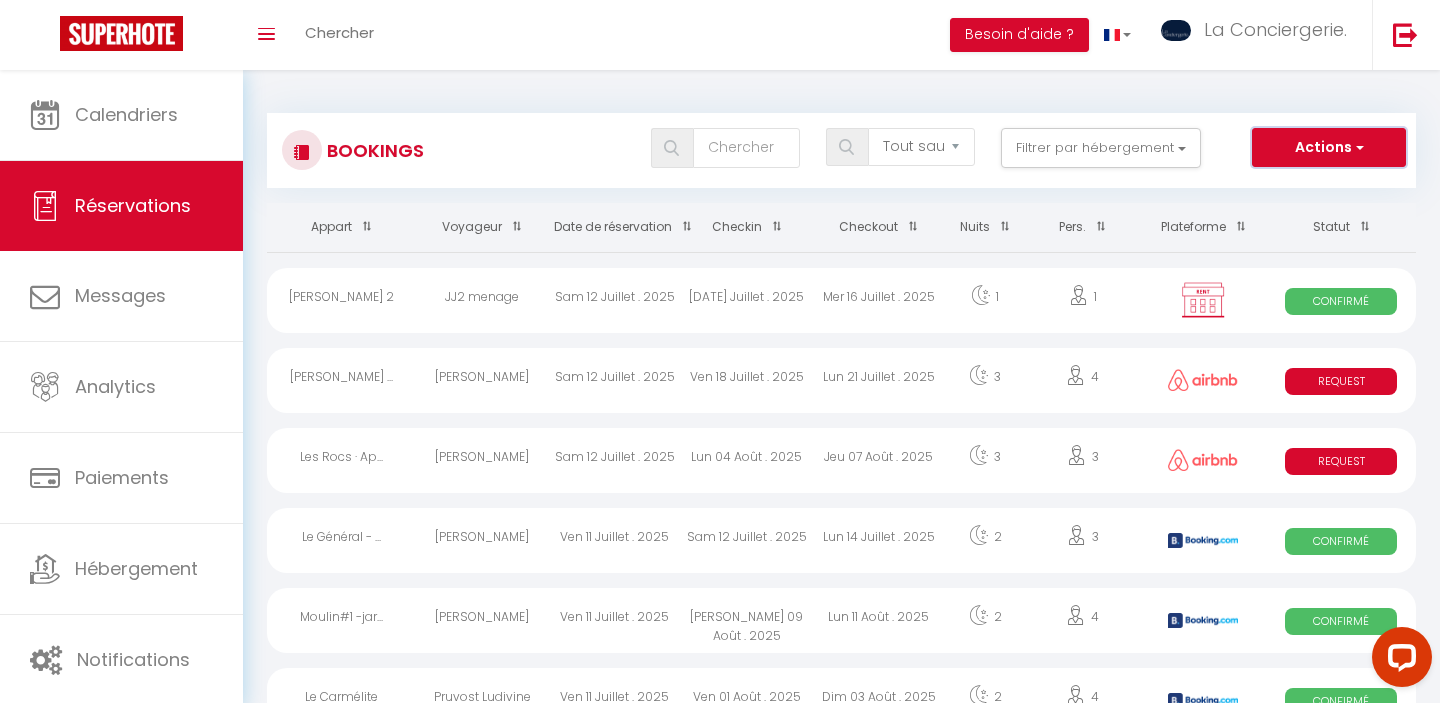 click on "Actions" at bounding box center (1329, 148) 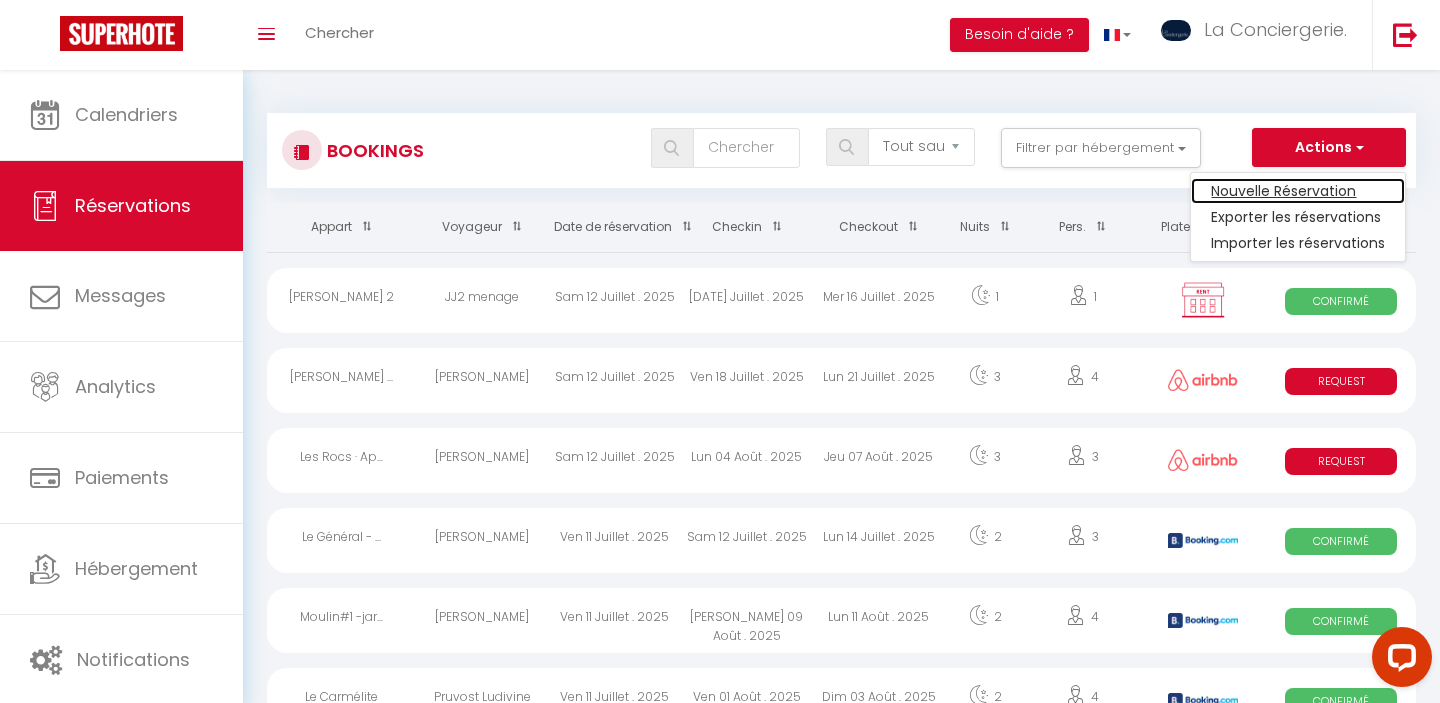 click on "Nouvelle Réservation" at bounding box center [1298, 191] 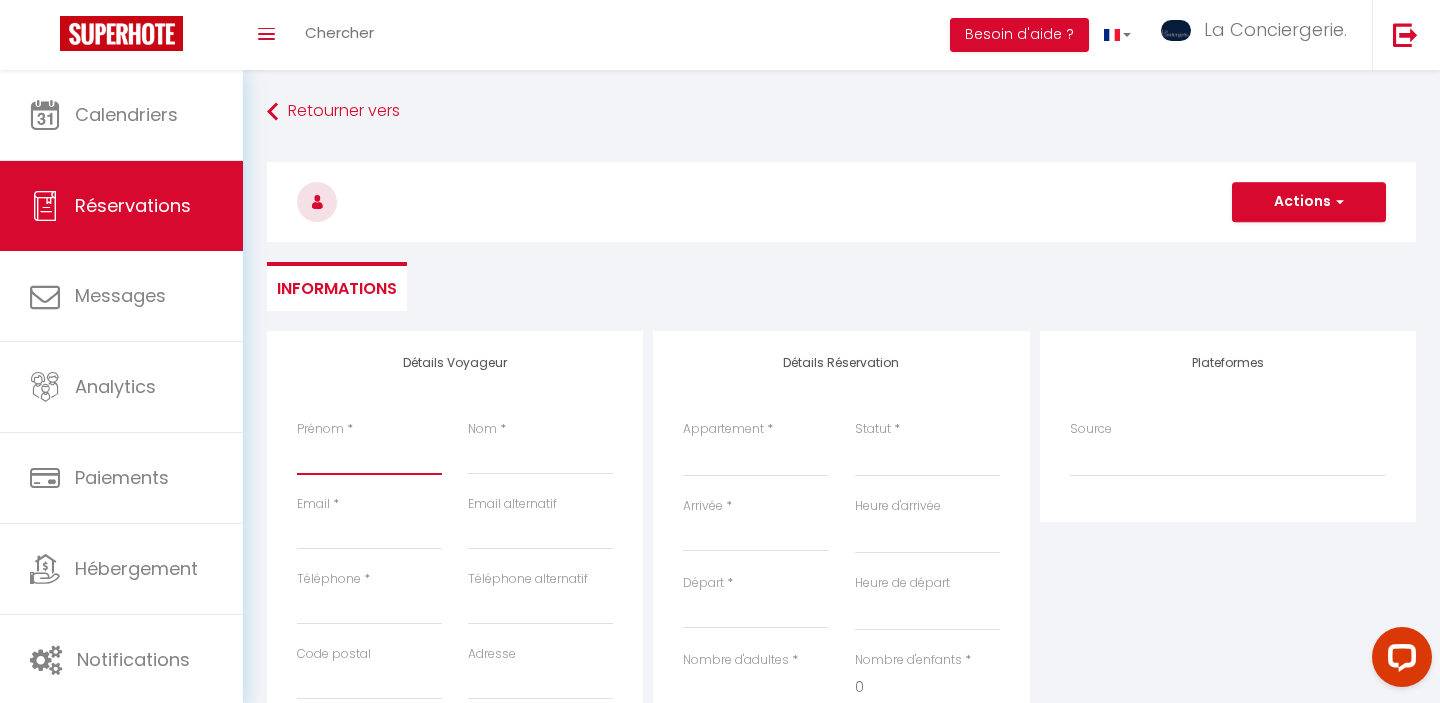 click on "Prénom" at bounding box center (369, 457) 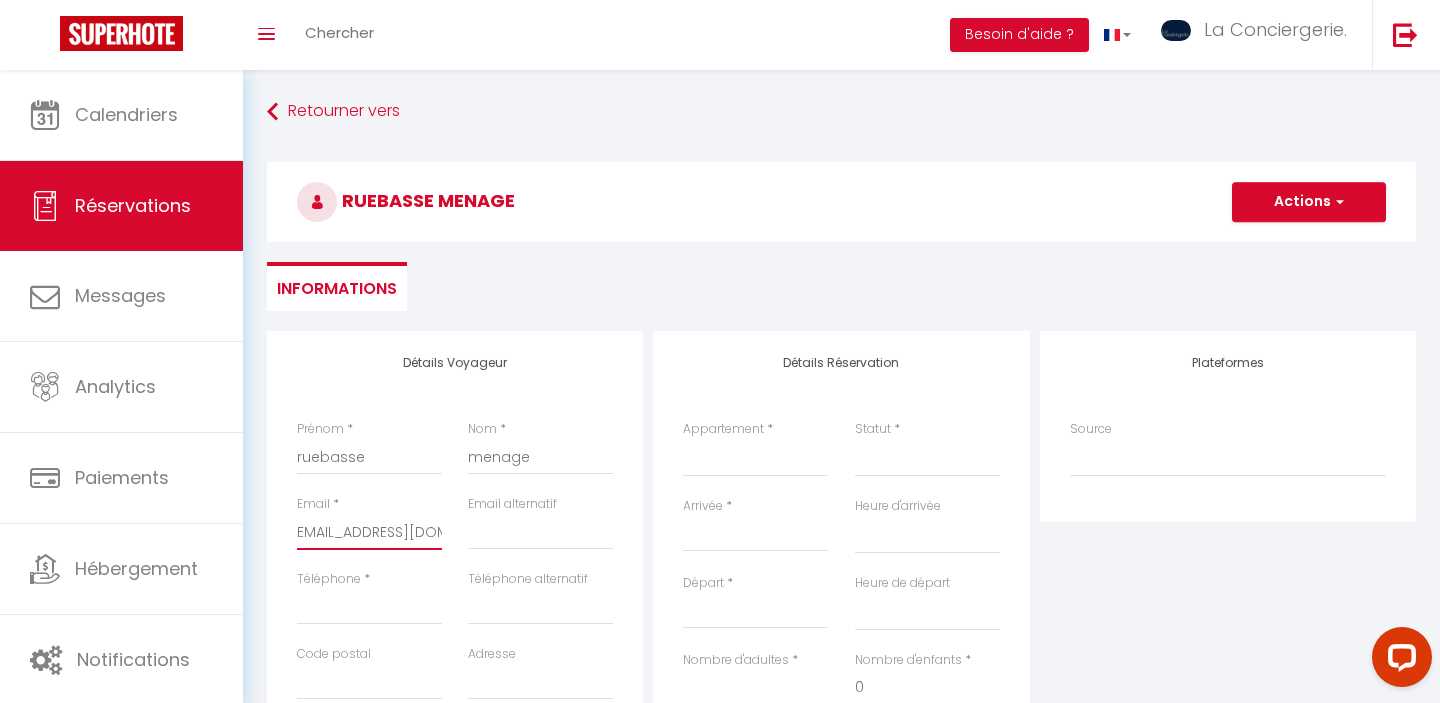 scroll, scrollTop: 0, scrollLeft: 29, axis: horizontal 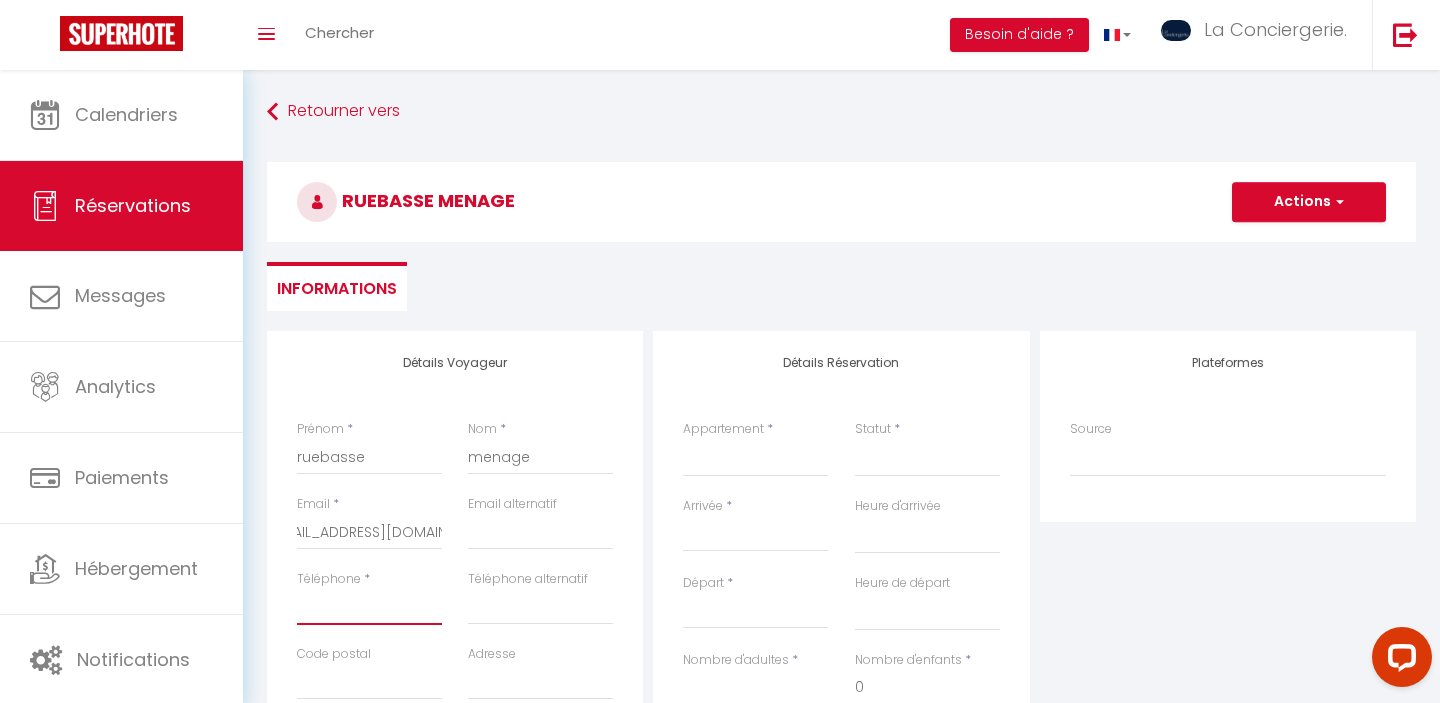 click on "Téléphone" at bounding box center [369, 607] 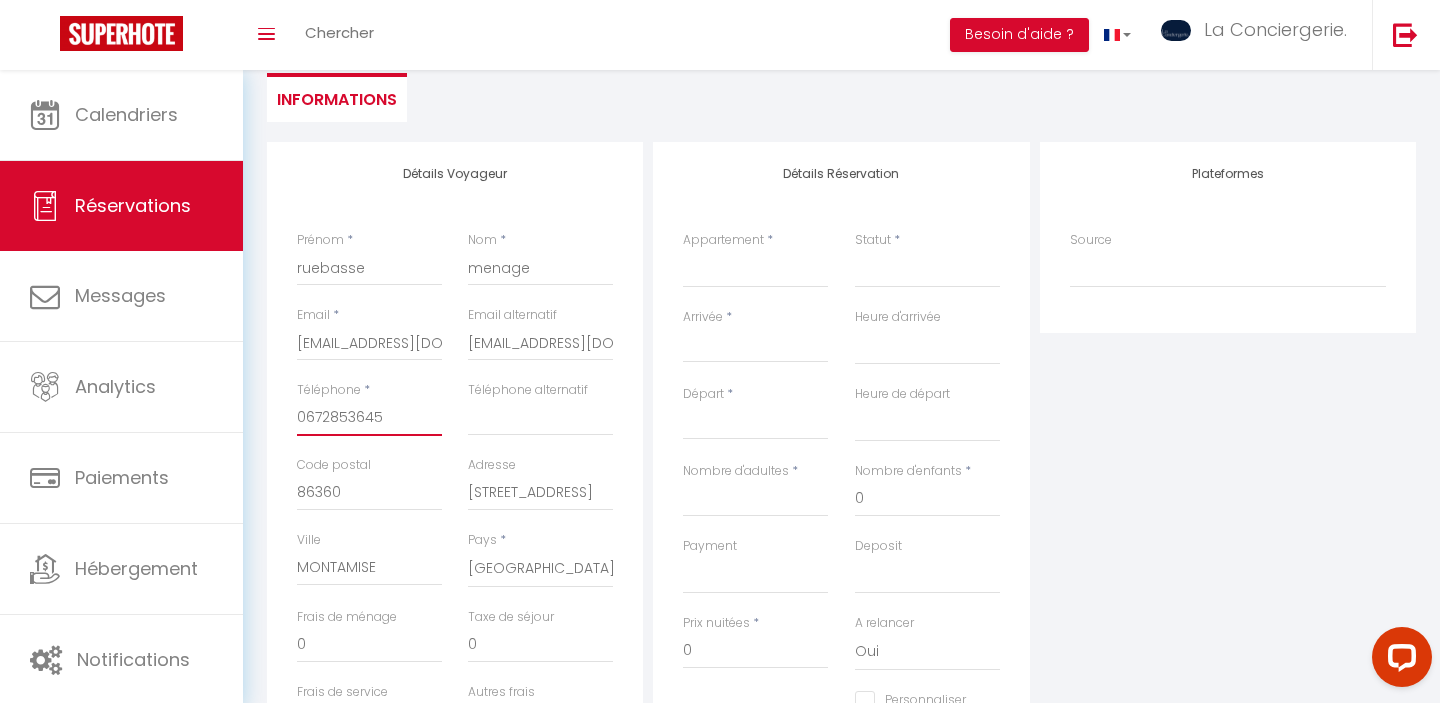 scroll, scrollTop: 193, scrollLeft: 0, axis: vertical 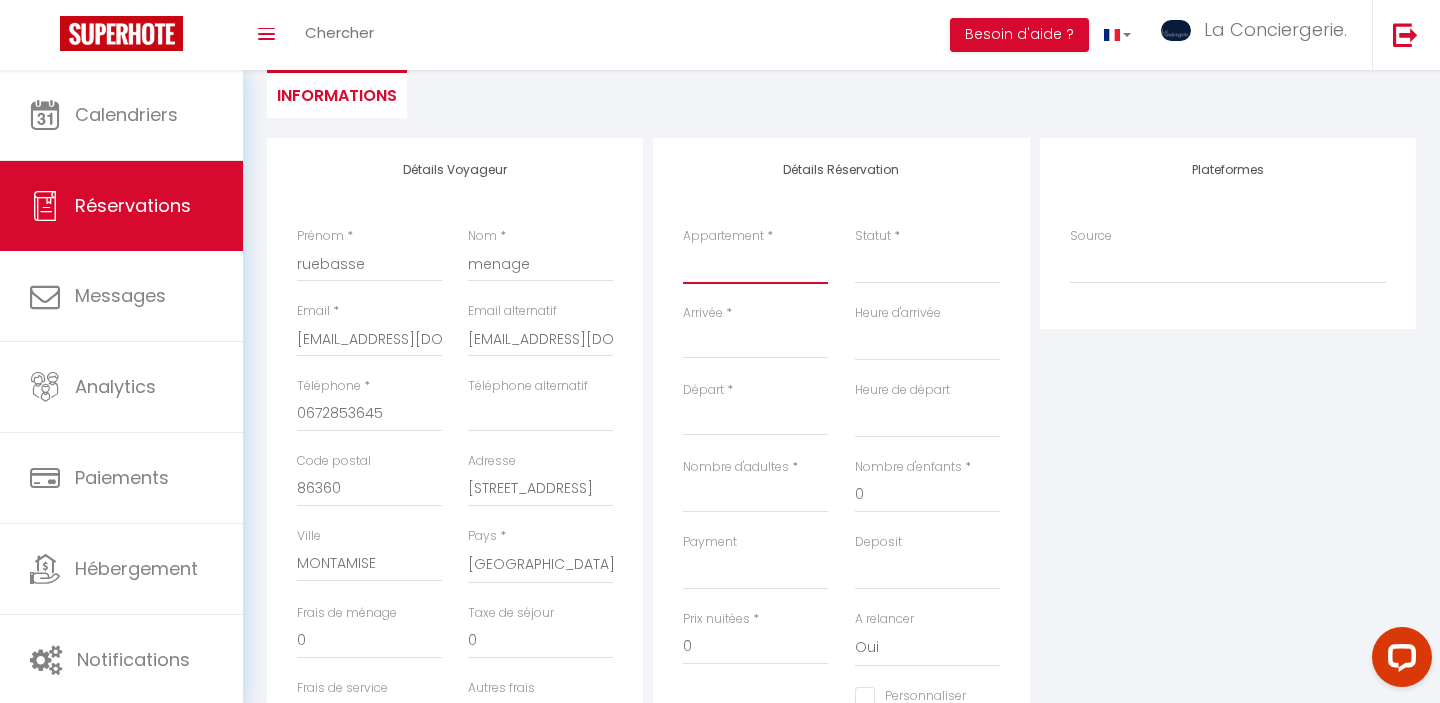 click on "Chez Aïda-Centre Ville Poitiers Beausoleil - Futuroscope- LaConciergerie. La villa de Beauvoir Le Grand Cerf - Poitiers - Gare - La Conciergerie. Les Rocs · Appart avec vue-Les Rocs-Poitiers-La Conciergerie Le Grand'rue - Centre Ville - Confort JEAN JAURES 1 JEAN JAURES 2 JEAN JAURES 3 JEAN JAURES 4 CHAMPAGNE LE BREUIL 18A RUE BASSE Chez Tata & Tonton-Poitiers Aux Pommiers - Poitiers CHU - La maison Foucault-Jardin-Poitiers/CHU-Futuroscope Le Général - 4 pers - Poitiers Le 107 - Poitiers - CHU - Le Jardin du Clain-PoitiersCentre- La Conciergerie PASTEUR Le Carmélite La Cartonnerie Rabat Chez Nellane - Poitiers - La Conciergerie. Chez Célina - La Conciergerie. Le Chapron -Appart -Terrasse-Parking-Futuroscope La tour du Chapron- Terrasse - Confort - Futuroscope Maison -Patis du Chêne- Poitiers GIrondins Le Studio Augouard-Poitiers centre-La Conciergerie A l'Université - Poitiers - La Conciergerie. AU 237'-Résidence Aquatis-Futuroscope- L'Orangerie-Les Gîtes de la Chartreuse-Futuroscope La Gibauderie" at bounding box center [755, 265] 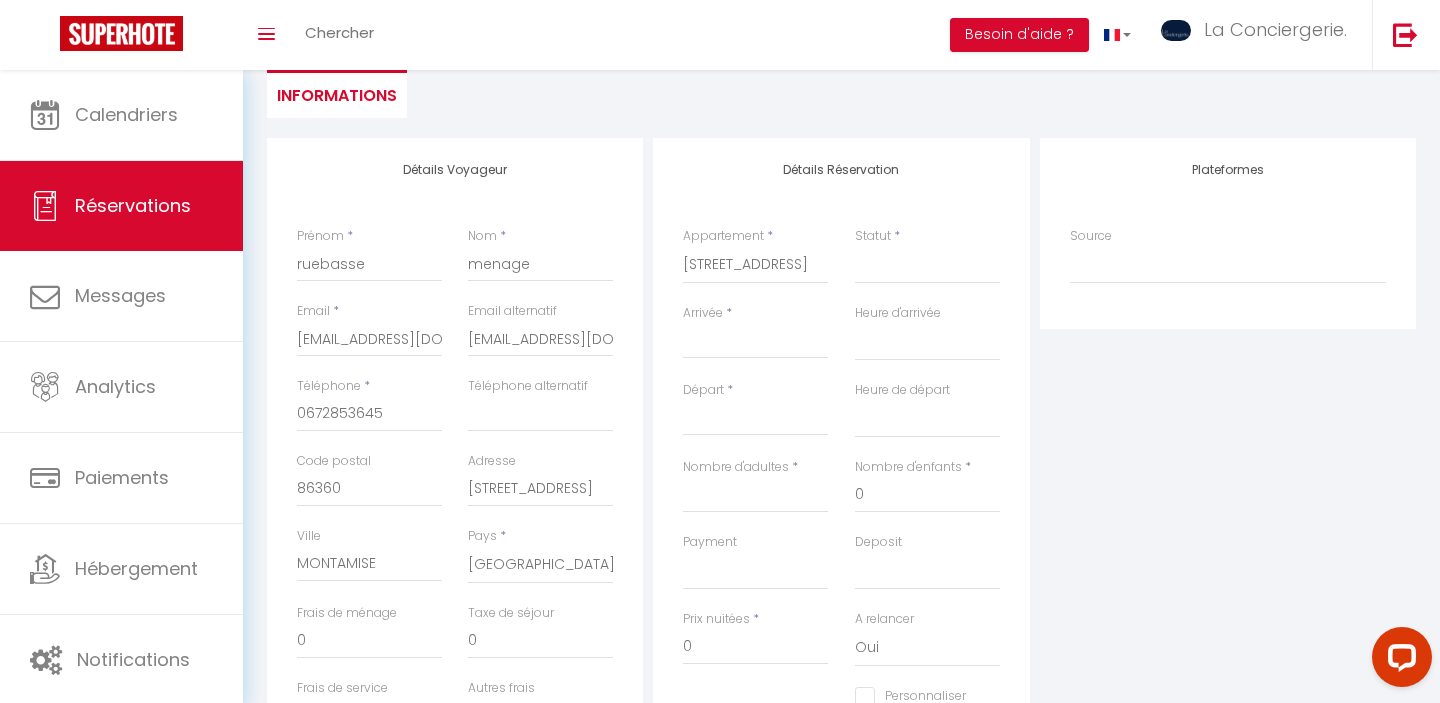 click on "Arrivée" at bounding box center [755, 343] 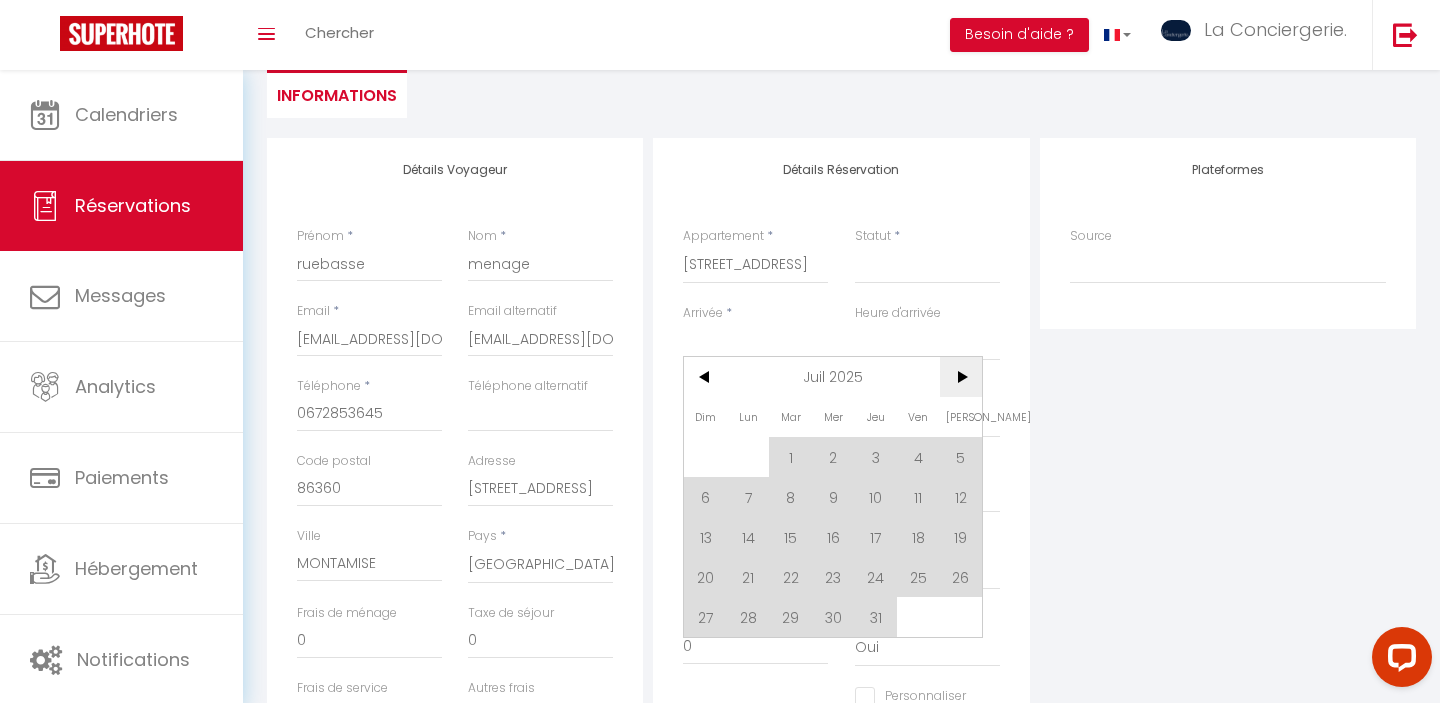 click on ">" at bounding box center (961, 377) 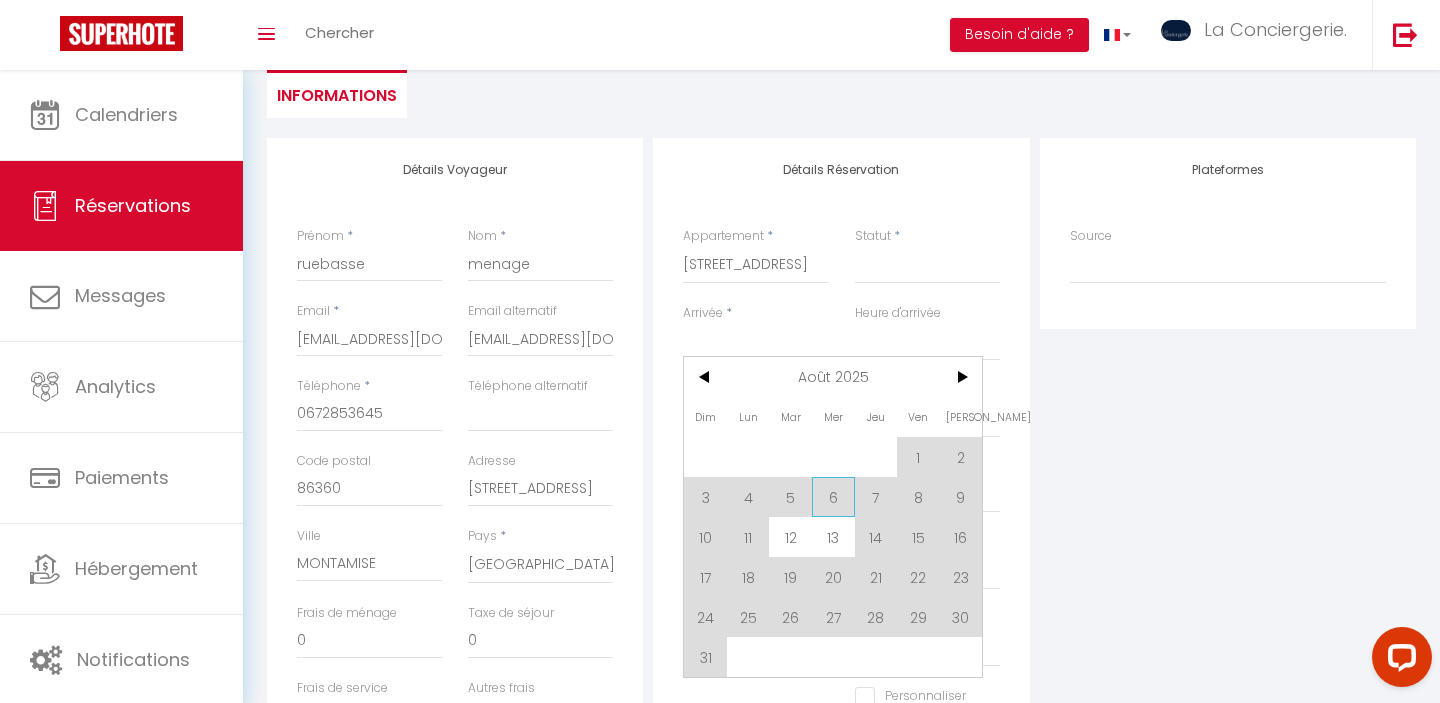 click on "6" at bounding box center [833, 497] 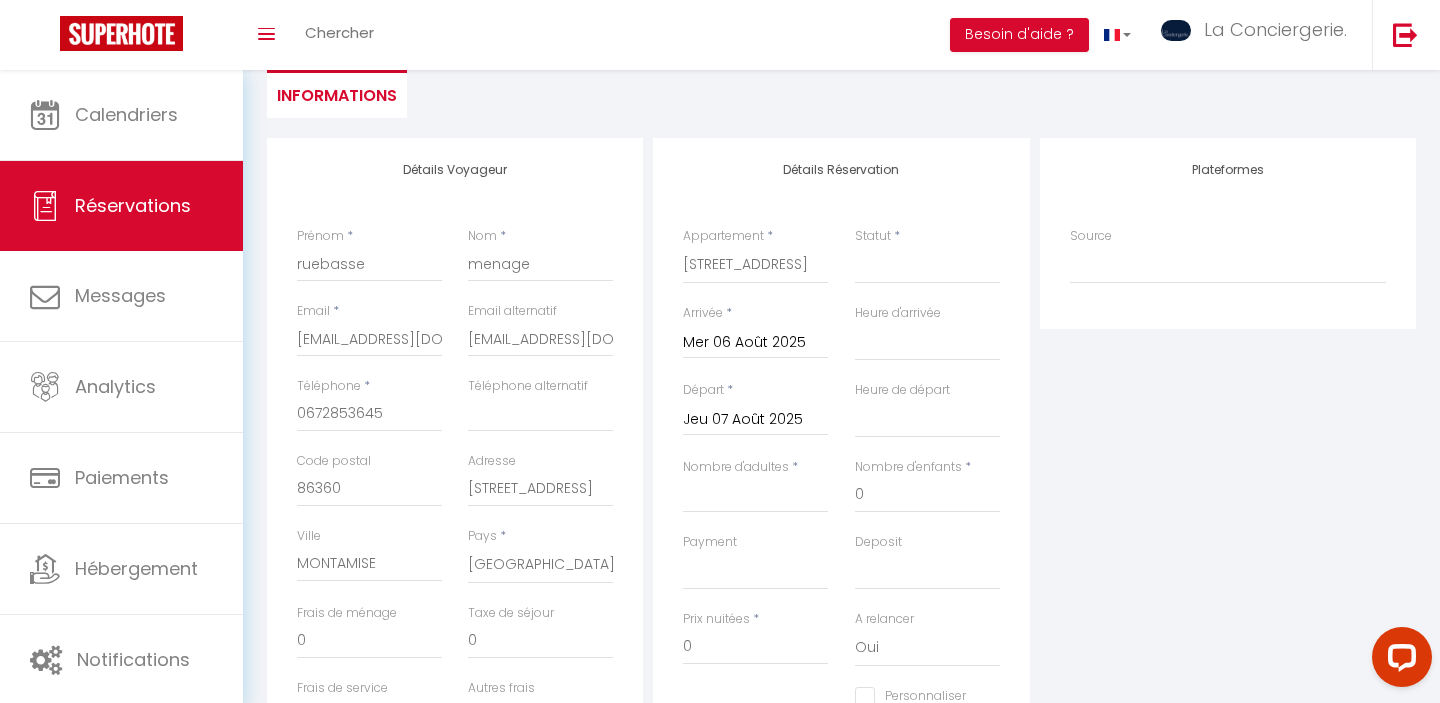 click on "Jeu 07 Août 2025" at bounding box center (755, 420) 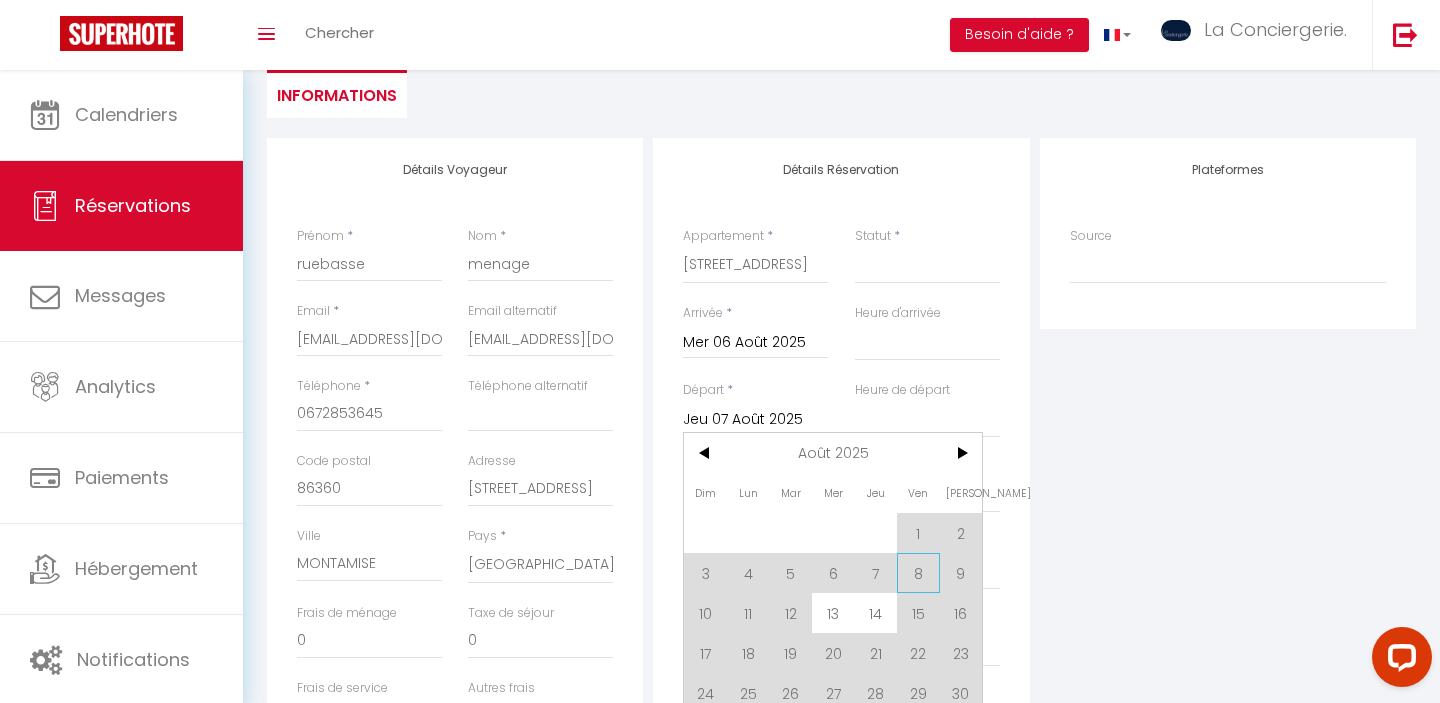 click on "8" at bounding box center (918, 573) 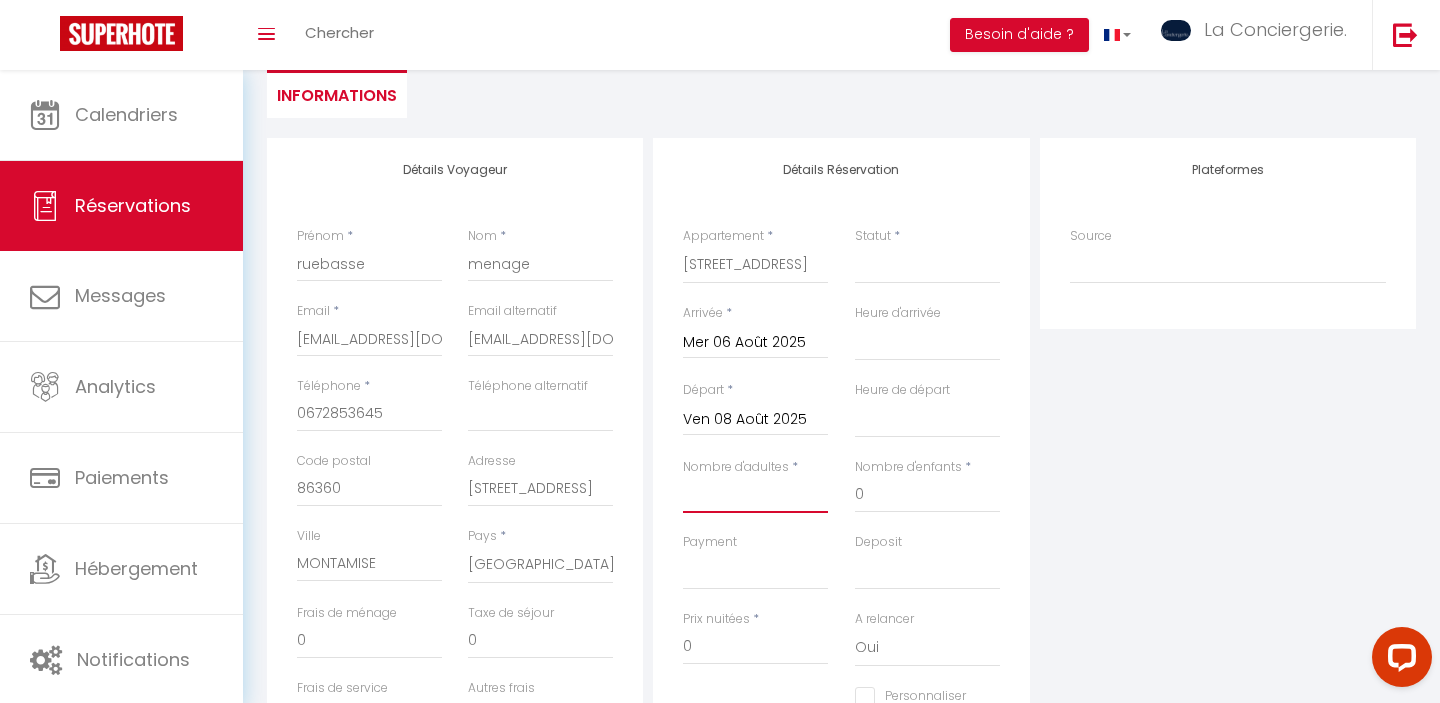 click on "Nombre d'adultes" at bounding box center [755, 495] 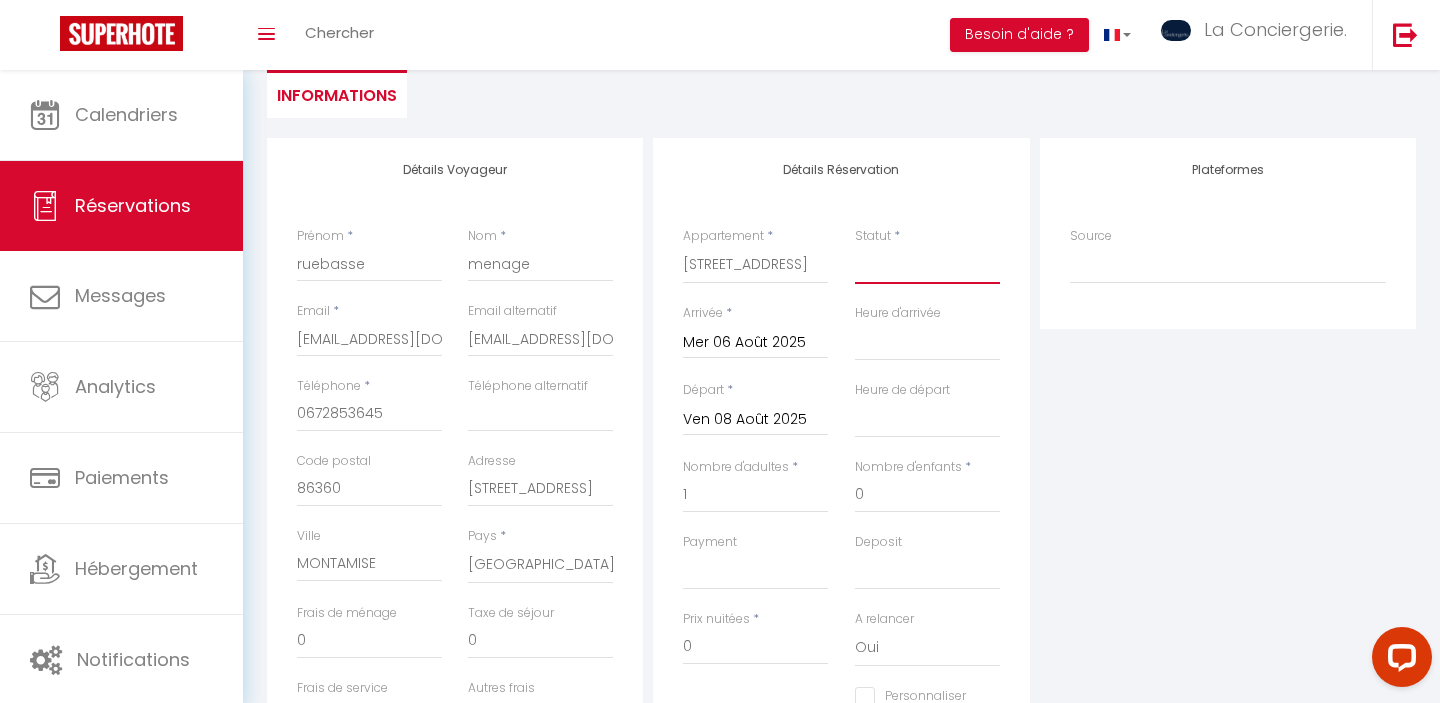 click on "Confirmé Non Confirmé Annulé Annulé par le voyageur No Show Request" at bounding box center (927, 265) 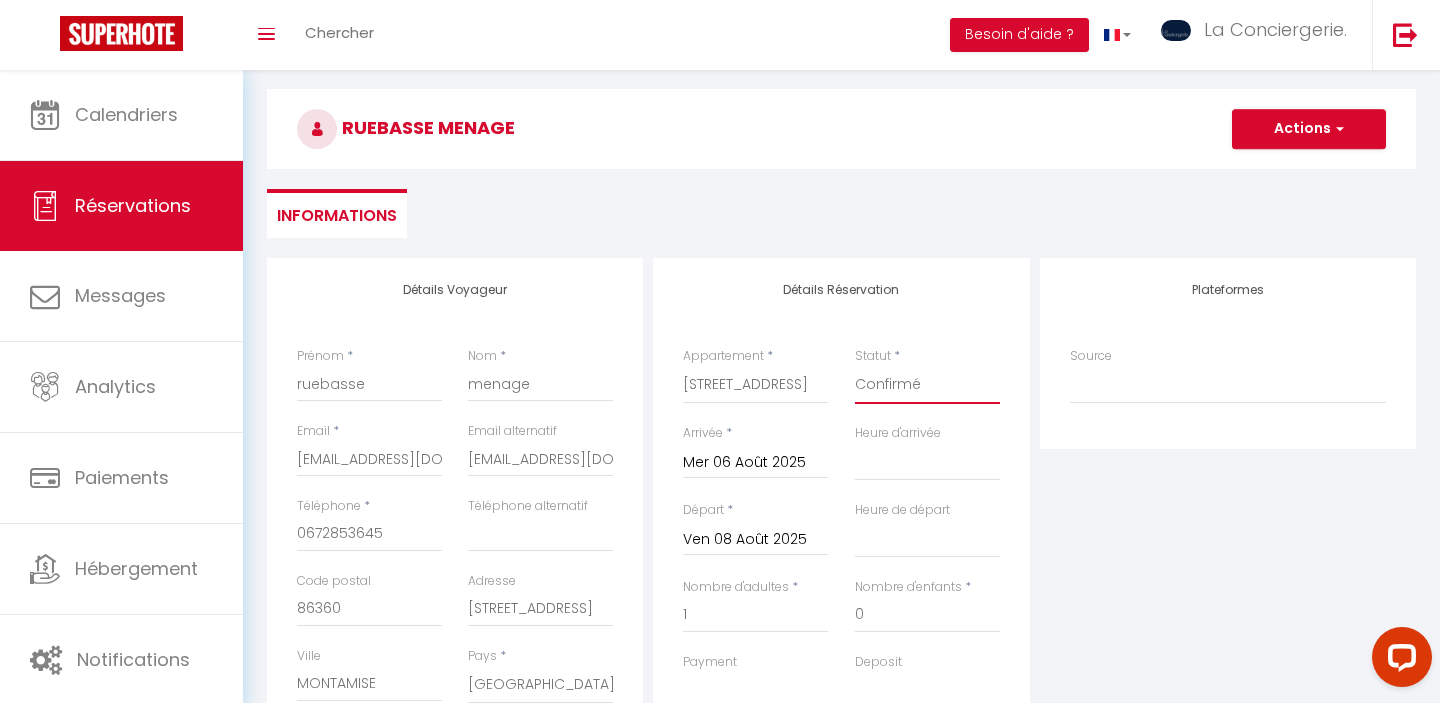 scroll, scrollTop: 0, scrollLeft: 0, axis: both 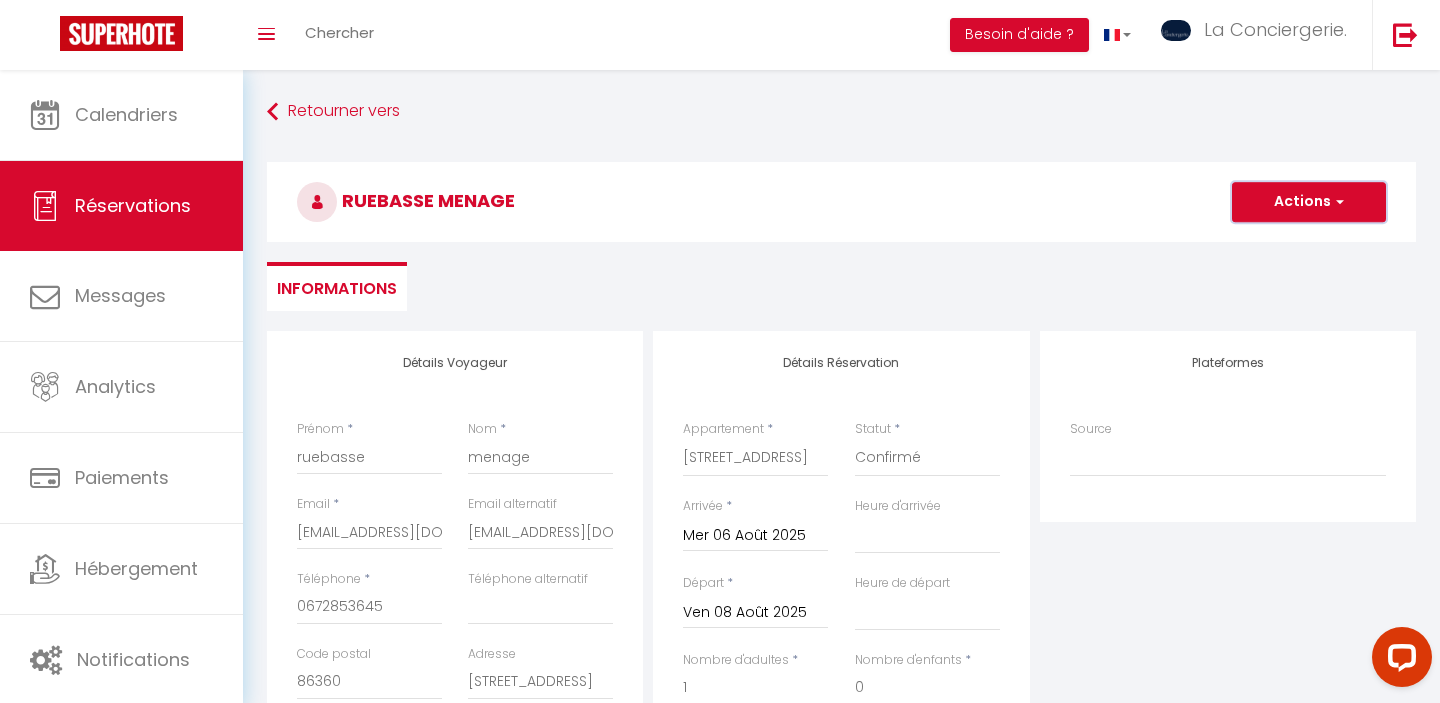 click on "Actions" at bounding box center (1309, 202) 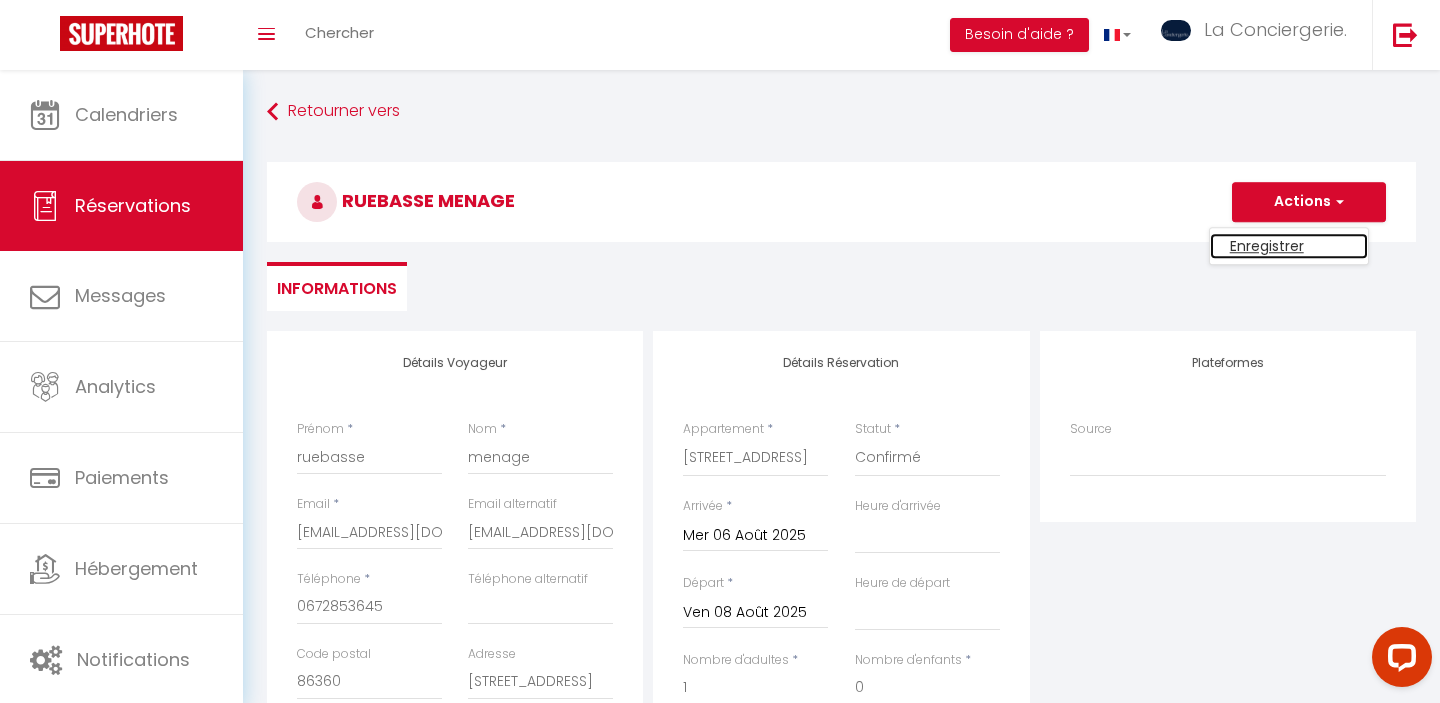 click on "Enregistrer" at bounding box center (1289, 246) 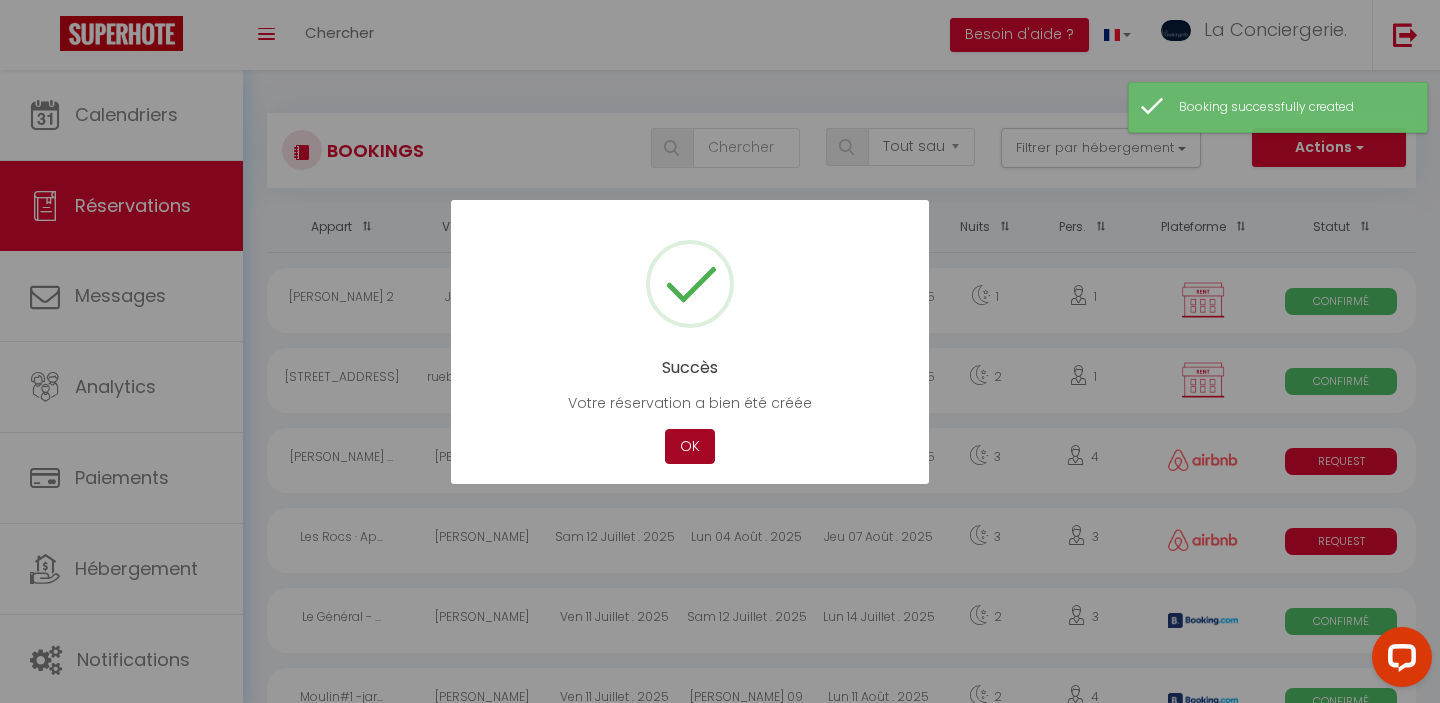 click on "OK" at bounding box center [690, 446] 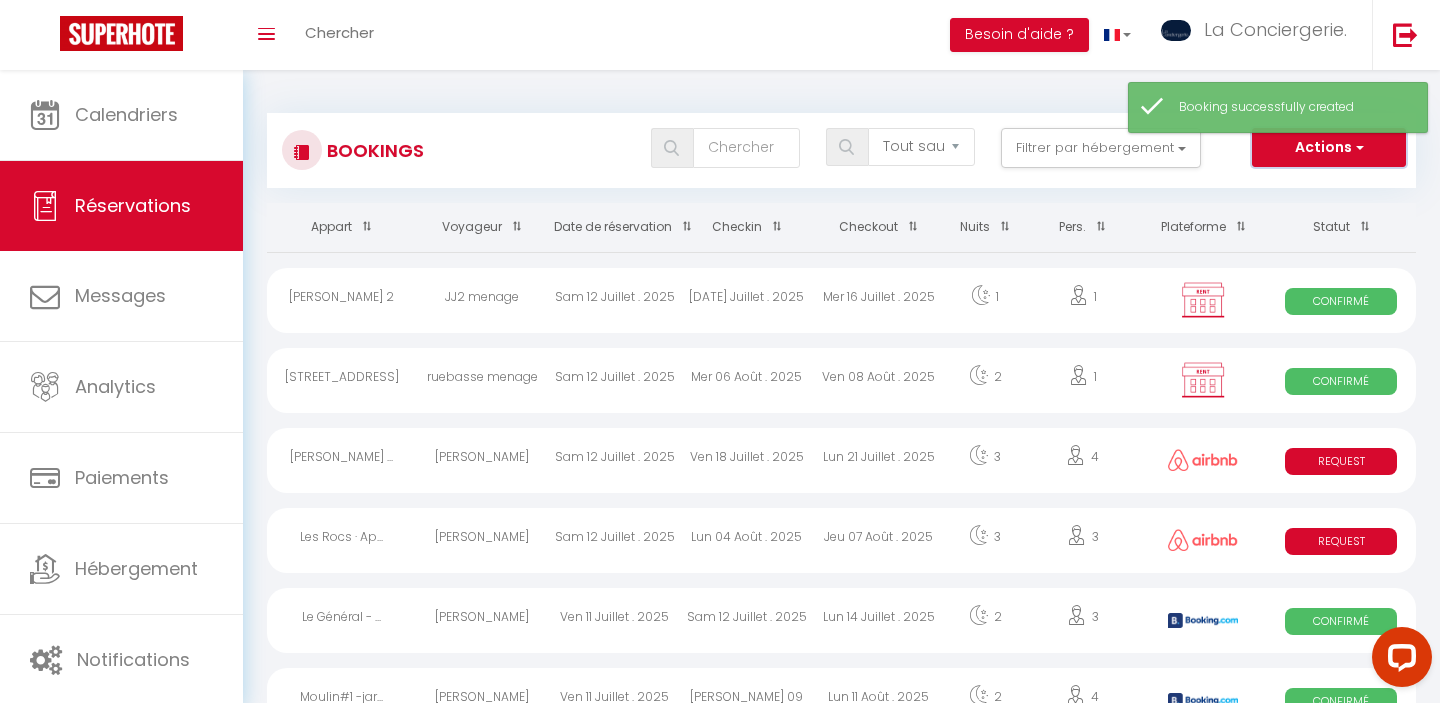 click on "Actions" at bounding box center (1329, 148) 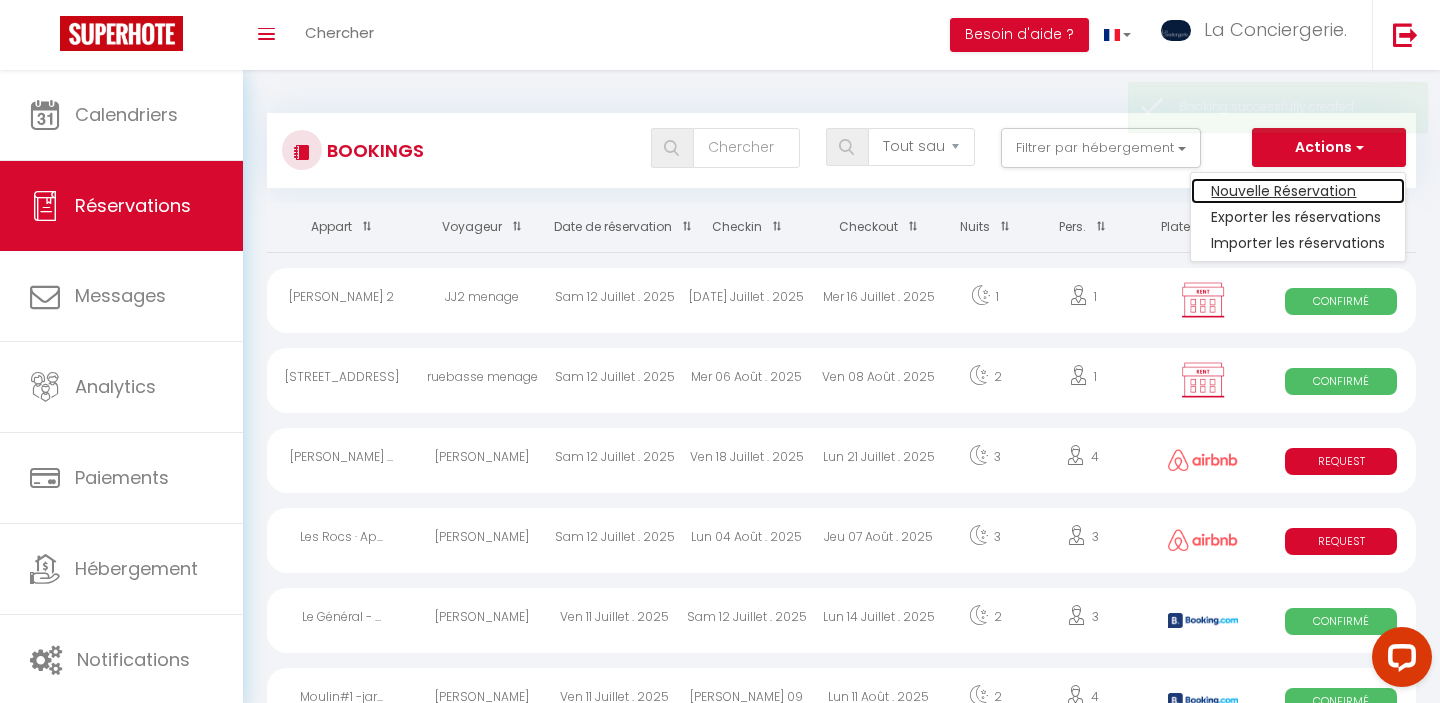click on "Nouvelle Réservation" at bounding box center (1298, 191) 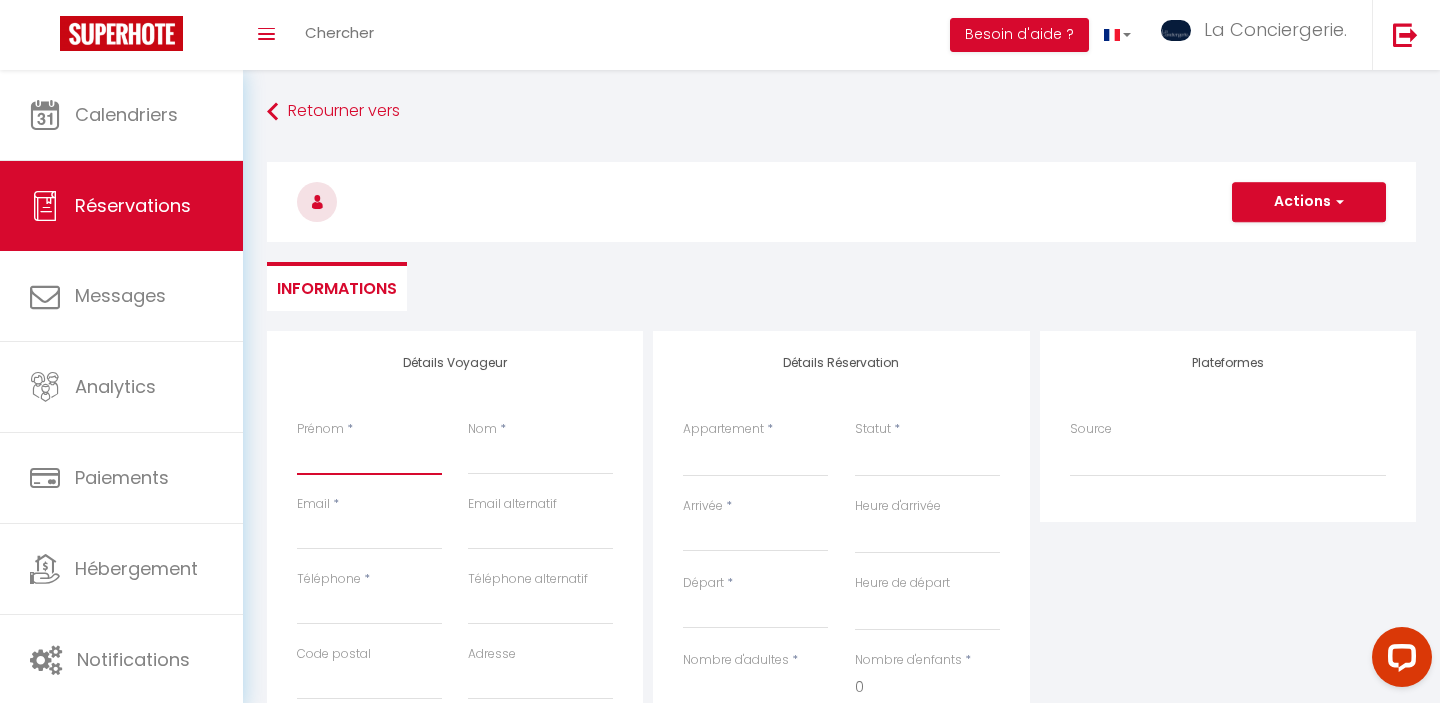 click on "Prénom" at bounding box center [369, 457] 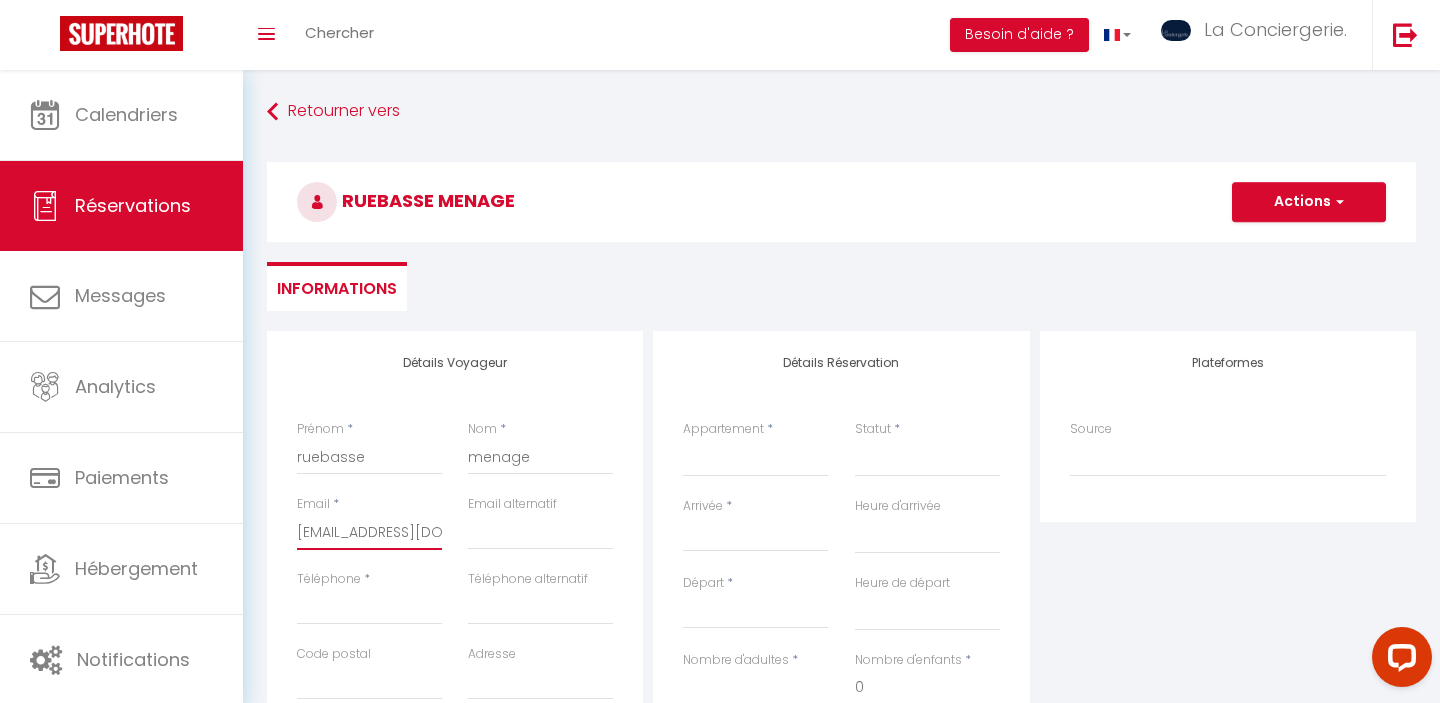 scroll, scrollTop: 0, scrollLeft: 13, axis: horizontal 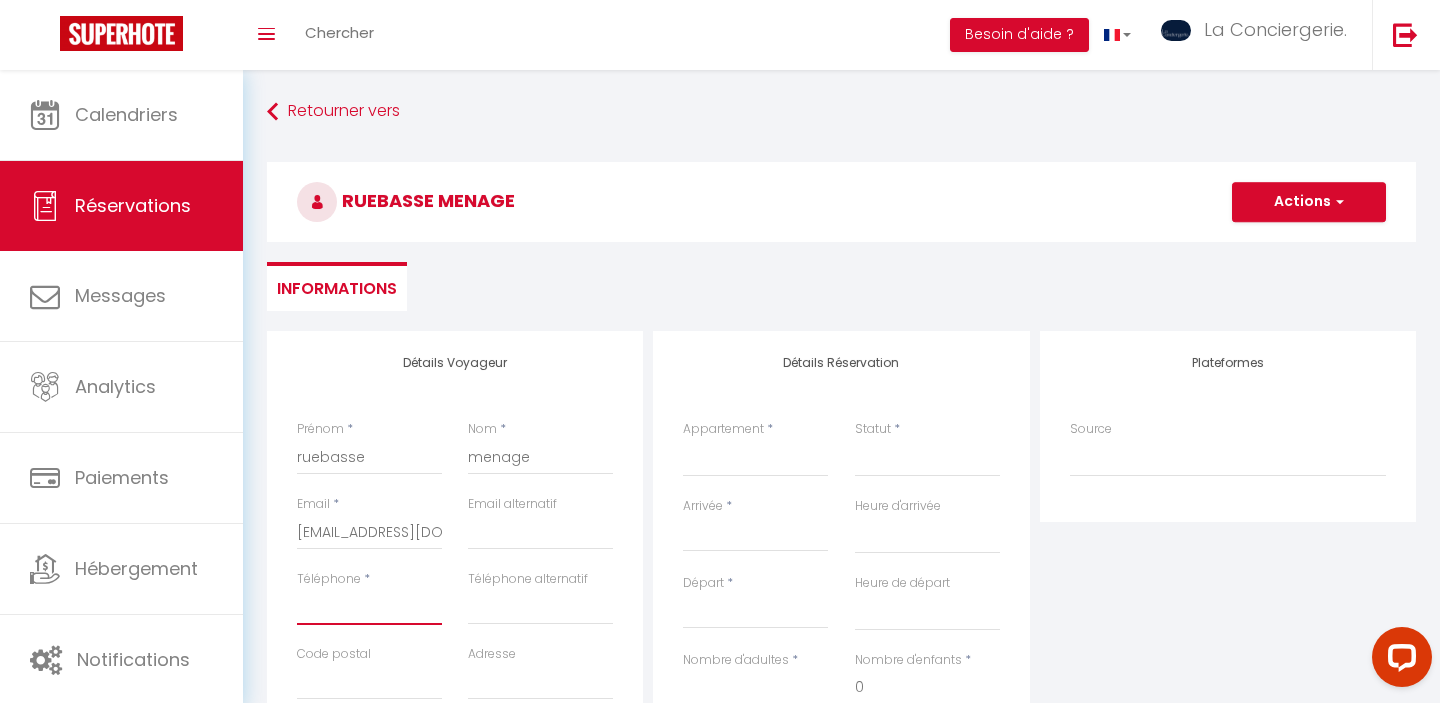 click on "Téléphone" at bounding box center (369, 607) 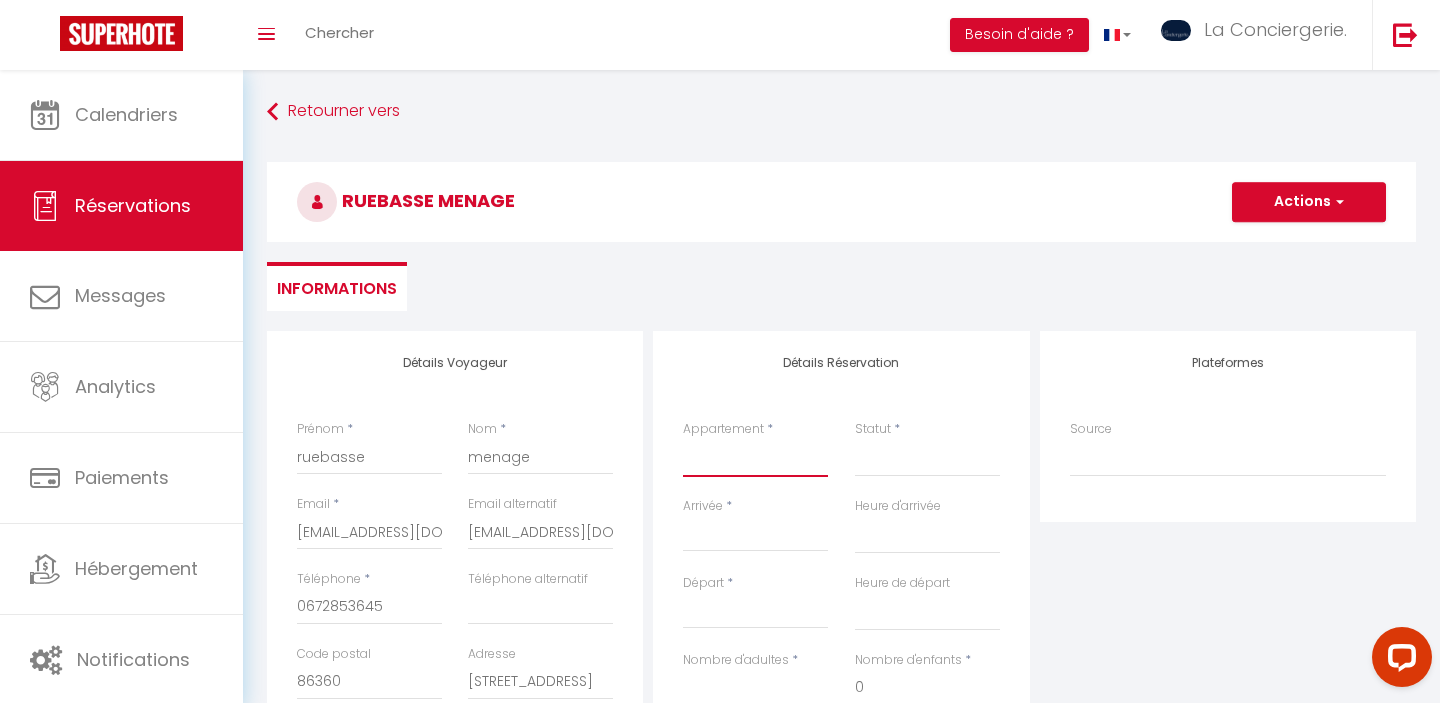 click on "Chez Aïda-Centre Ville Poitiers Beausoleil - Futuroscope- LaConciergerie. La villa de Beauvoir Le Grand Cerf - Poitiers - Gare - La Conciergerie. Les Rocs · Appart avec vue-Les Rocs-Poitiers-La Conciergerie Le Grand'rue - Centre Ville - Confort JEAN JAURES 1 JEAN JAURES 2 JEAN JAURES 3 JEAN JAURES 4 CHAMPAGNE LE BREUIL 18A RUE BASSE Chez Tata & Tonton-Poitiers Aux Pommiers - Poitiers CHU - La maison Foucault-Jardin-Poitiers/CHU-Futuroscope Le Général - 4 pers - Poitiers Le 107 - Poitiers - CHU - Le Jardin du Clain-PoitiersCentre- La Conciergerie PASTEUR Le Carmélite La Cartonnerie Rabat Chez Nellane - Poitiers - La Conciergerie. Chez Célina - La Conciergerie. Le Chapron -Appart -Terrasse-Parking-Futuroscope La tour du Chapron- Terrasse - Confort - Futuroscope Maison -Patis du Chêne- Poitiers GIrondins Le Studio Augouard-Poitiers centre-La Conciergerie A l'Université - Poitiers - La Conciergerie. AU 237'-Résidence Aquatis-Futuroscope- L'Orangerie-Les Gîtes de la Chartreuse-Futuroscope La Gibauderie" at bounding box center (755, 458) 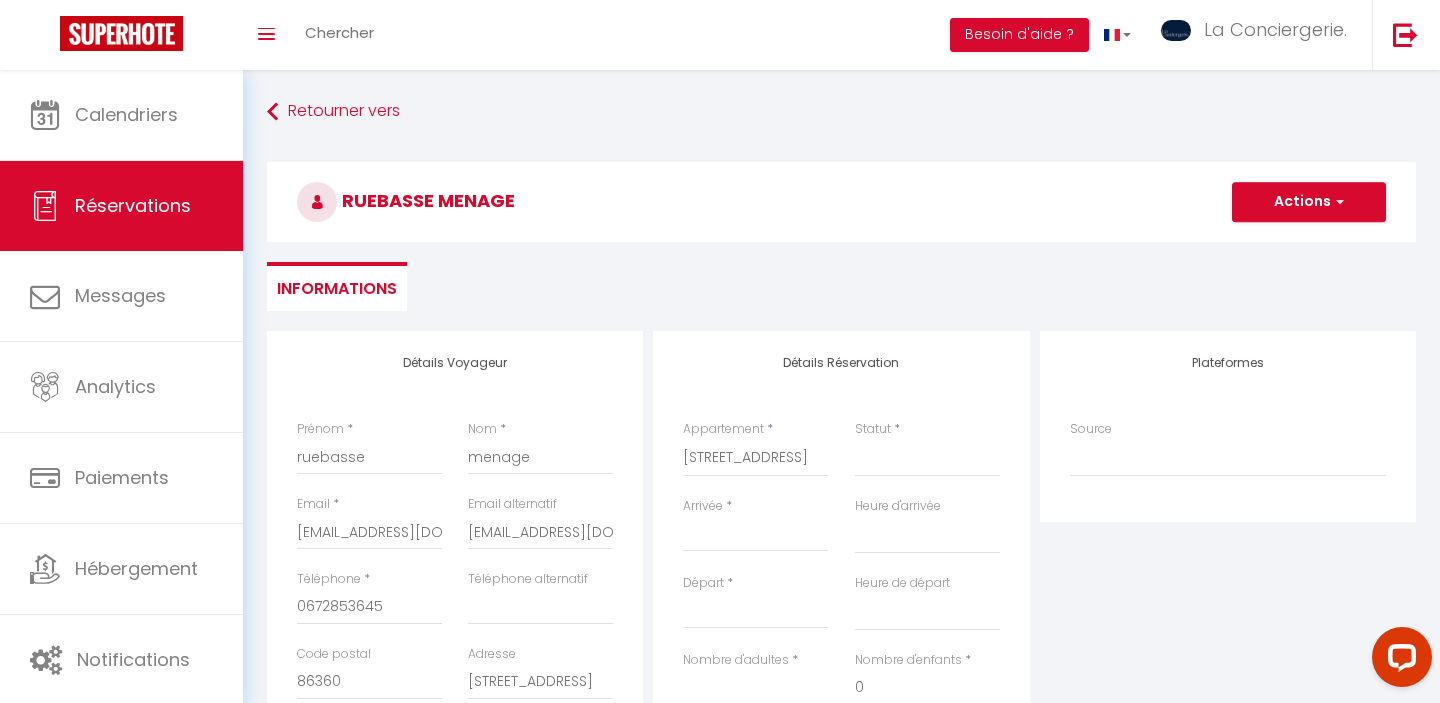 click on "Arrivée" at bounding box center [755, 536] 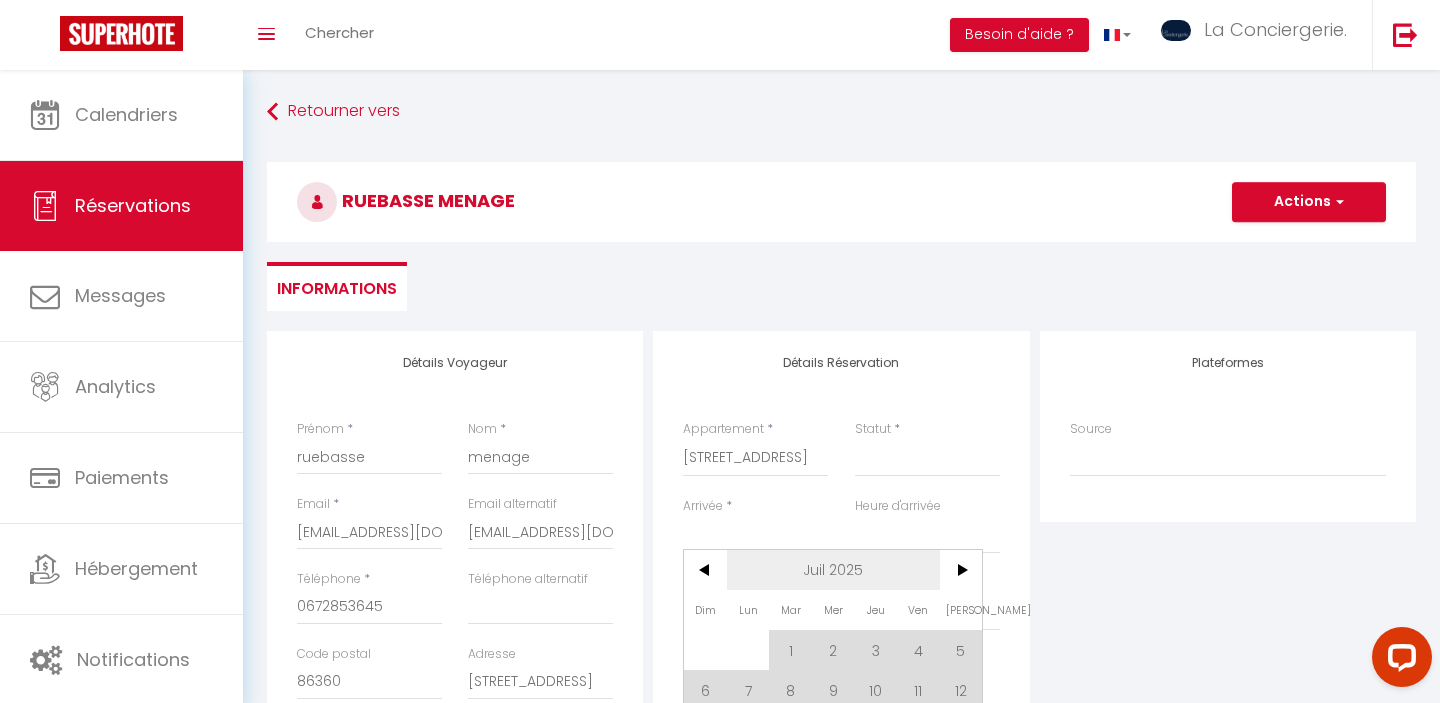 scroll, scrollTop: 115, scrollLeft: 0, axis: vertical 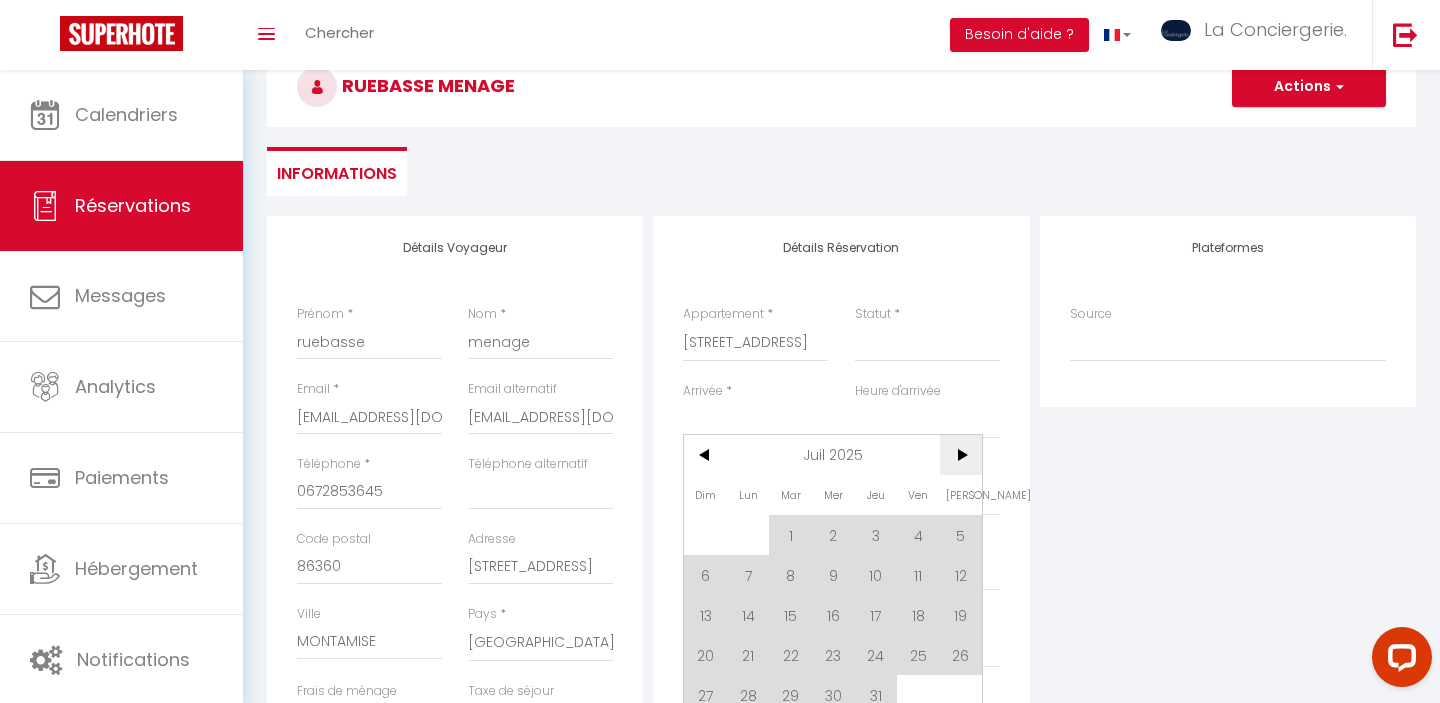 click on ">" at bounding box center [961, 455] 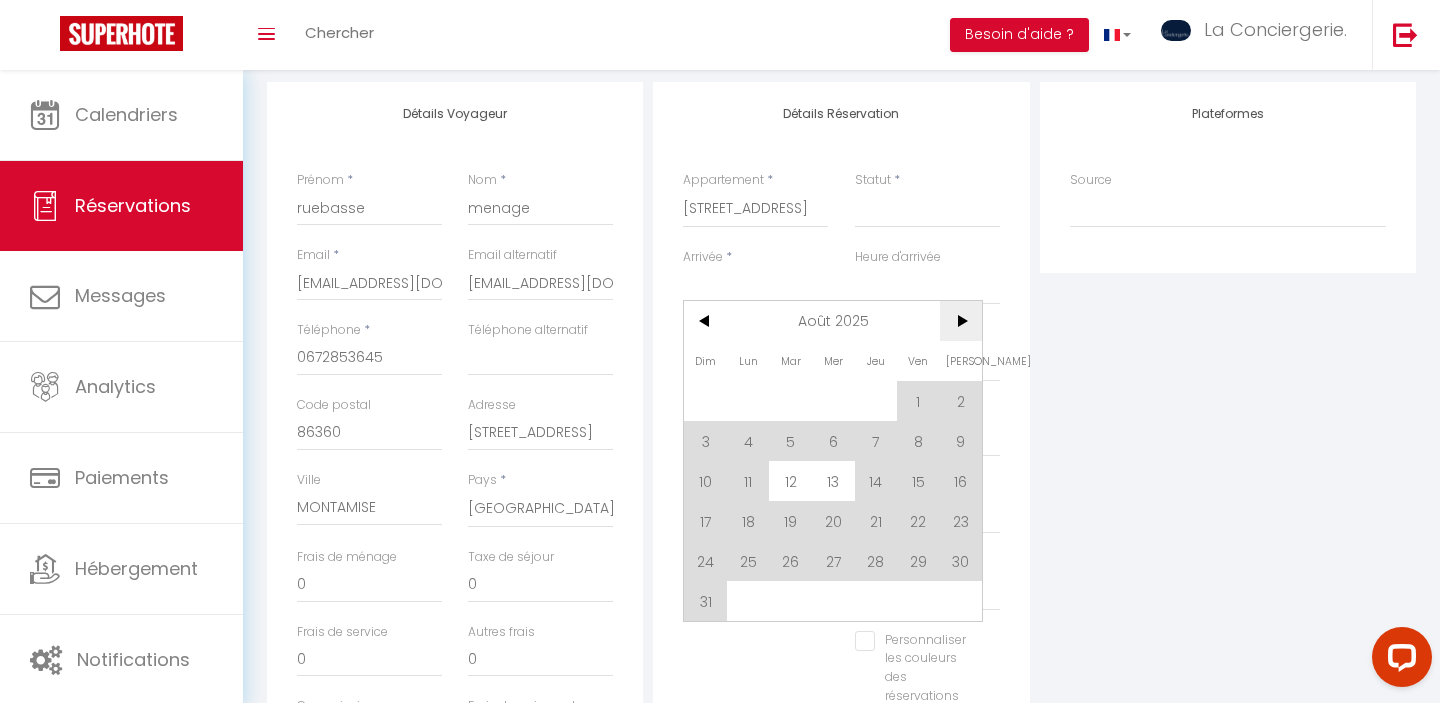 scroll, scrollTop: 248, scrollLeft: 0, axis: vertical 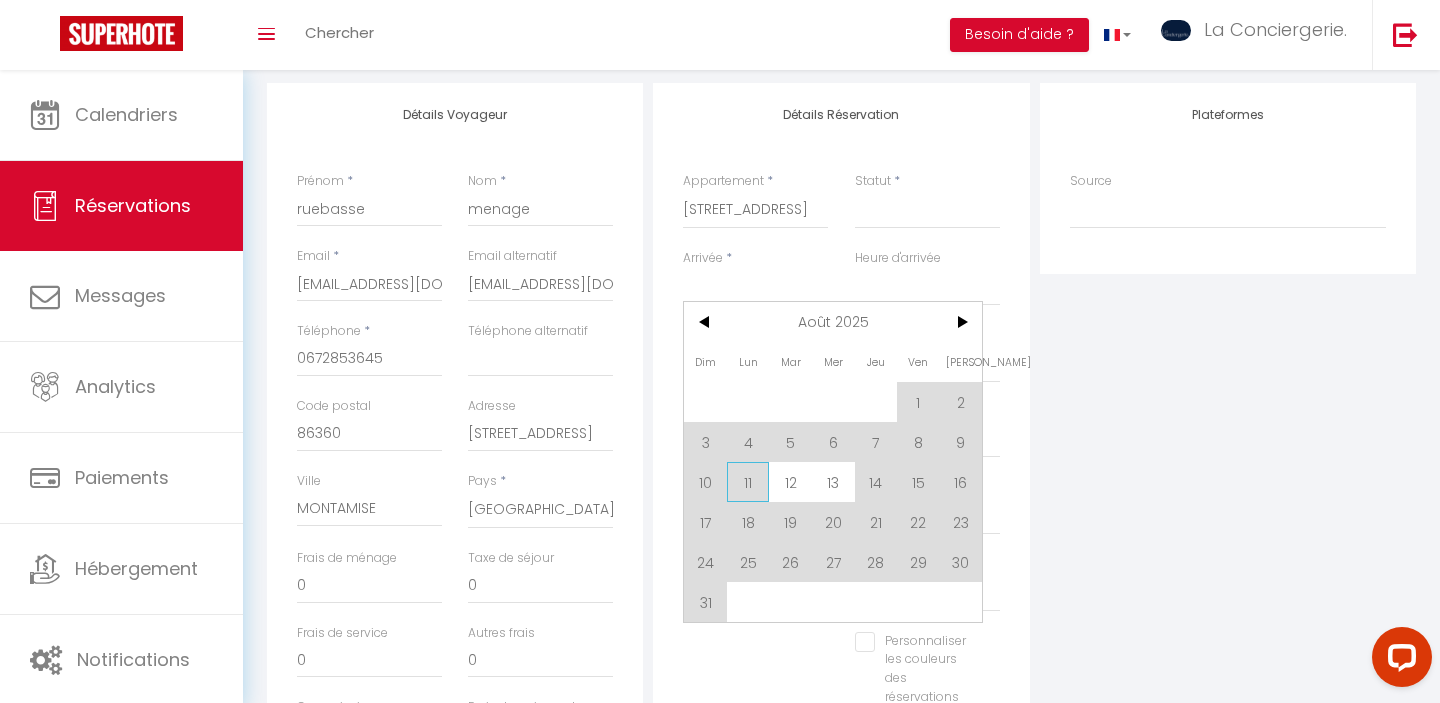 click on "11" at bounding box center [748, 482] 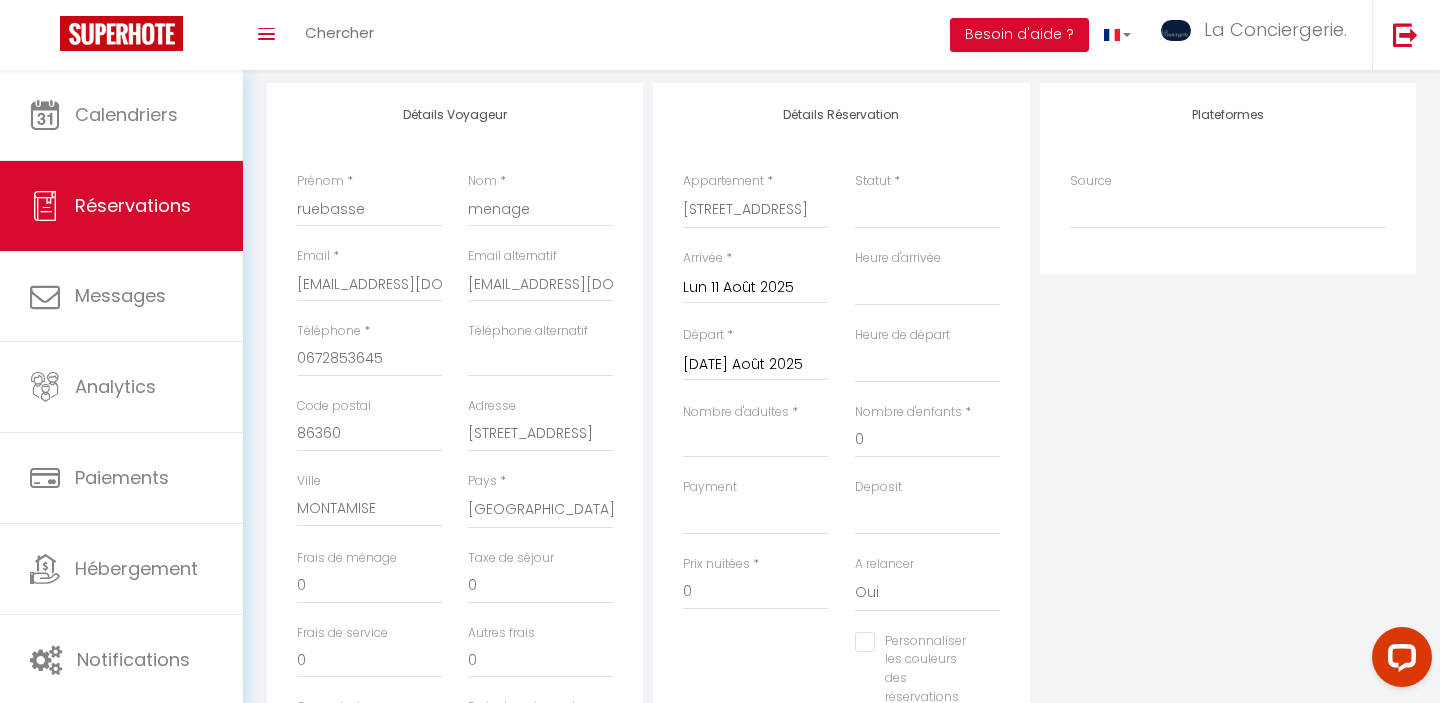 click on "Mar 12 Août 2025" at bounding box center (755, 365) 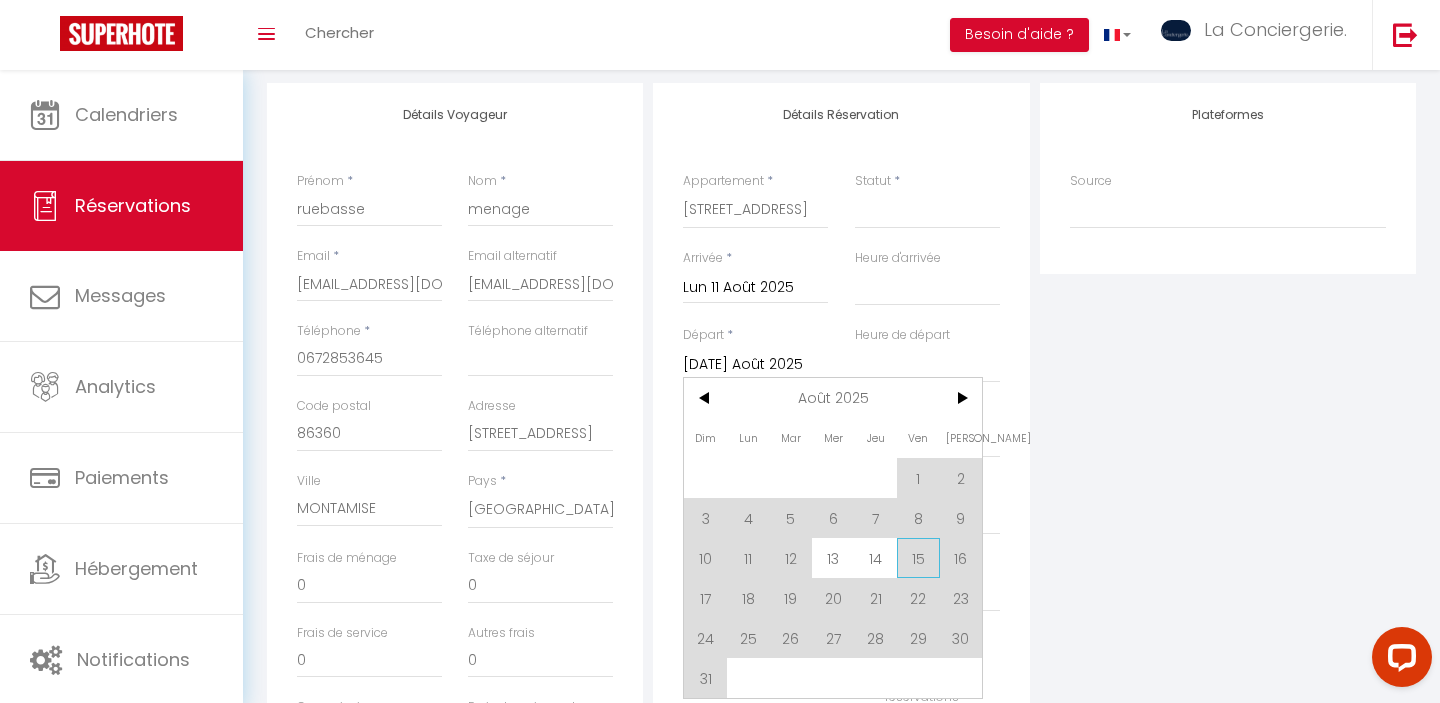 click on "15" at bounding box center [918, 558] 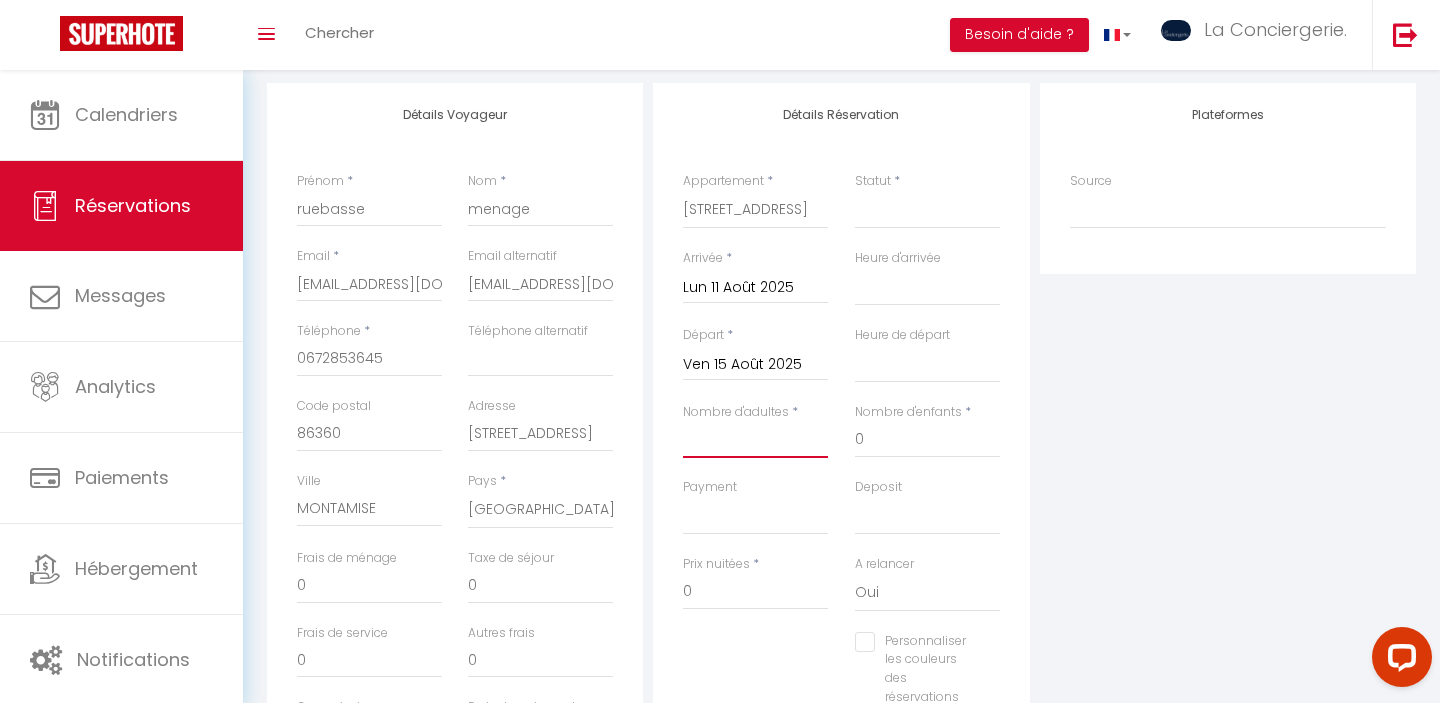 click on "Nombre d'adultes" at bounding box center [755, 440] 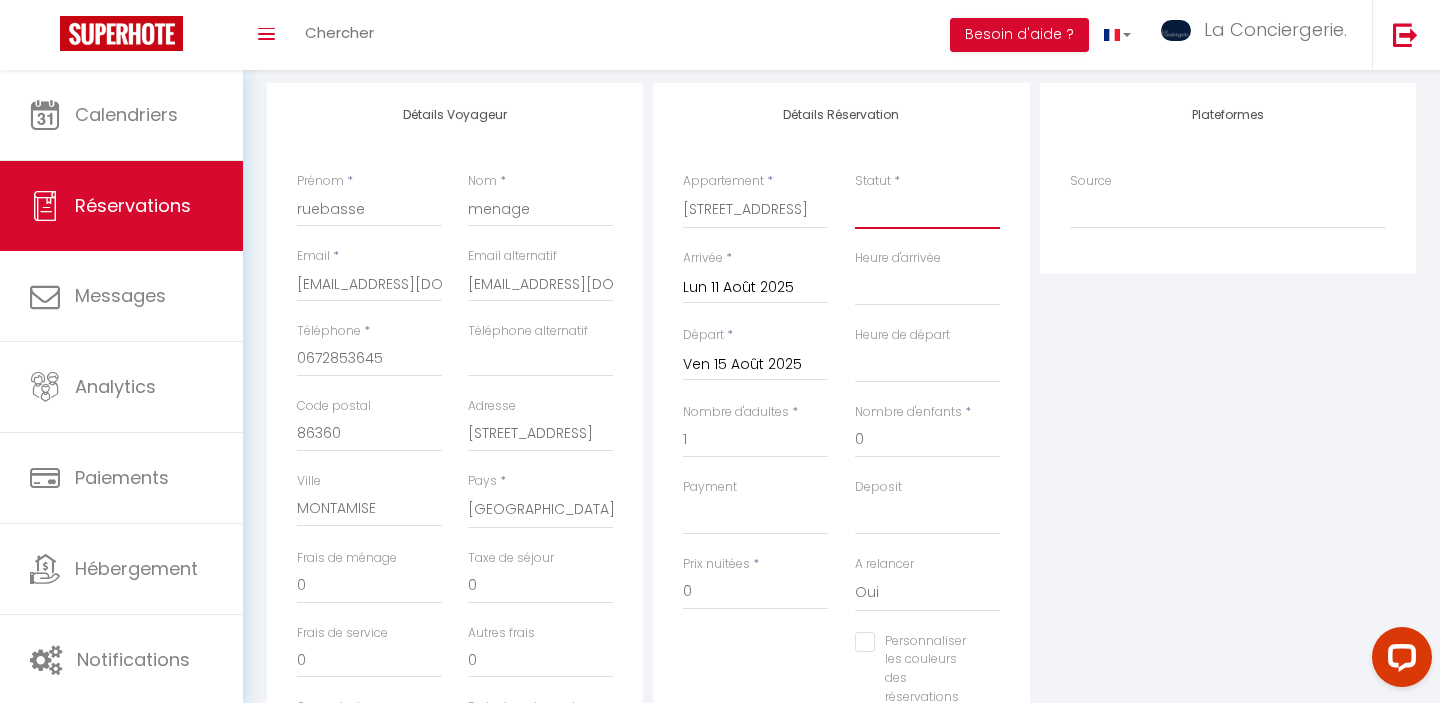 click on "Confirmé Non Confirmé Annulé Annulé par le voyageur No Show Request" at bounding box center (927, 210) 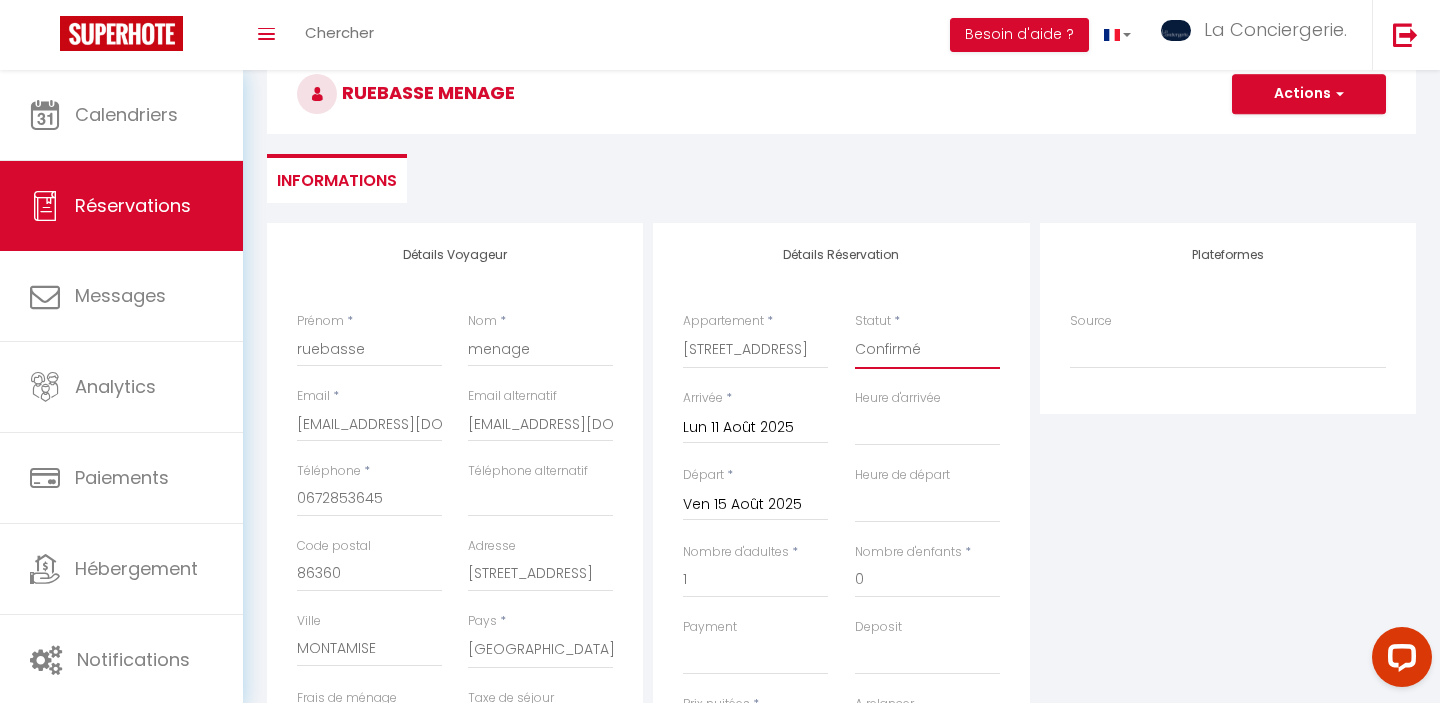 scroll, scrollTop: 0, scrollLeft: 0, axis: both 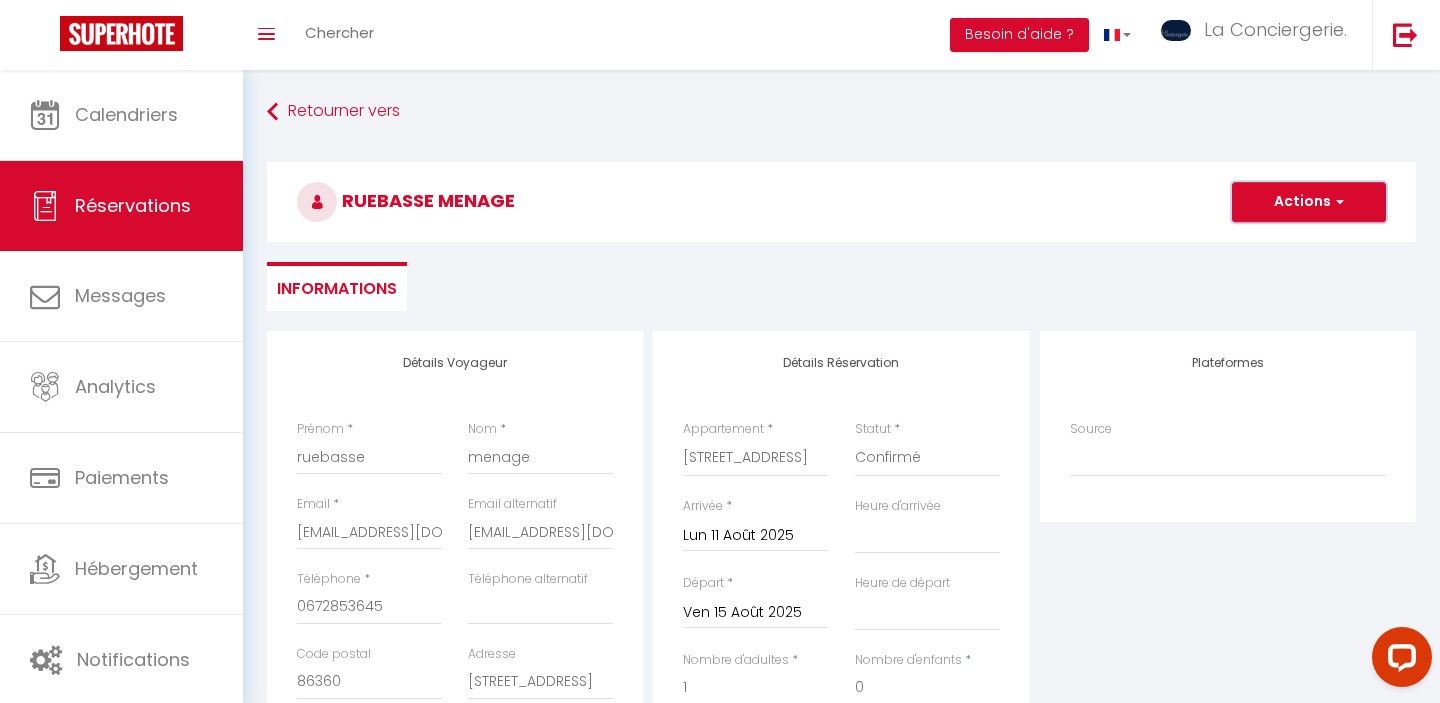 click on "Actions" at bounding box center (1309, 202) 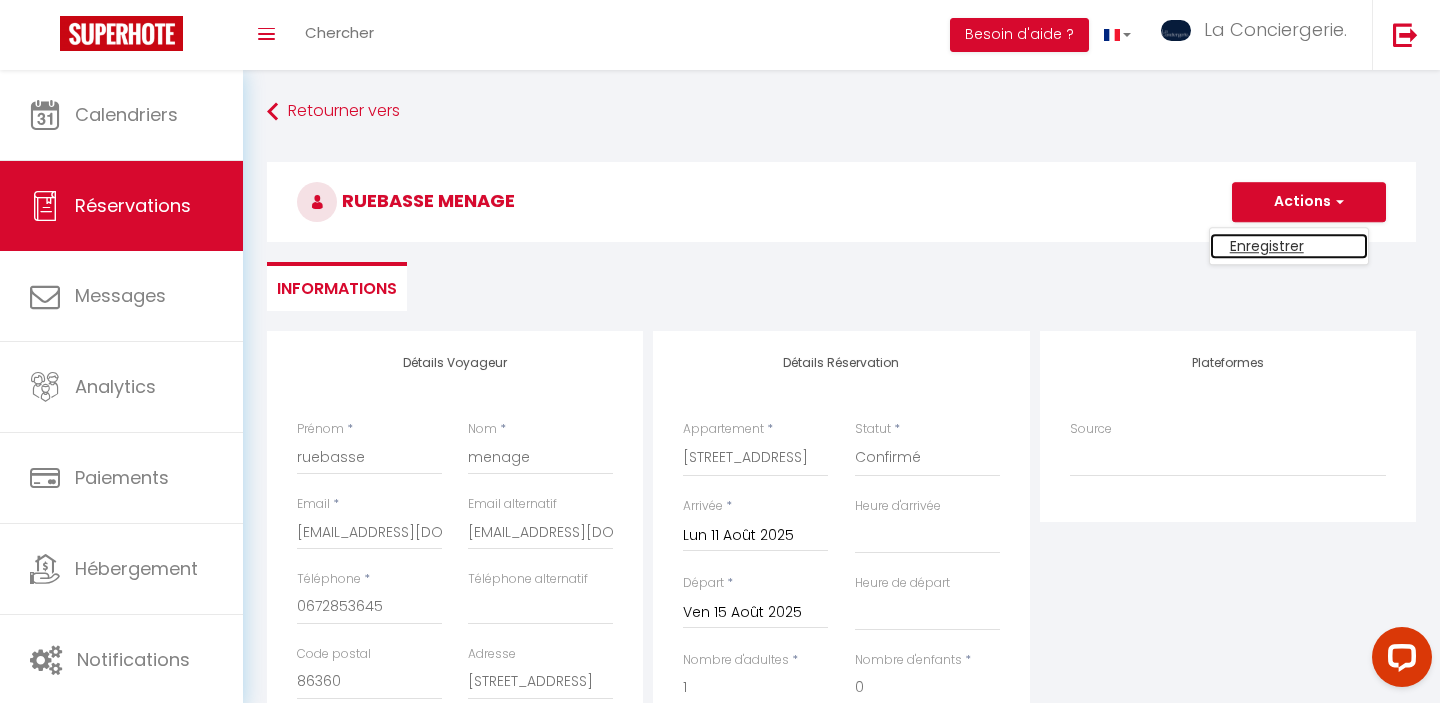 click on "Enregistrer" at bounding box center [1289, 246] 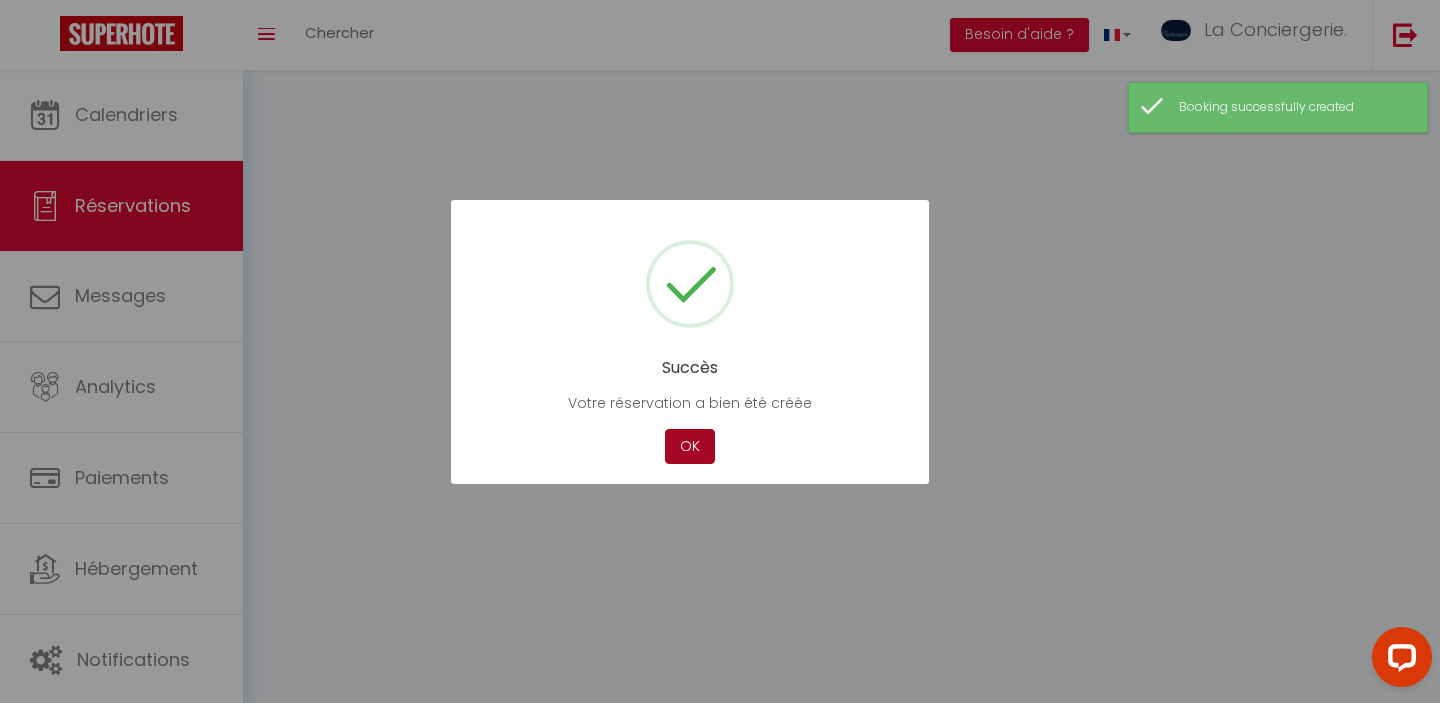 click on "OK" at bounding box center (690, 446) 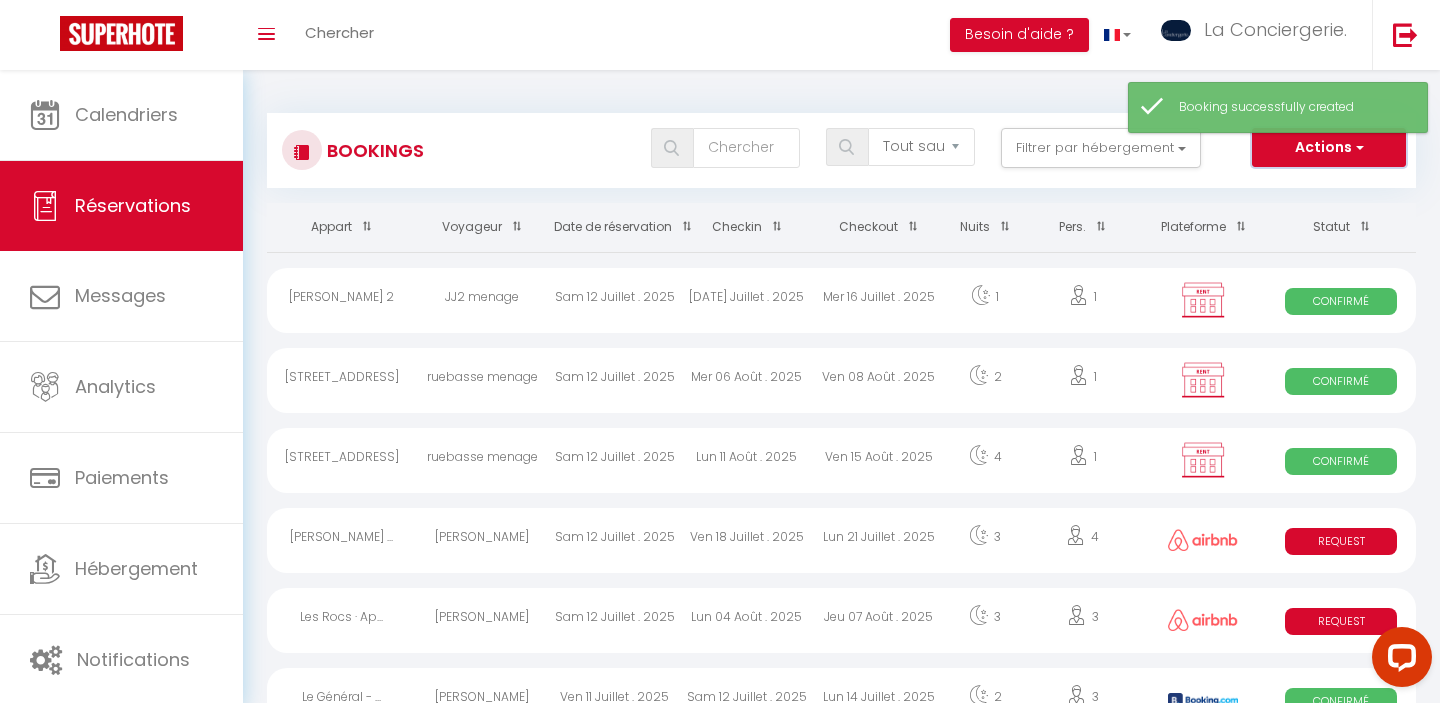 click on "Actions" at bounding box center (1329, 148) 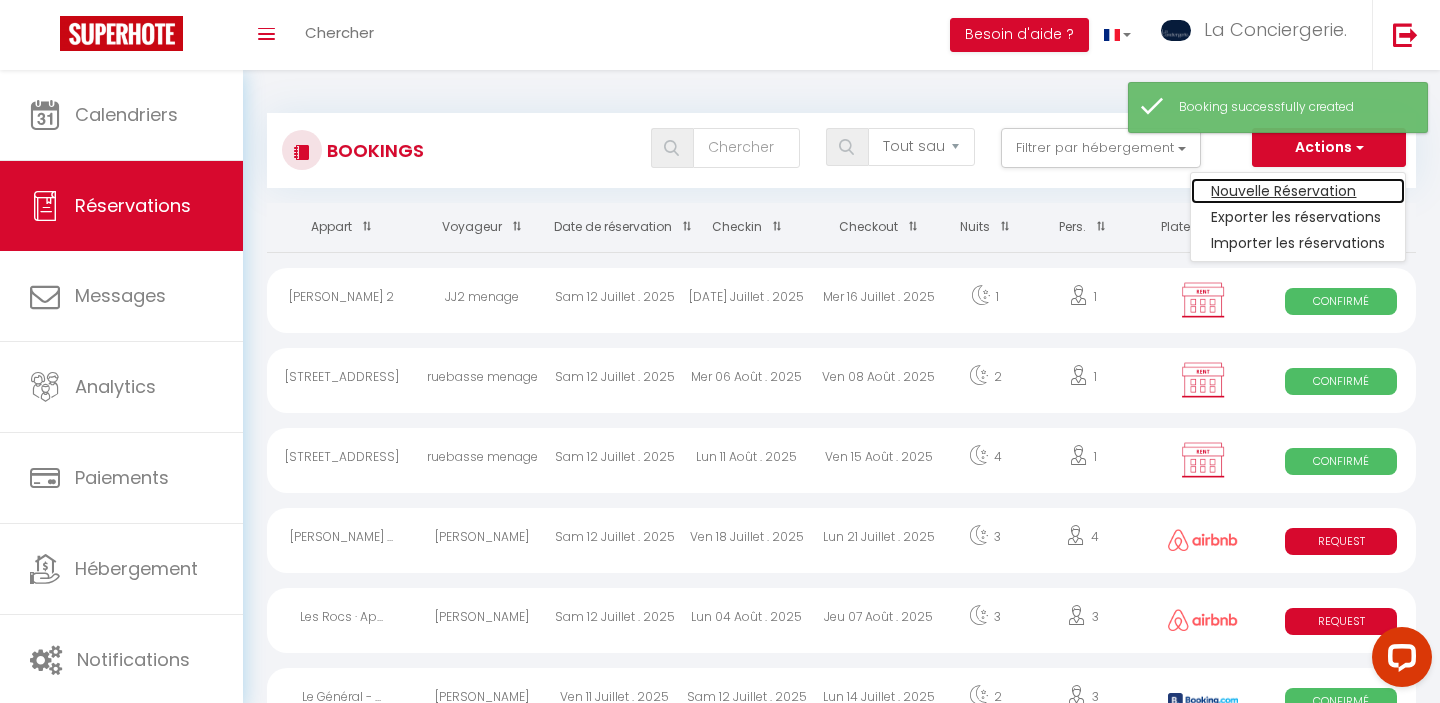 click on "Nouvelle Réservation" at bounding box center [1298, 191] 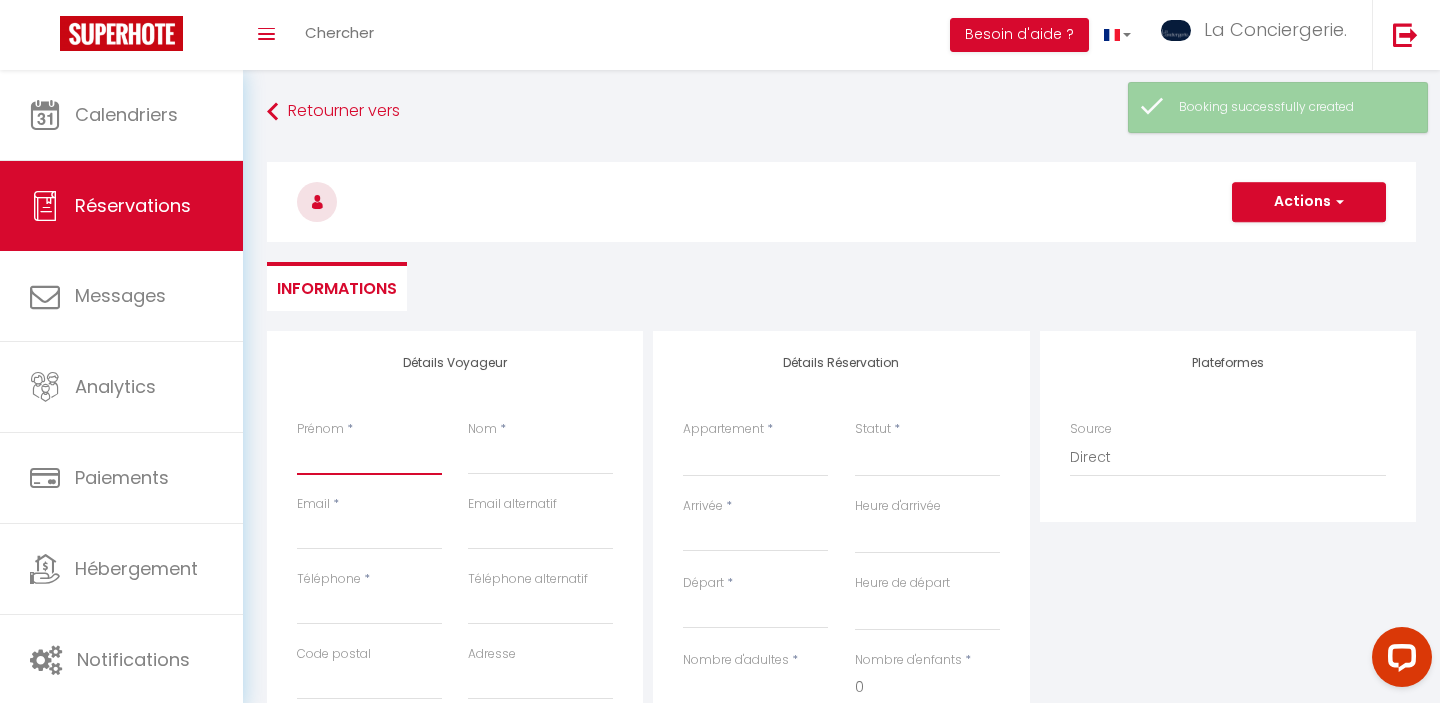 click on "Prénom" at bounding box center [369, 457] 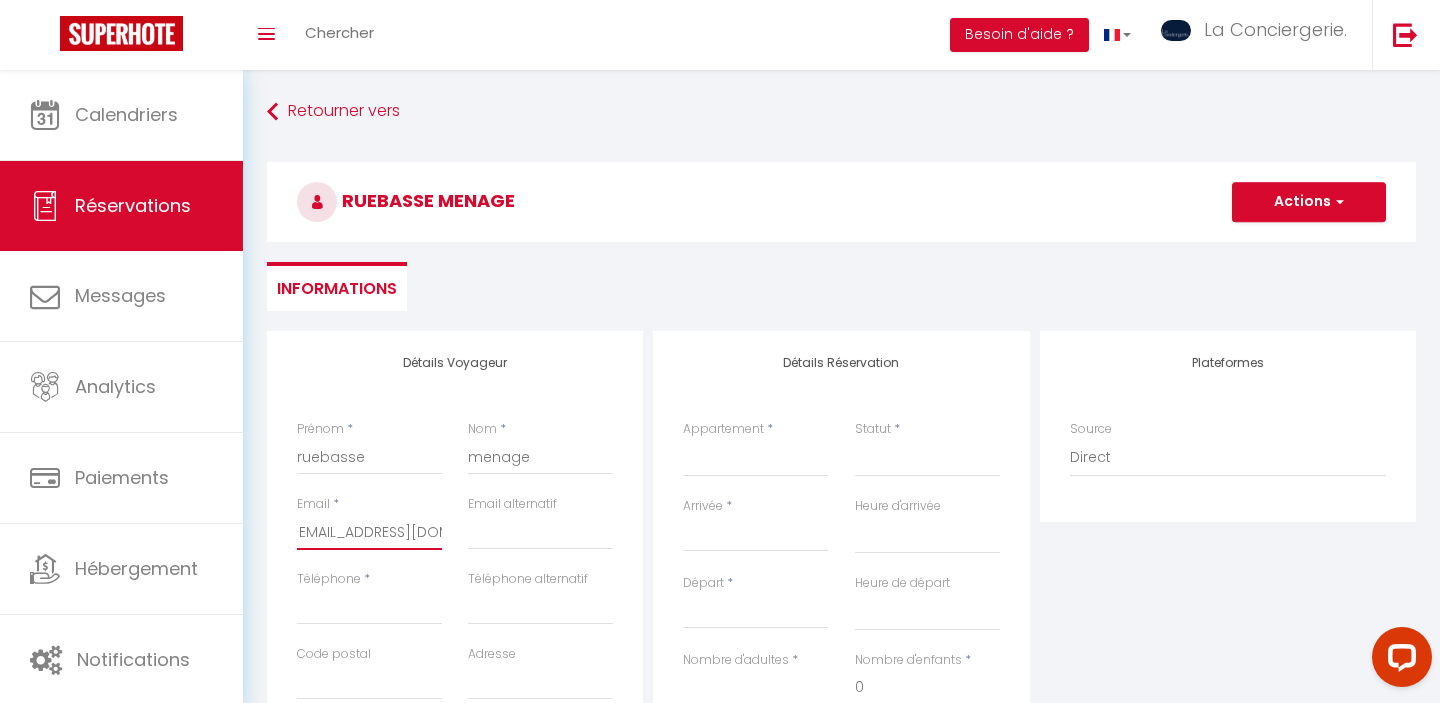 scroll, scrollTop: 0, scrollLeft: 27, axis: horizontal 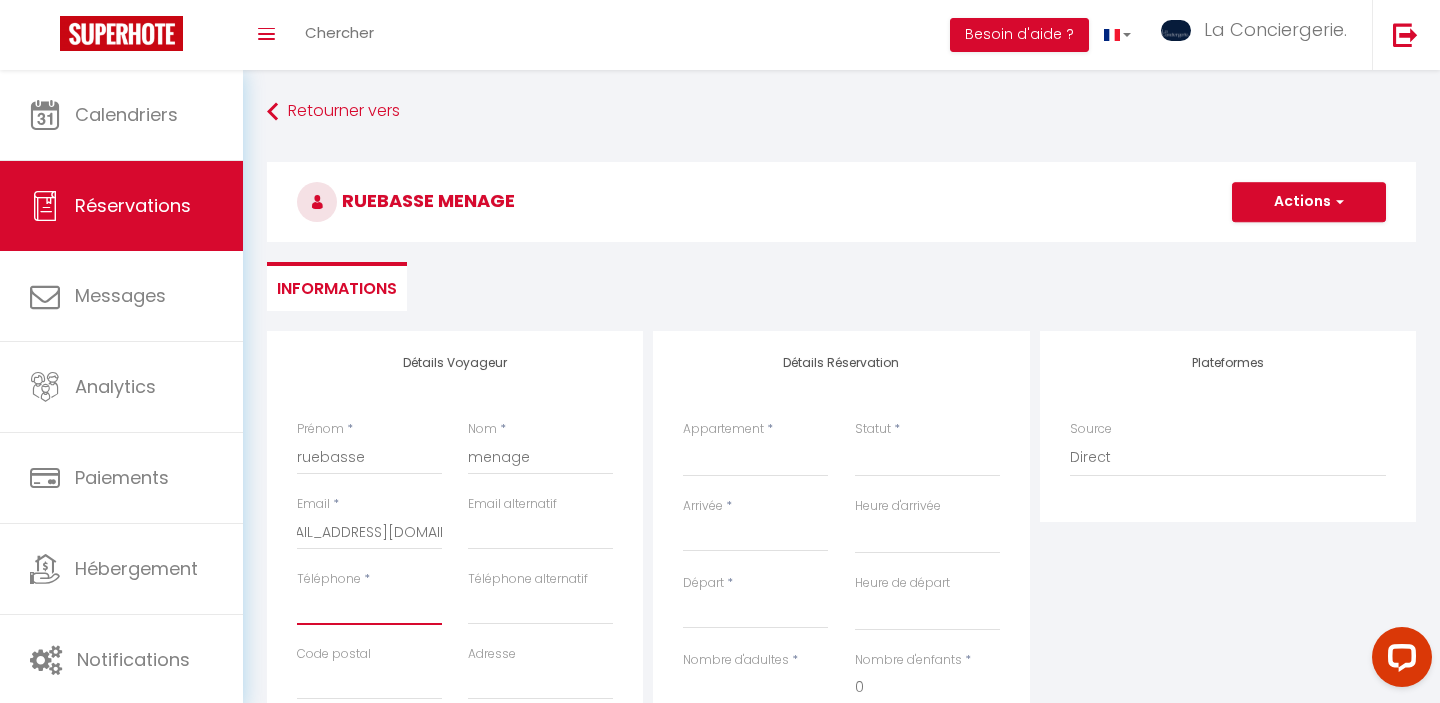 click on "Téléphone" at bounding box center (369, 607) 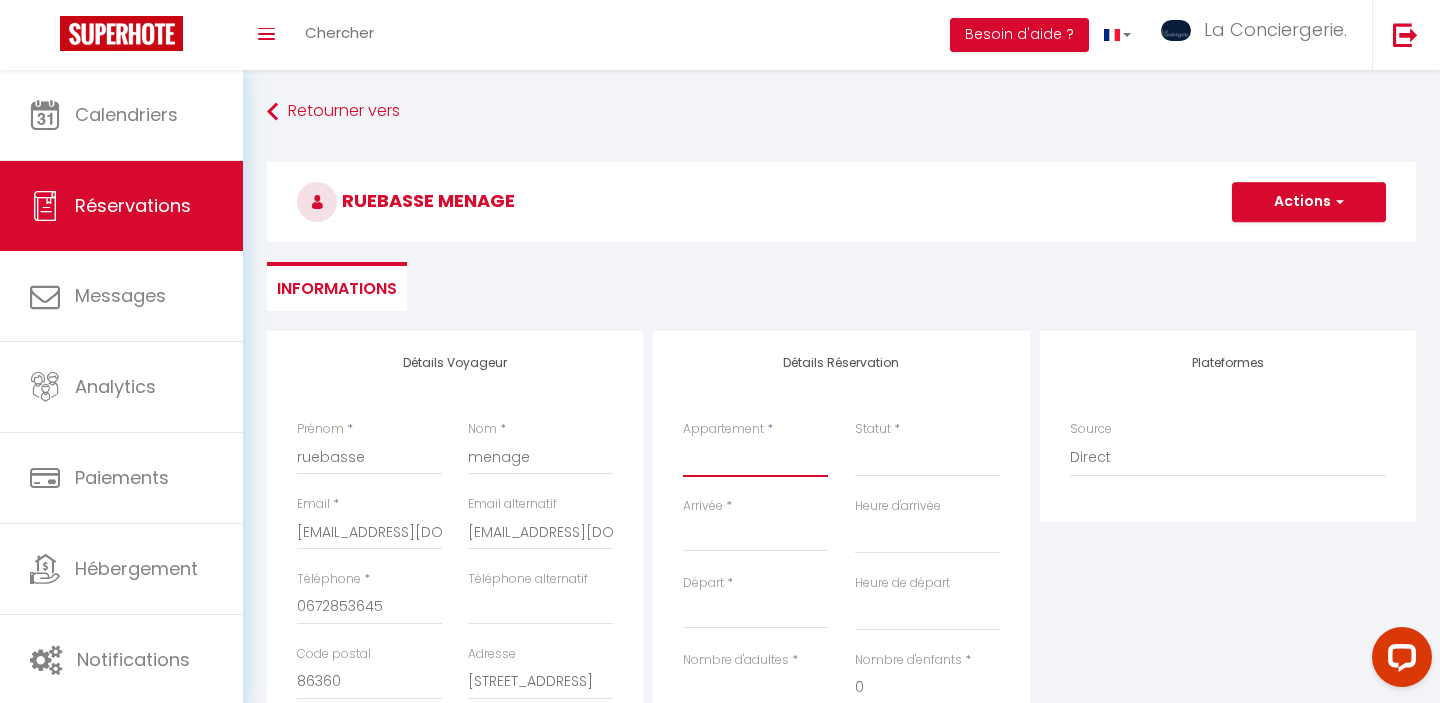 click on "Chez Aïda-Centre Ville Poitiers Beausoleil - Futuroscope- LaConciergerie. La villa de Beauvoir Le Grand Cerf - Poitiers - Gare - La Conciergerie. Les Rocs · Appart avec vue-Les Rocs-Poitiers-La Conciergerie Le Grand'rue - Centre Ville - Confort JEAN JAURES 1 JEAN JAURES 2 JEAN JAURES 3 JEAN JAURES 4 CHAMPAGNE LE BREUIL 18A RUE BASSE Chez Tata & Tonton-Poitiers Aux Pommiers - Poitiers CHU - La maison Foucault-Jardin-Poitiers/CHU-Futuroscope Le Général - 4 pers - Poitiers Le 107 - Poitiers - CHU - Le Jardin du Clain-PoitiersCentre- La Conciergerie PASTEUR Le Carmélite La Cartonnerie Rabat Chez Nellane - Poitiers - La Conciergerie. Chez Célina - La Conciergerie. Le Chapron -Appart -Terrasse-Parking-Futuroscope La tour du Chapron- Terrasse - Confort - Futuroscope Maison -Patis du Chêne- Poitiers GIrondins Le Studio Augouard-Poitiers centre-La Conciergerie A l'Université - Poitiers - La Conciergerie. AU 237'-Résidence Aquatis-Futuroscope- L'Orangerie-Les Gîtes de la Chartreuse-Futuroscope La Gibauderie" at bounding box center [755, 458] 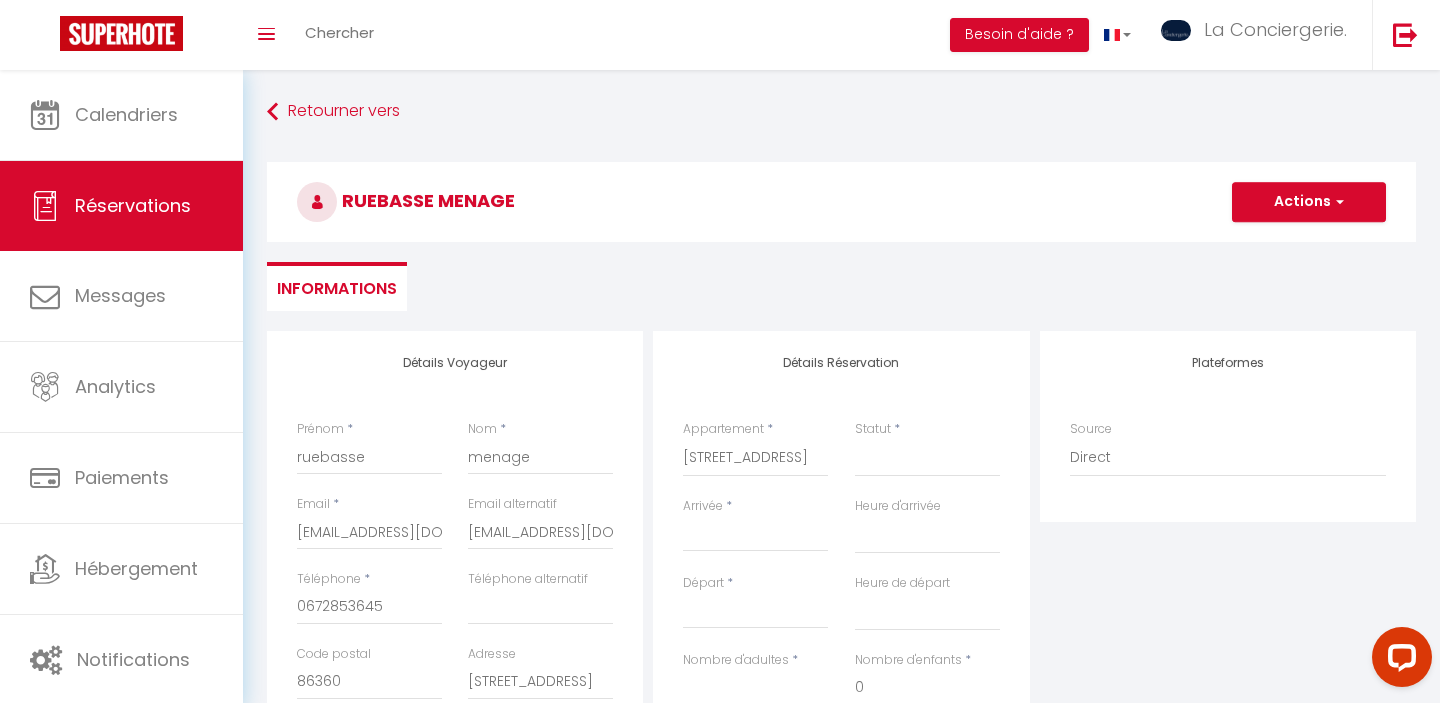 click on "Arrivée" at bounding box center (755, 536) 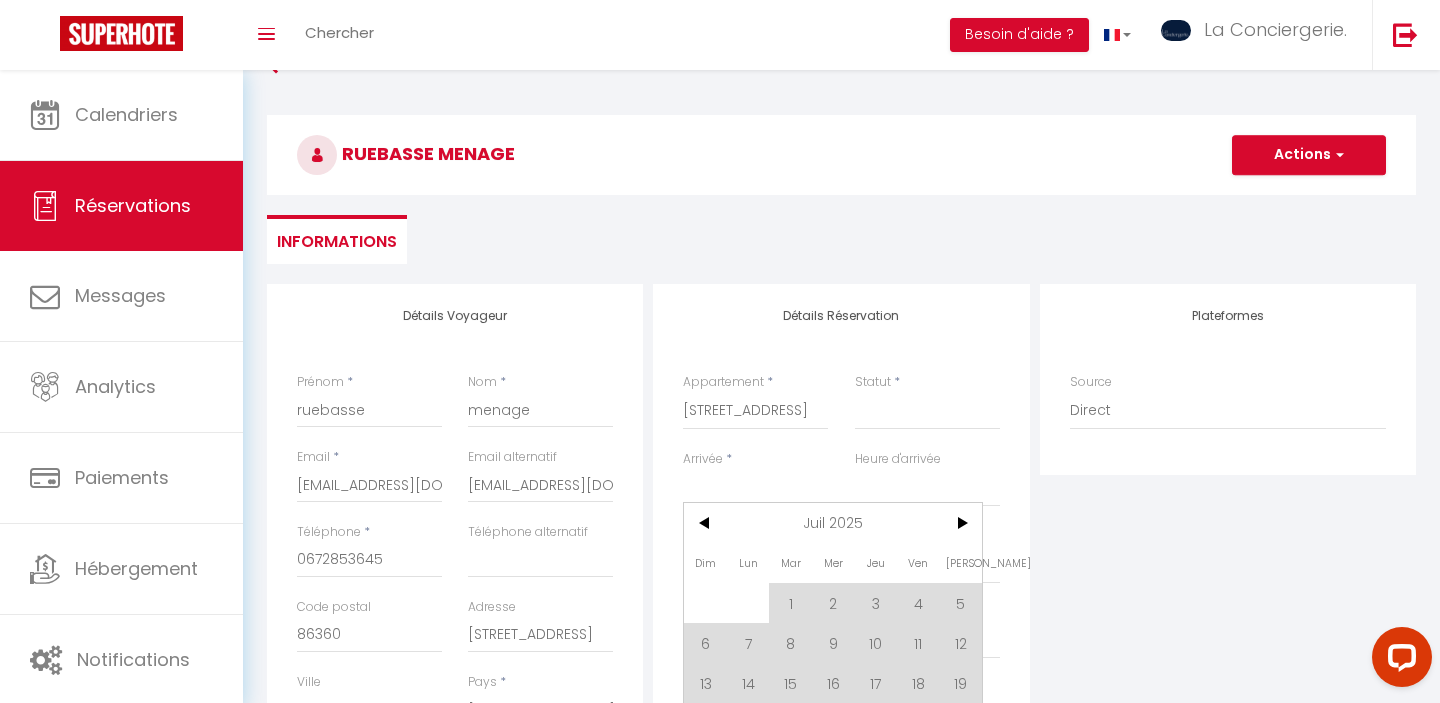 scroll, scrollTop: 48, scrollLeft: 0, axis: vertical 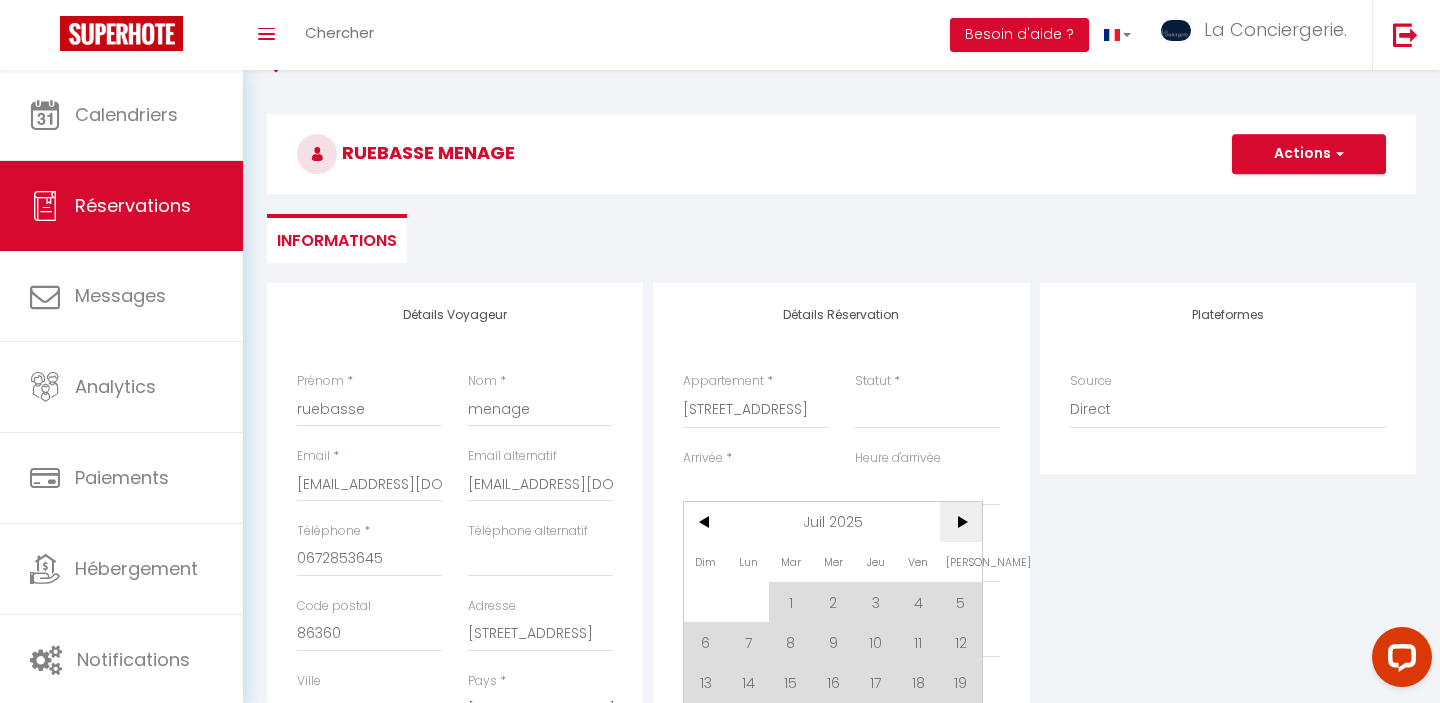 click on ">" at bounding box center [961, 522] 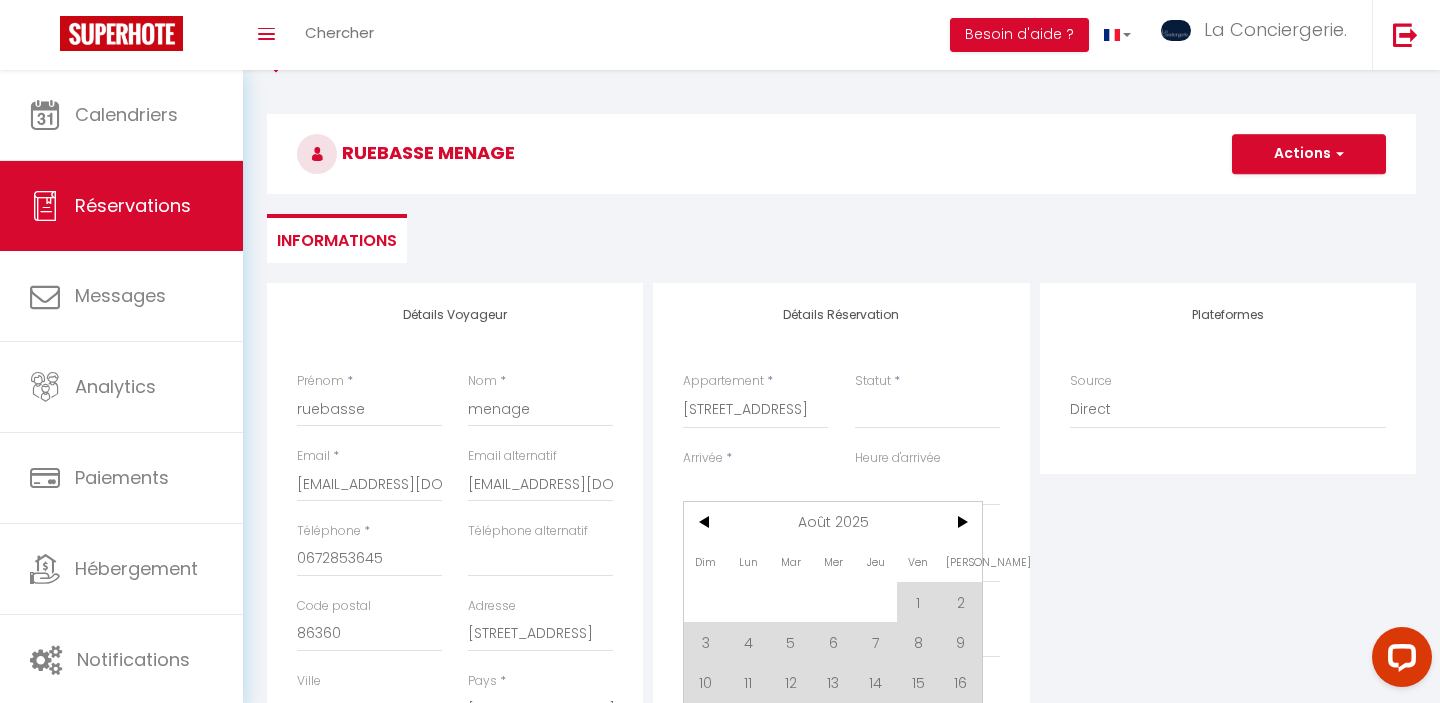 scroll, scrollTop: 194, scrollLeft: 0, axis: vertical 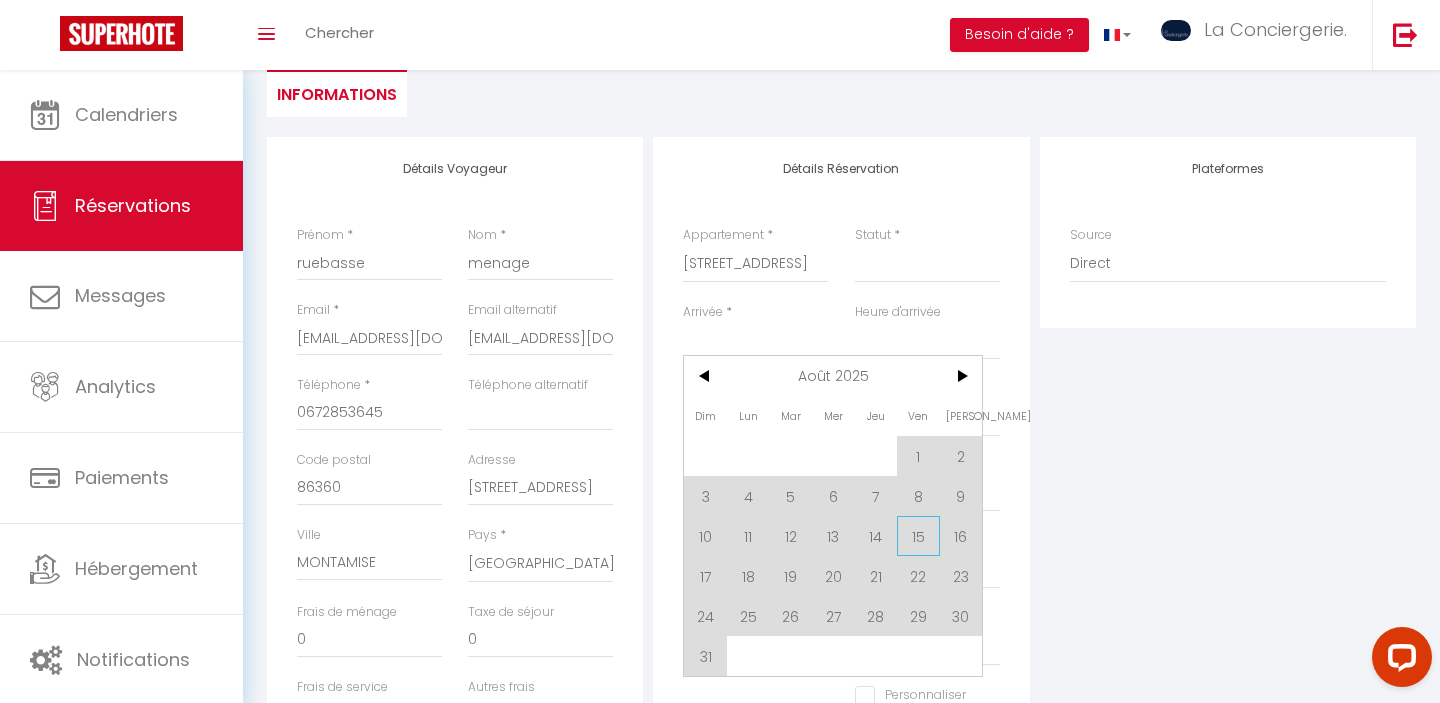 click on "15" at bounding box center [918, 536] 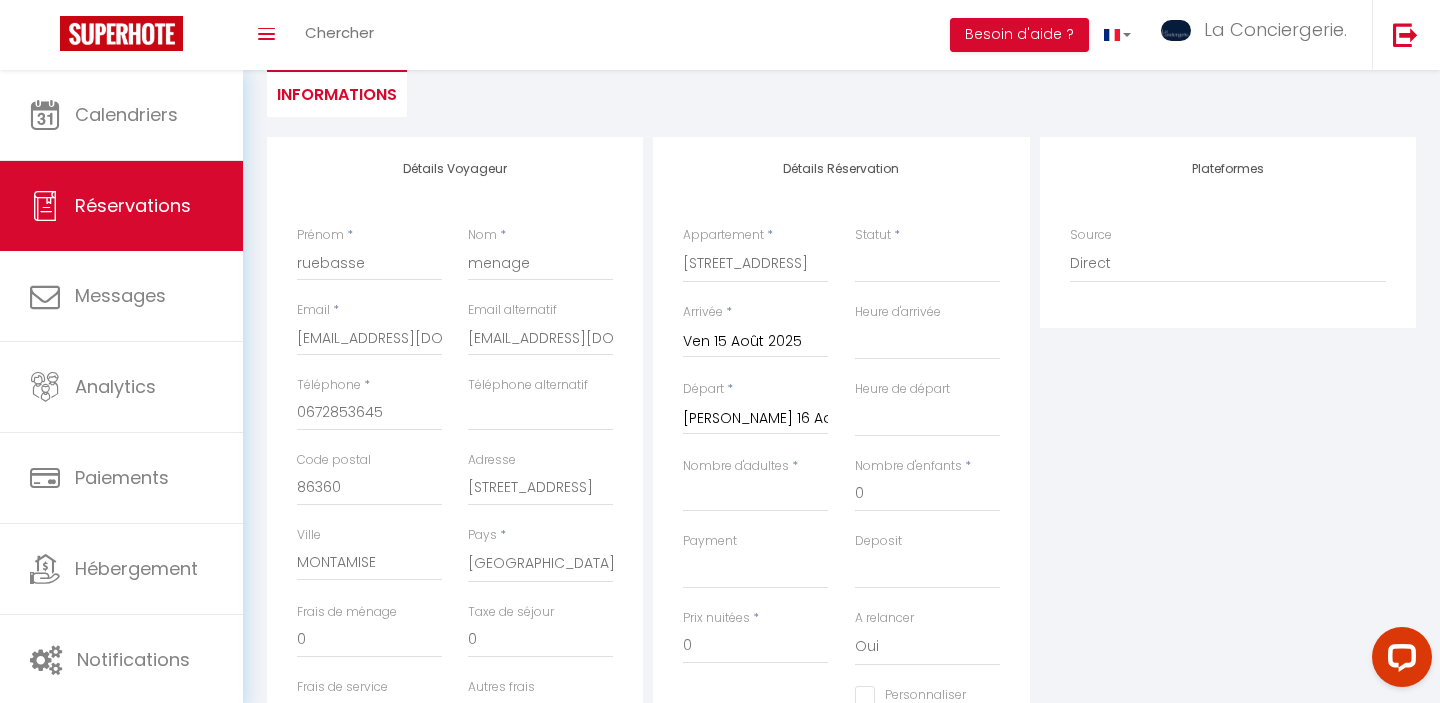 click on "Sam 16 Août 2025" at bounding box center [755, 419] 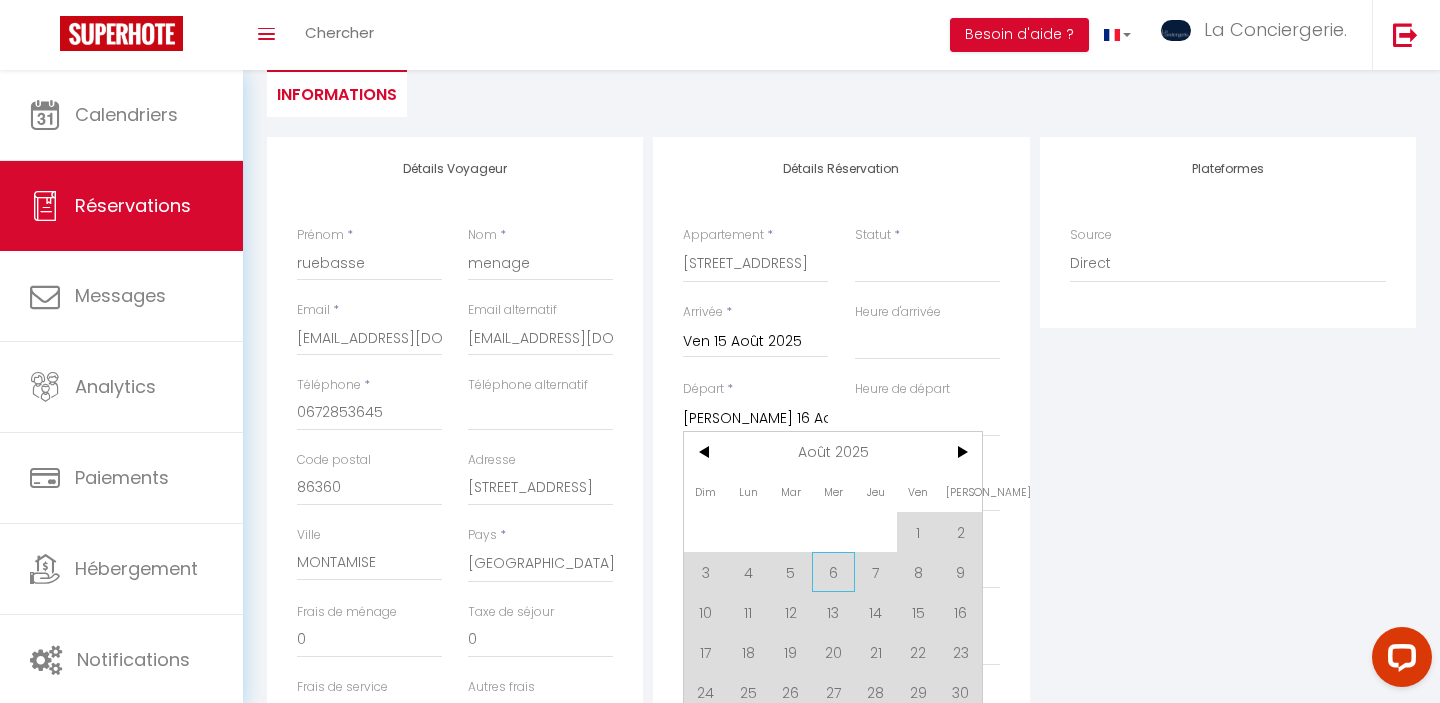 scroll, scrollTop: 227, scrollLeft: 0, axis: vertical 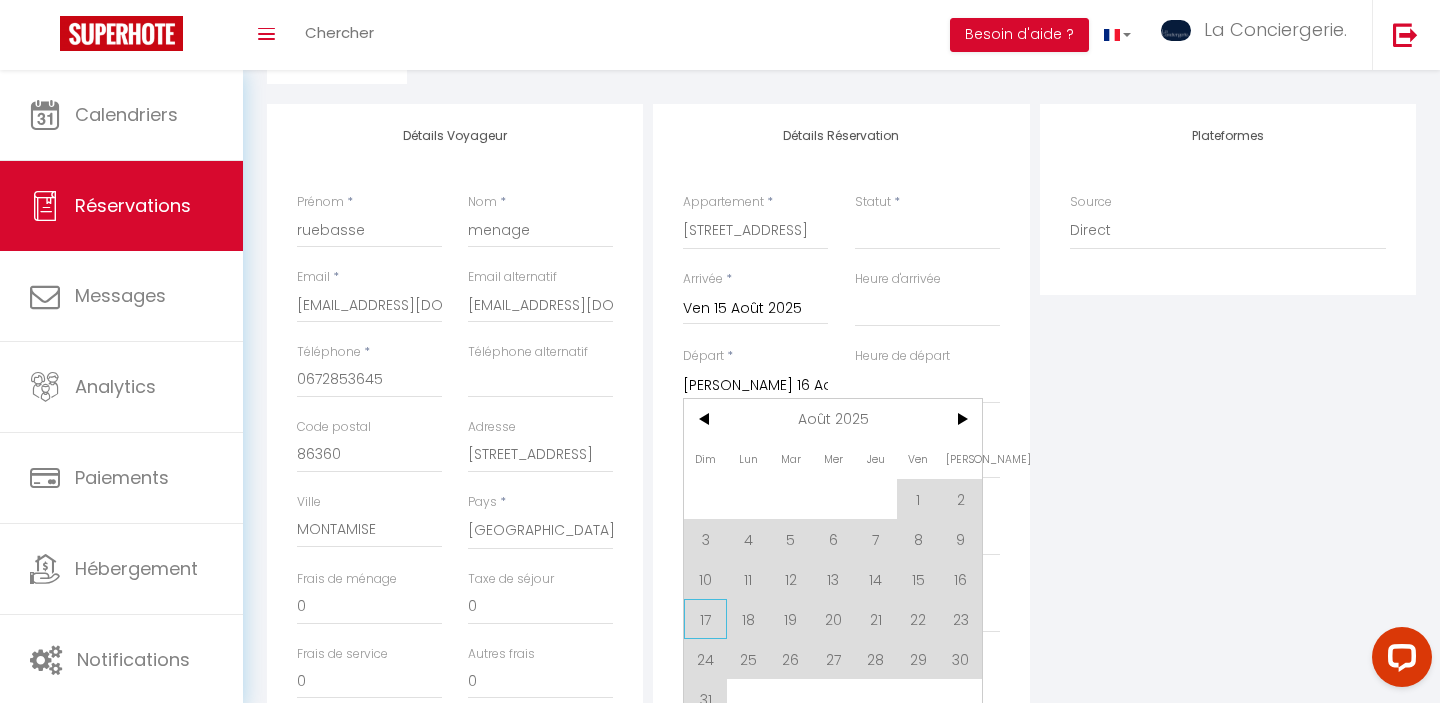 click on "17" at bounding box center (705, 619) 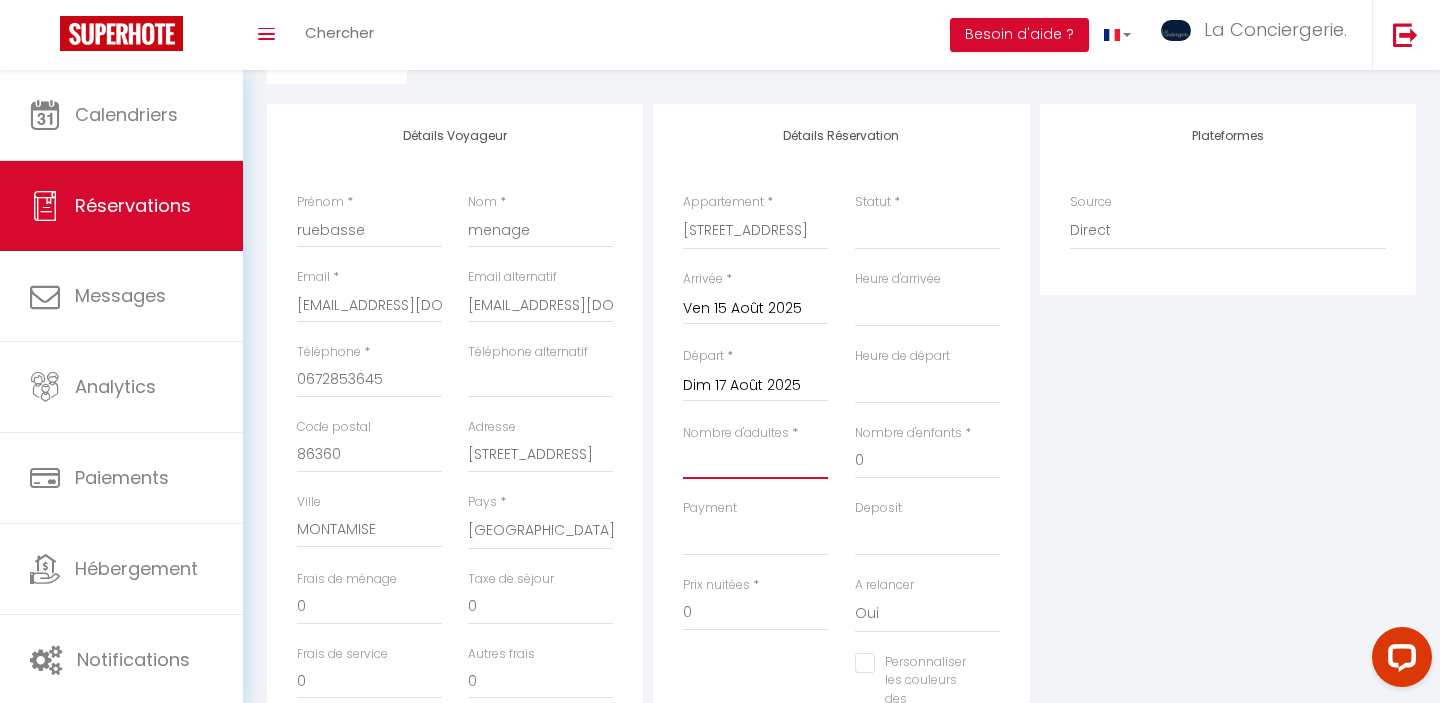 click on "Nombre d'adultes" at bounding box center [755, 461] 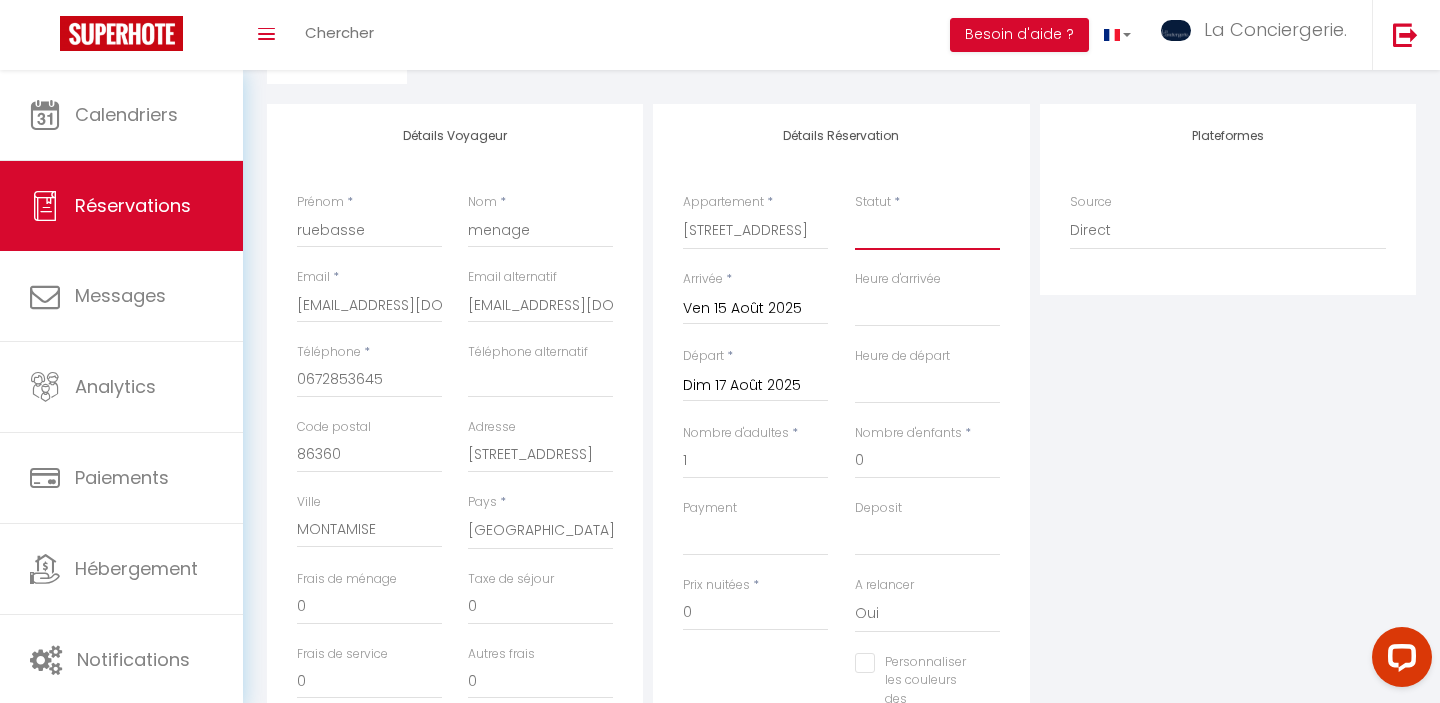 click on "Confirmé Non Confirmé Annulé Annulé par le voyageur No Show Request" at bounding box center (927, 231) 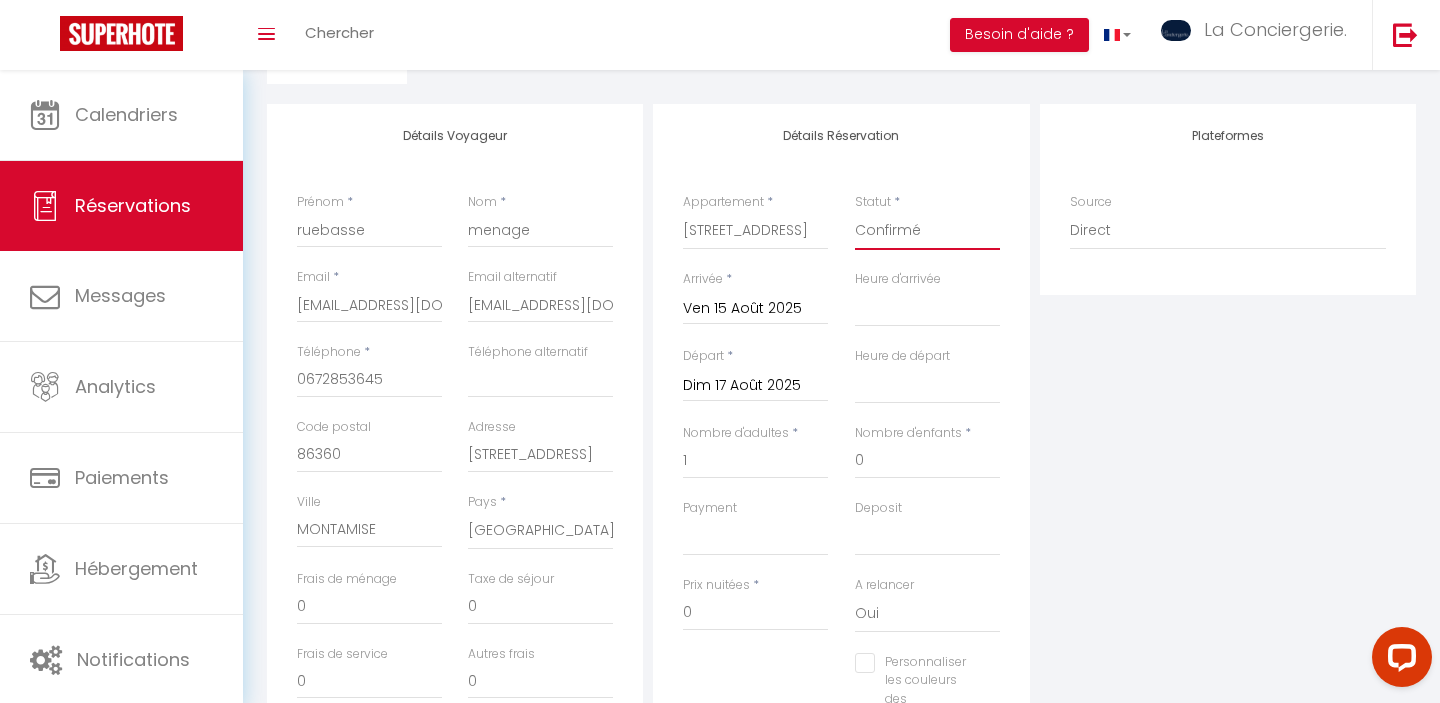 scroll, scrollTop: 0, scrollLeft: 0, axis: both 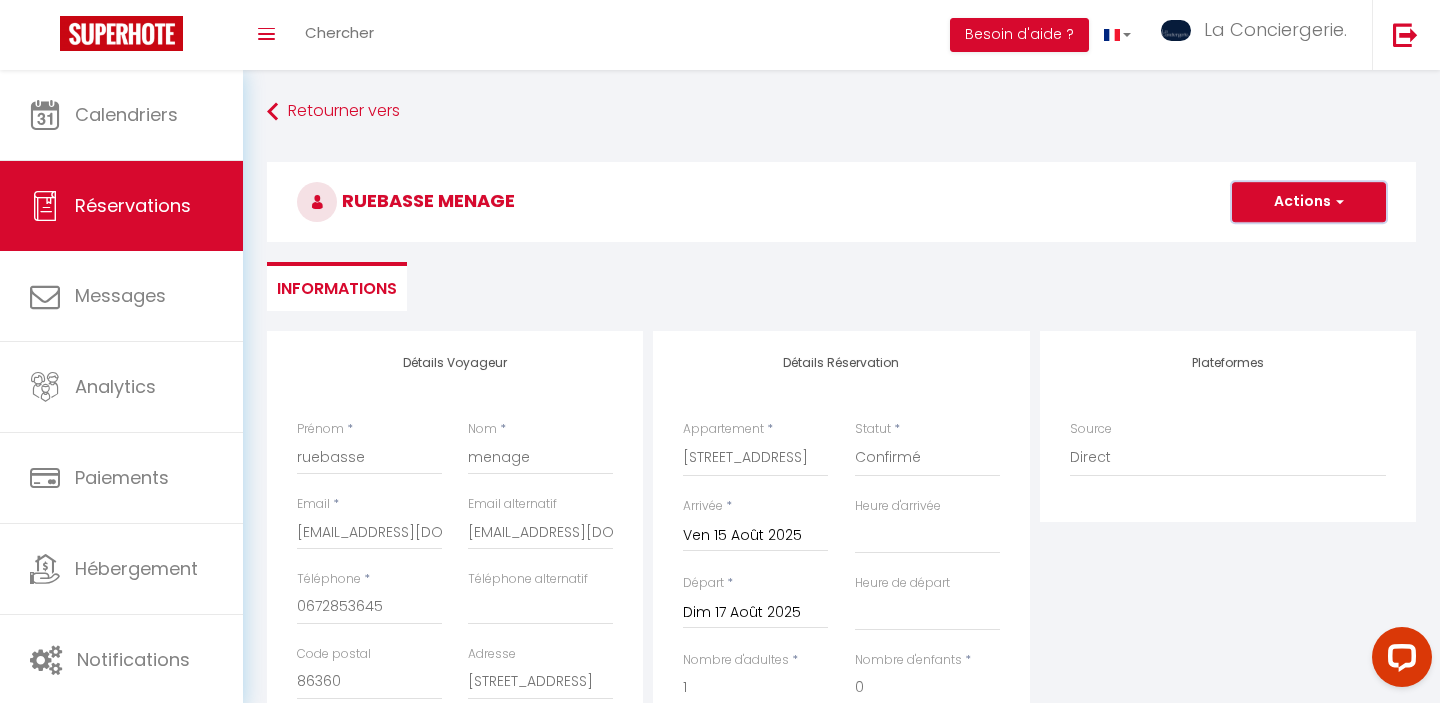 click on "Actions" at bounding box center (1309, 202) 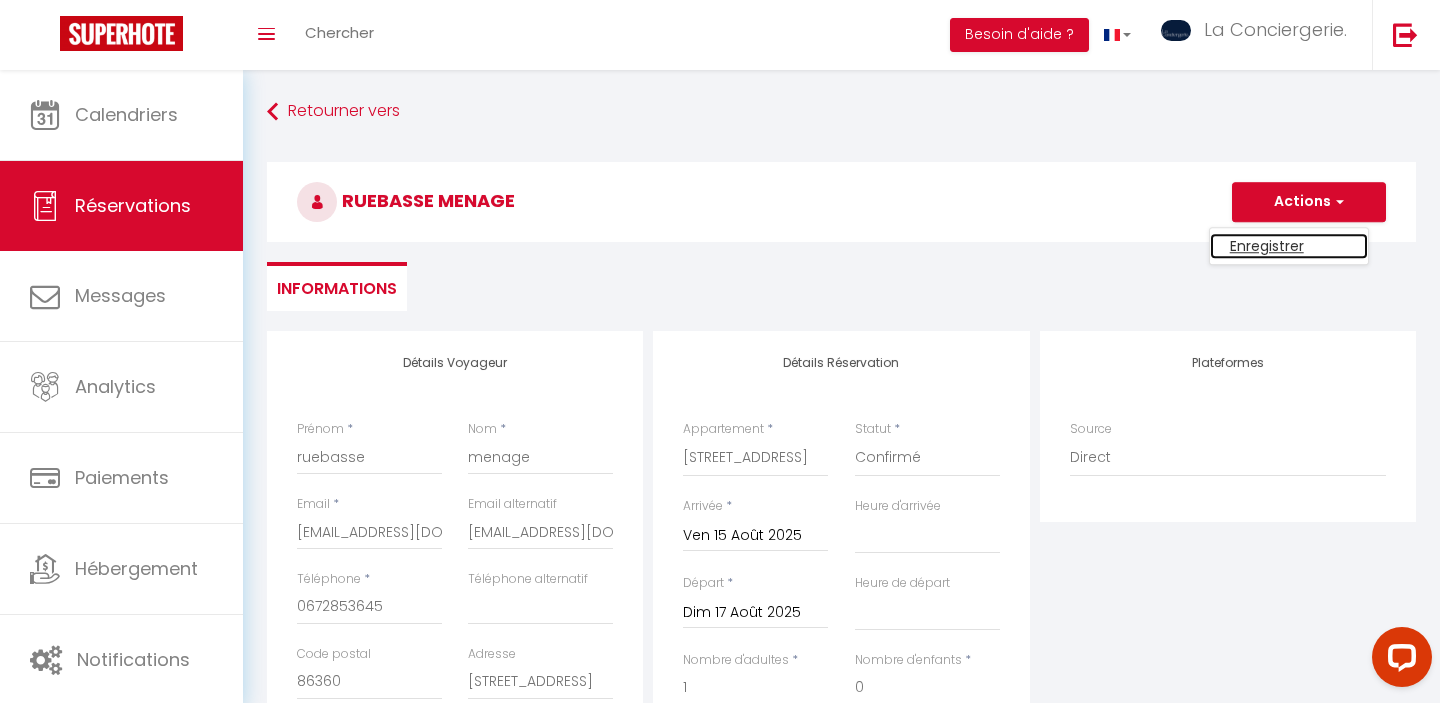 click on "Enregistrer" at bounding box center [1289, 246] 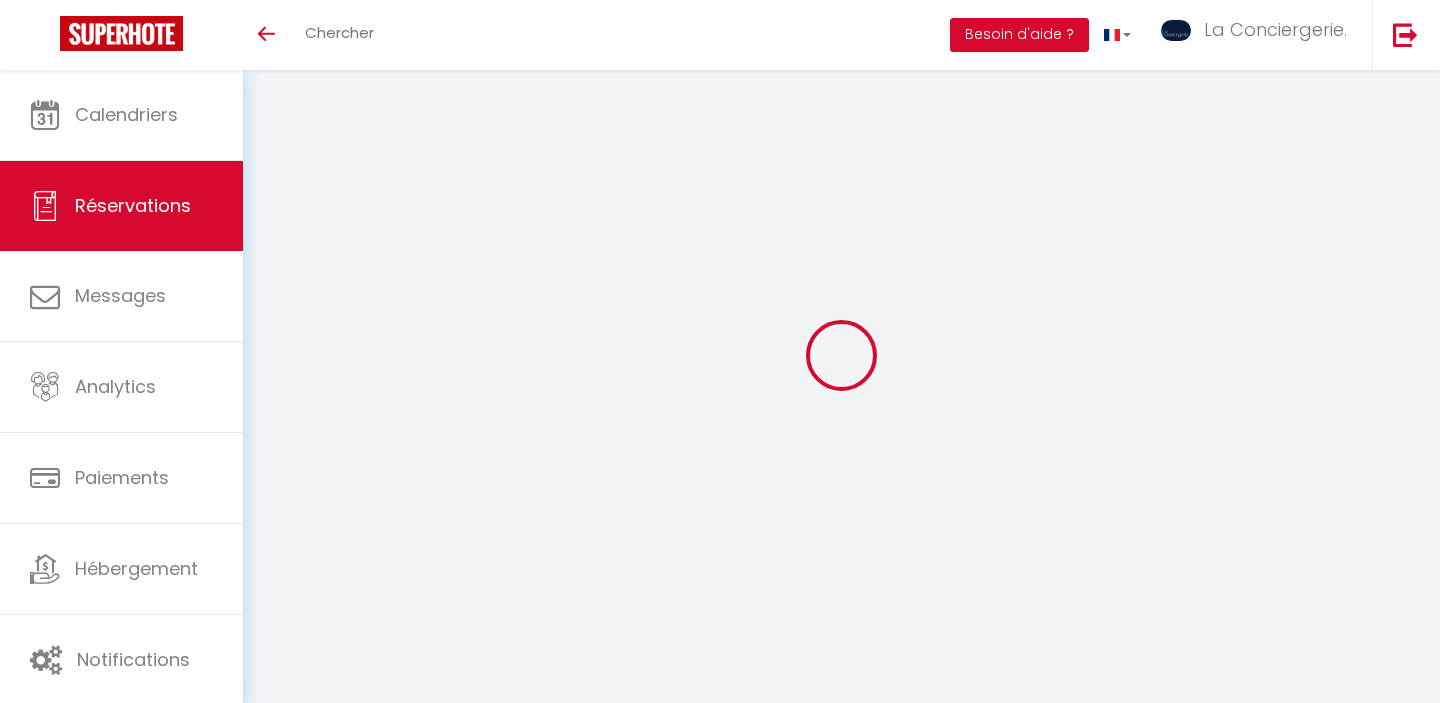 scroll, scrollTop: 0, scrollLeft: 0, axis: both 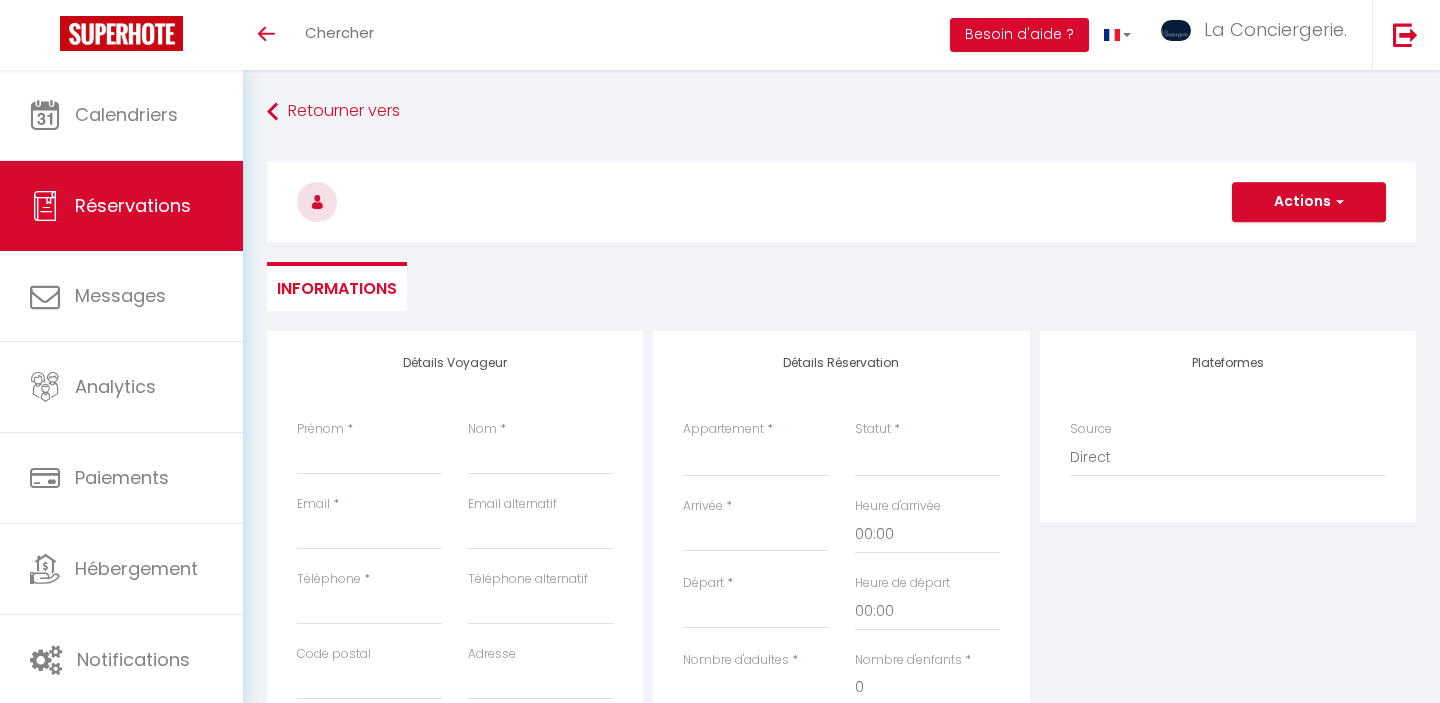 select 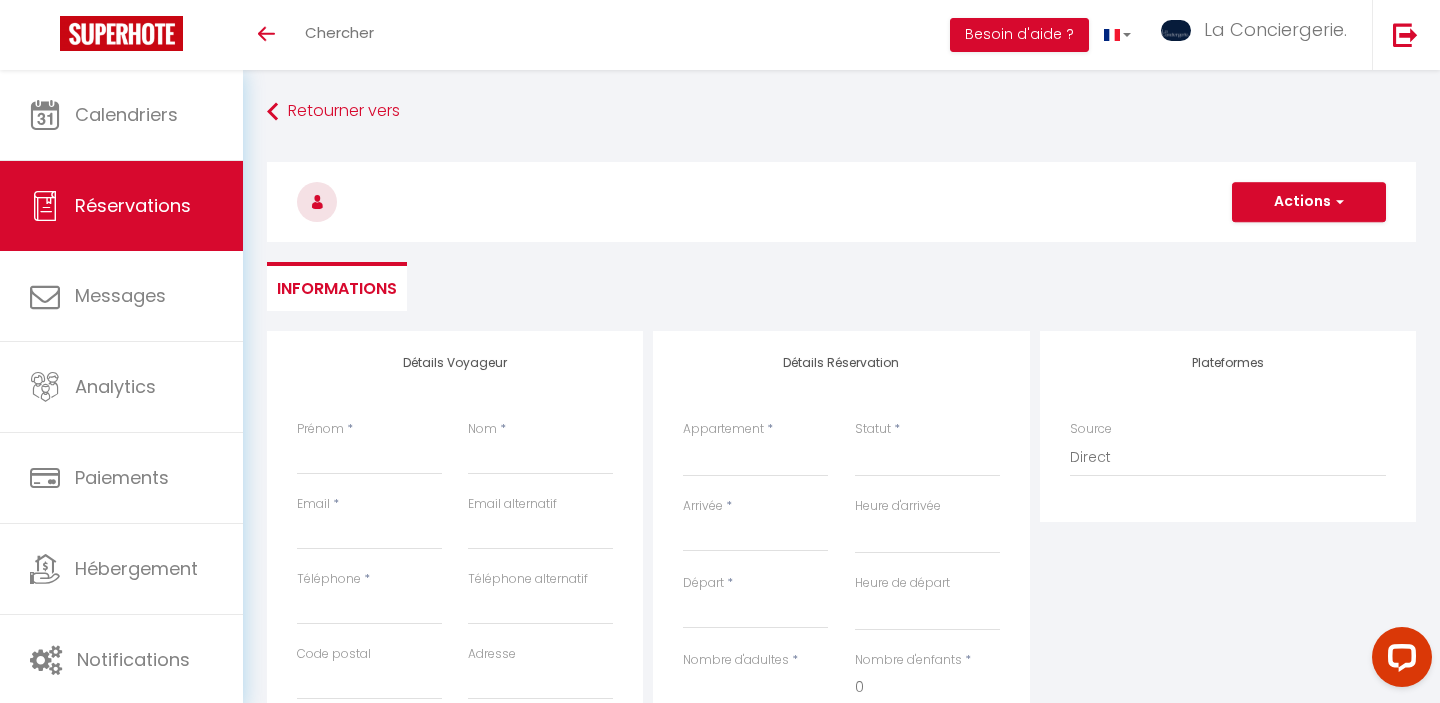 scroll, scrollTop: 0, scrollLeft: 0, axis: both 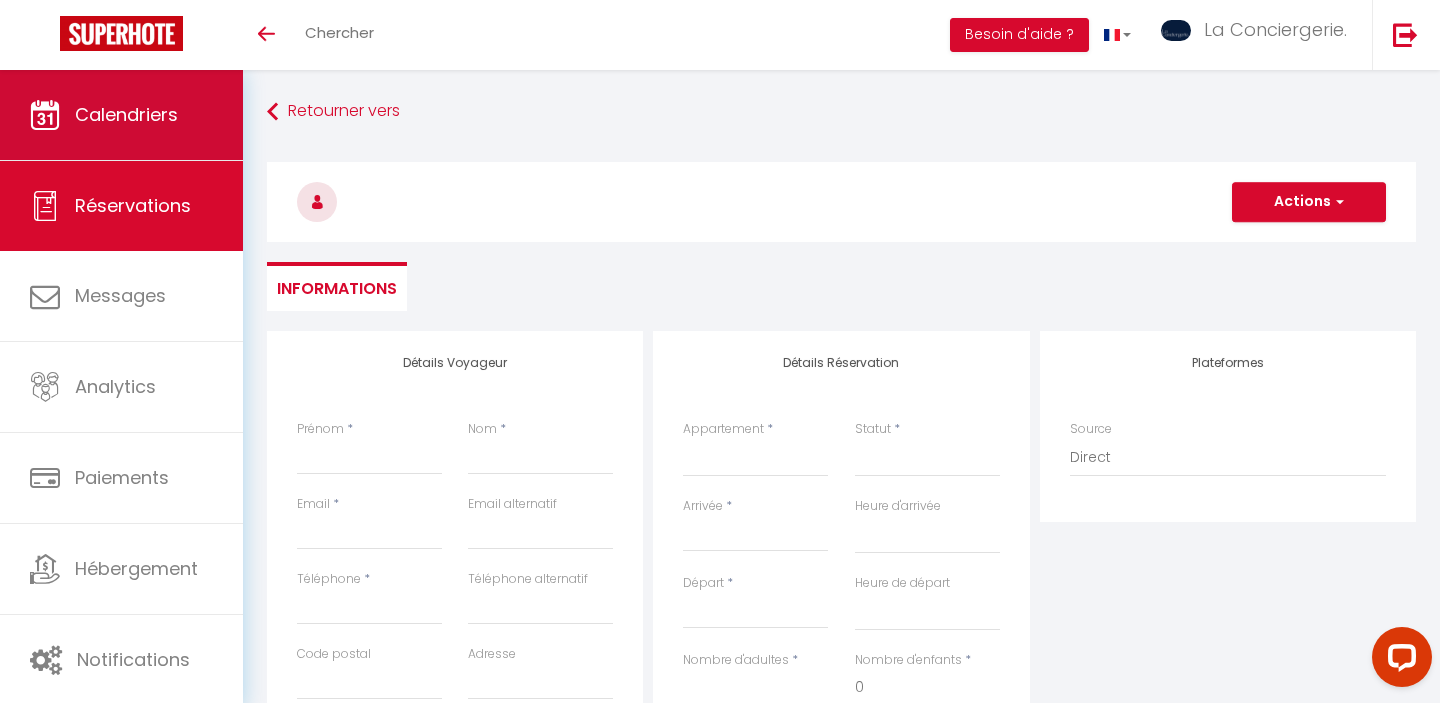 click on "Calendriers" at bounding box center (126, 114) 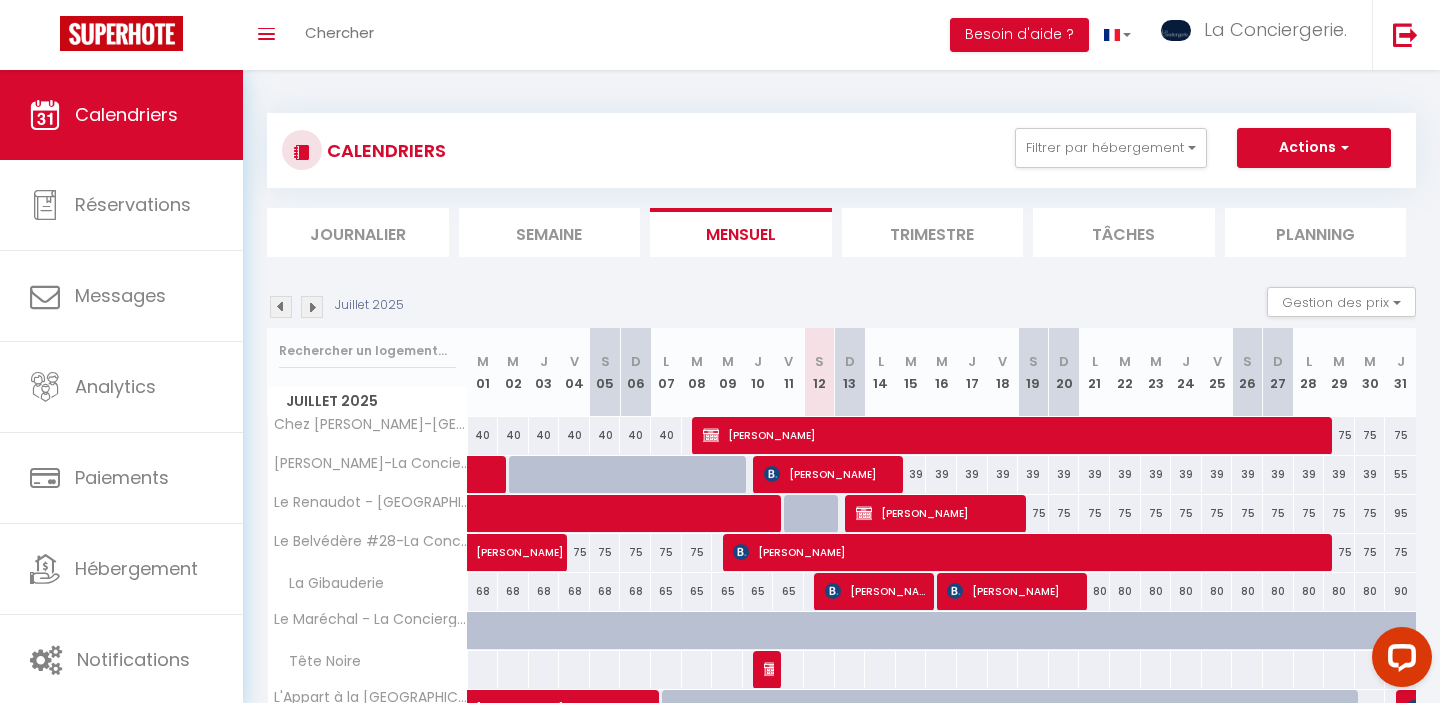 scroll, scrollTop: 236, scrollLeft: 0, axis: vertical 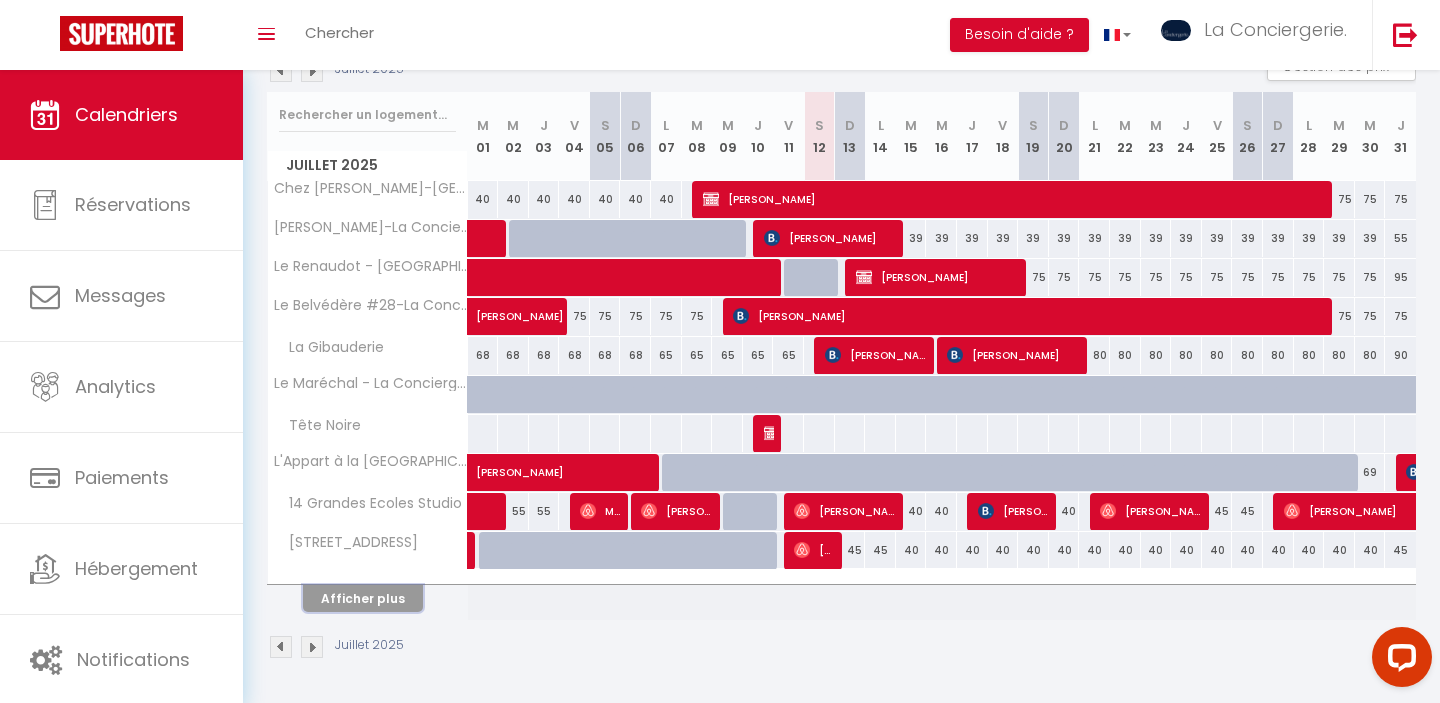 click on "Afficher plus" at bounding box center (363, 598) 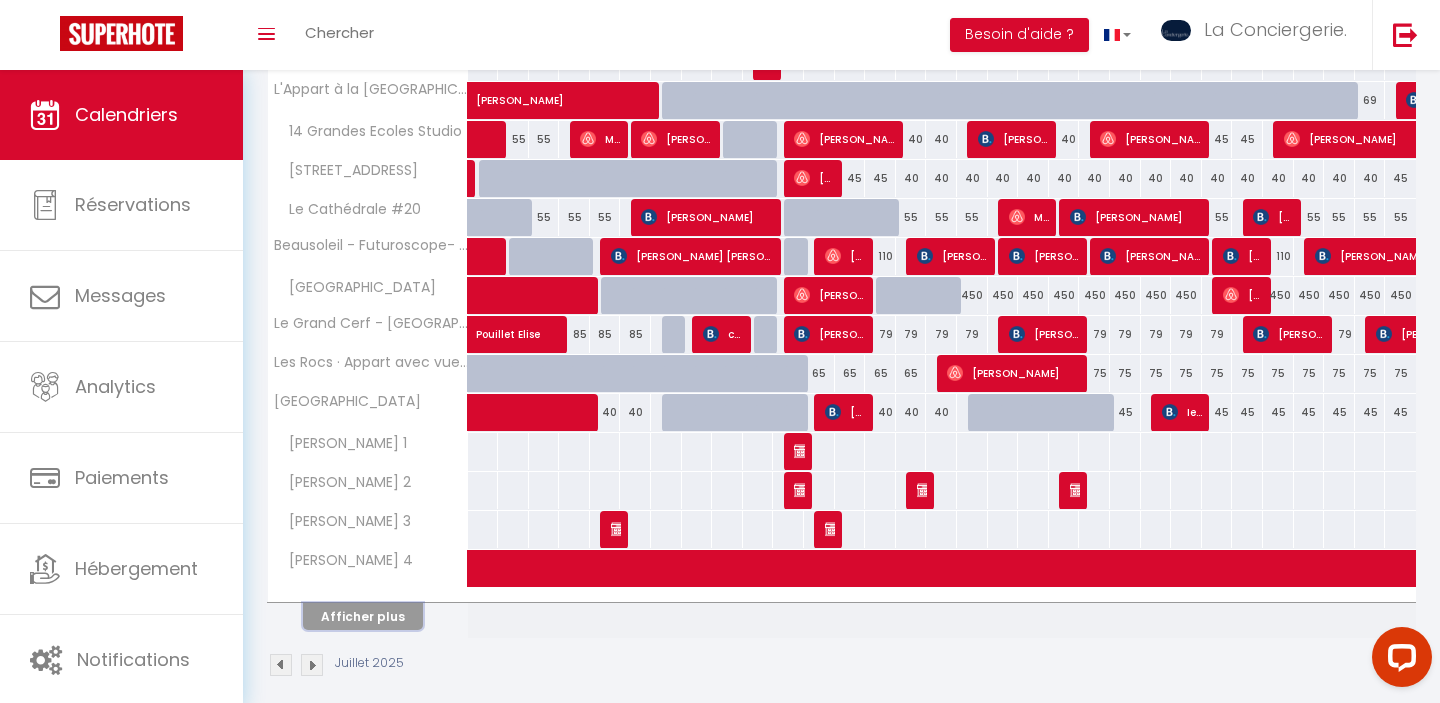 scroll, scrollTop: 626, scrollLeft: 0, axis: vertical 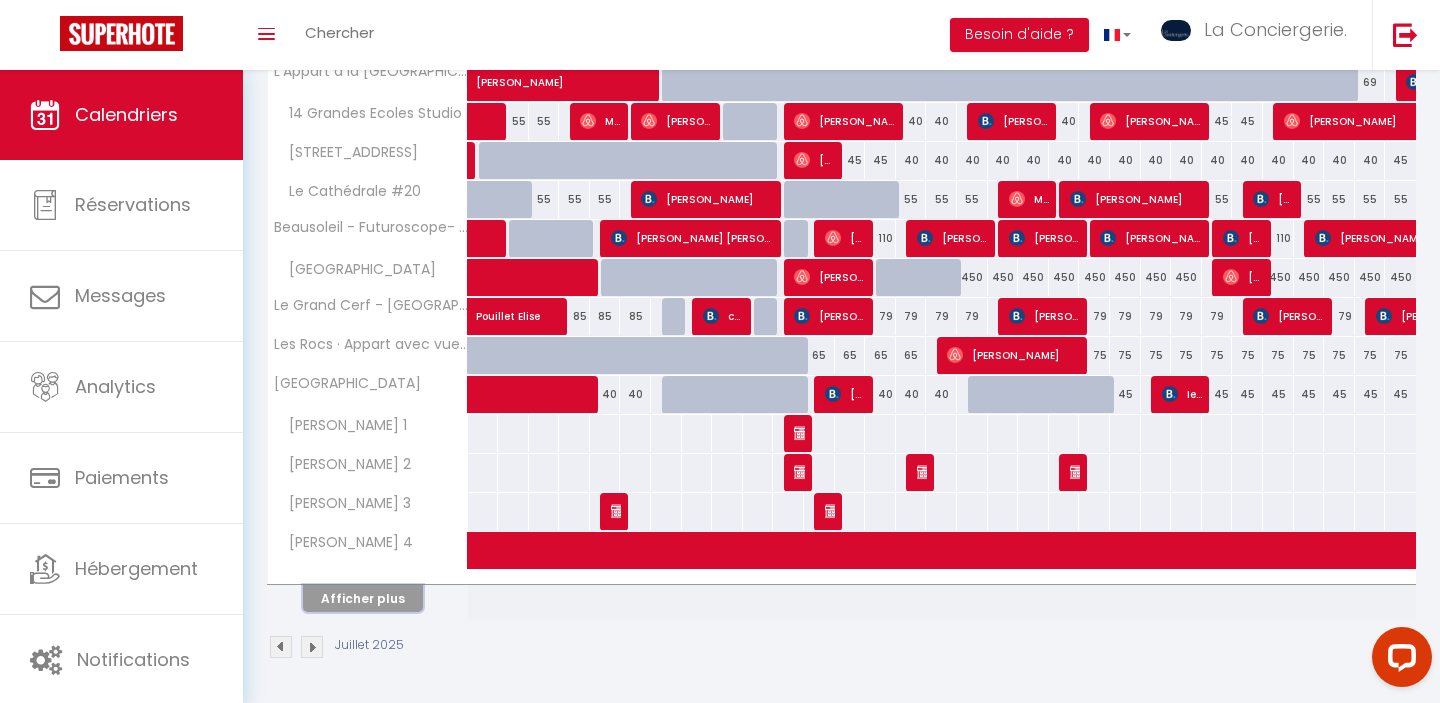 click on "Afficher plus" at bounding box center (363, 598) 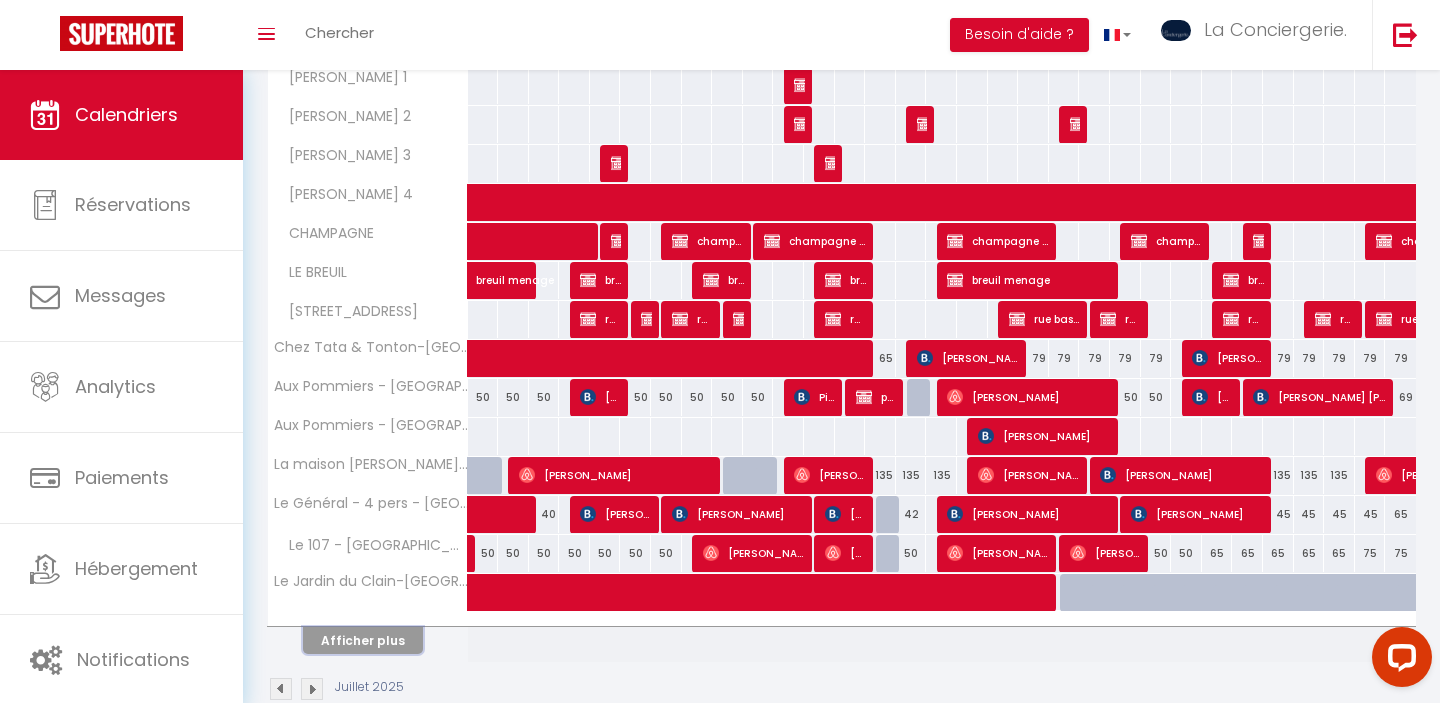 scroll, scrollTop: 980, scrollLeft: 0, axis: vertical 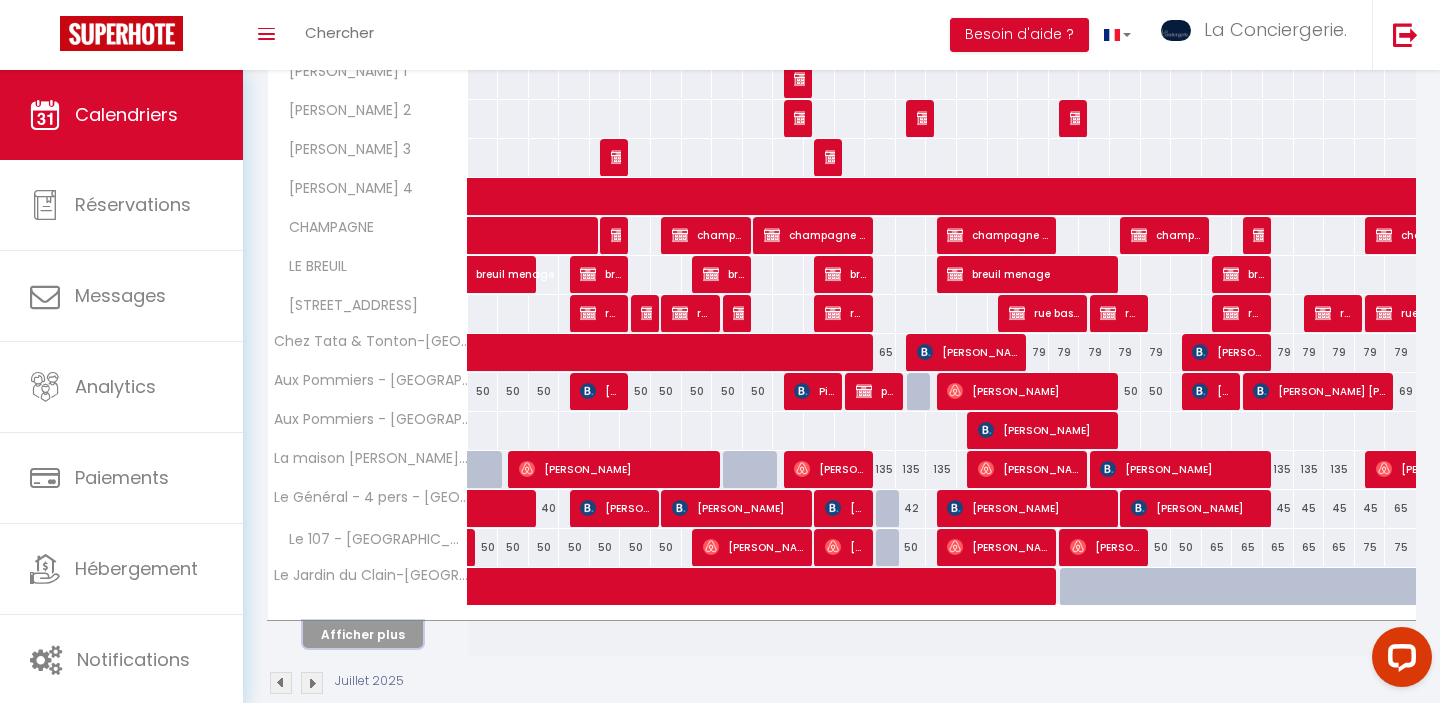 click on "Afficher plus" at bounding box center [363, 634] 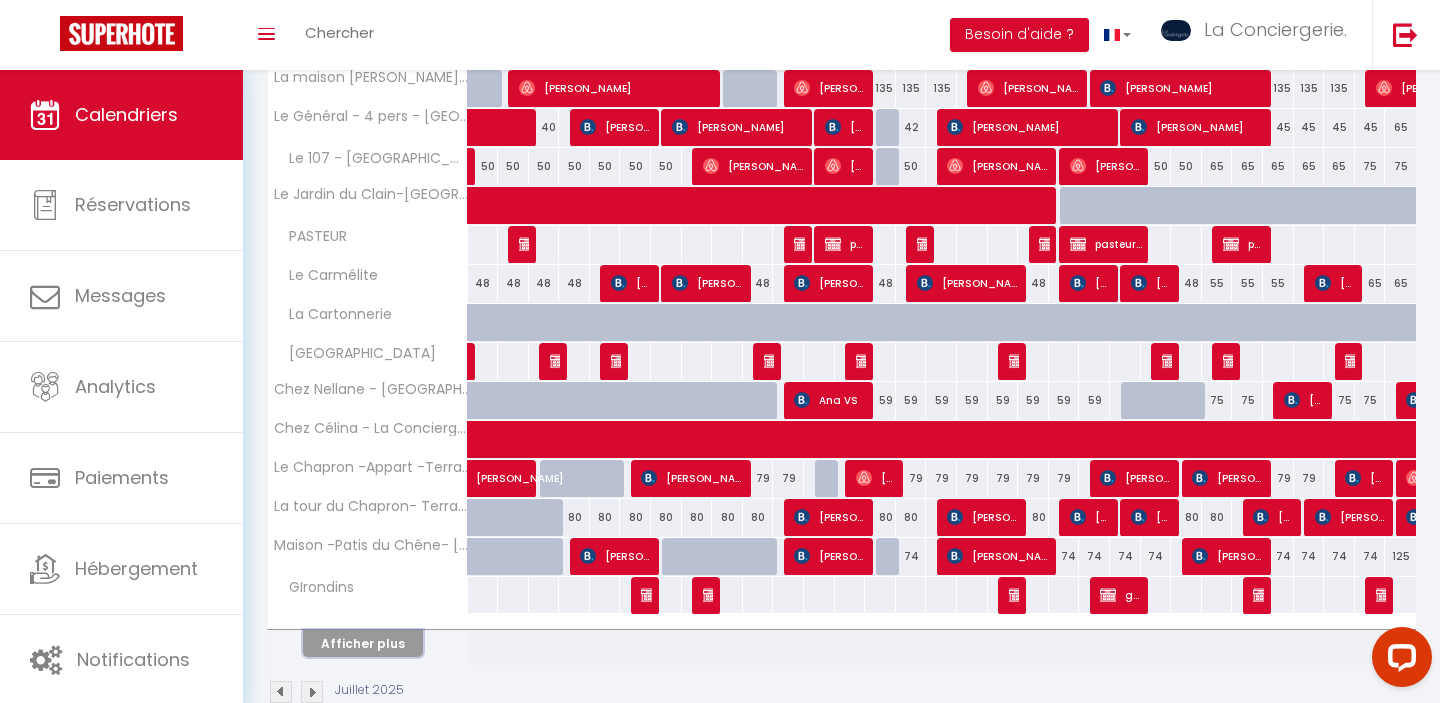 scroll, scrollTop: 1366, scrollLeft: 0, axis: vertical 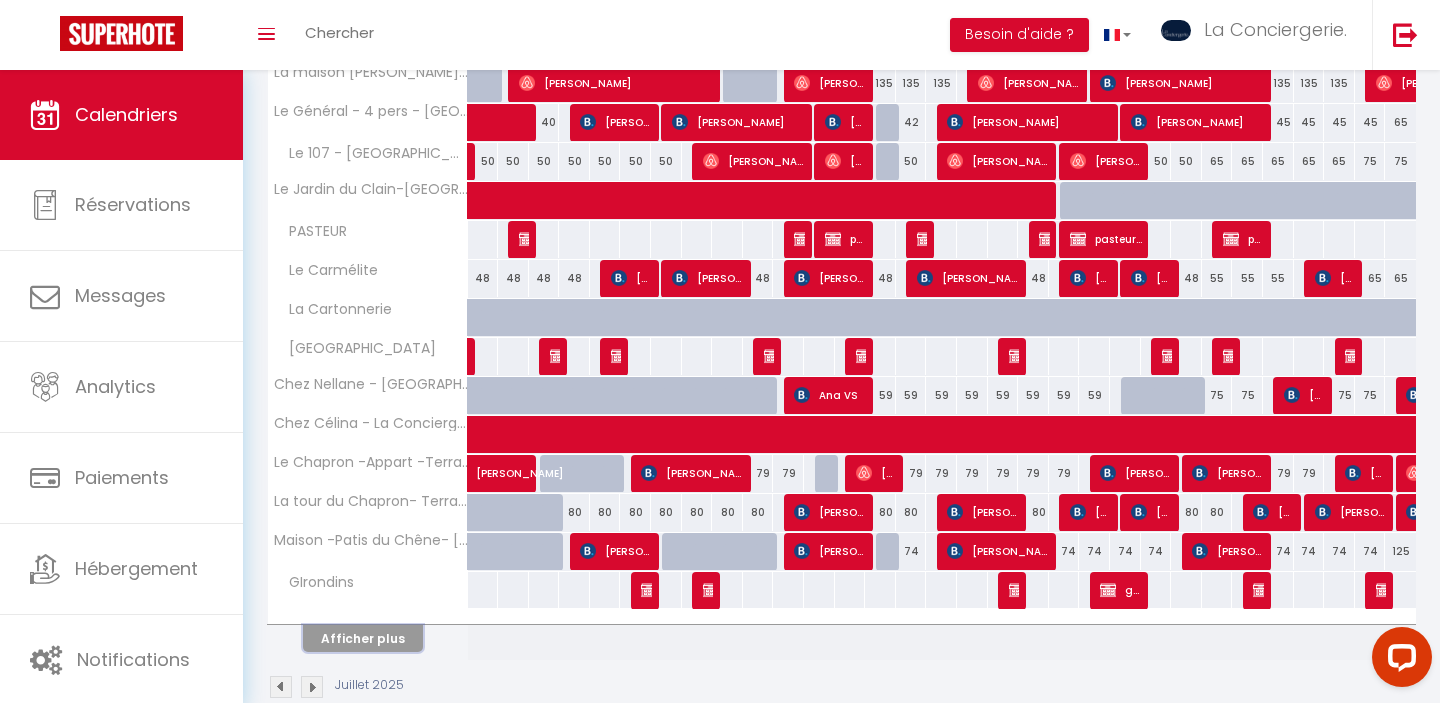click on "Afficher plus" at bounding box center (363, 638) 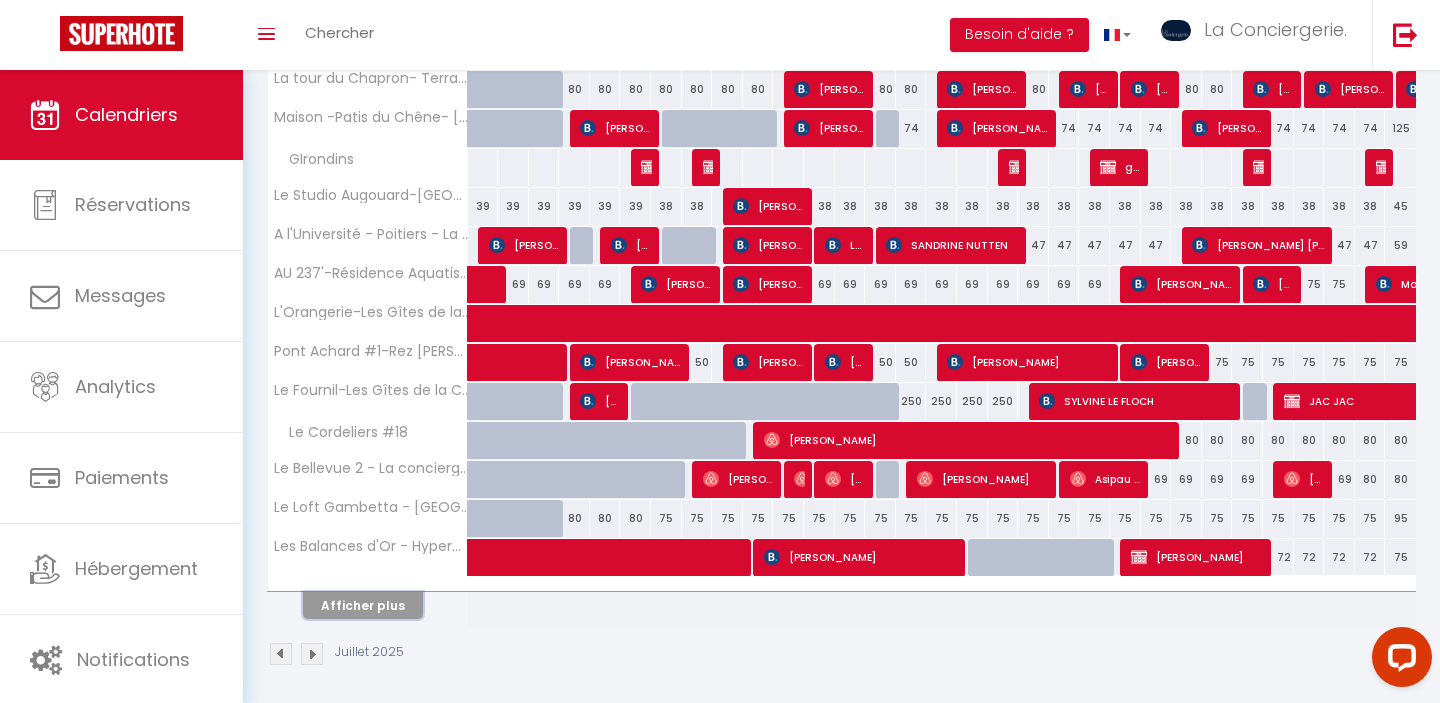 scroll, scrollTop: 1796, scrollLeft: 0, axis: vertical 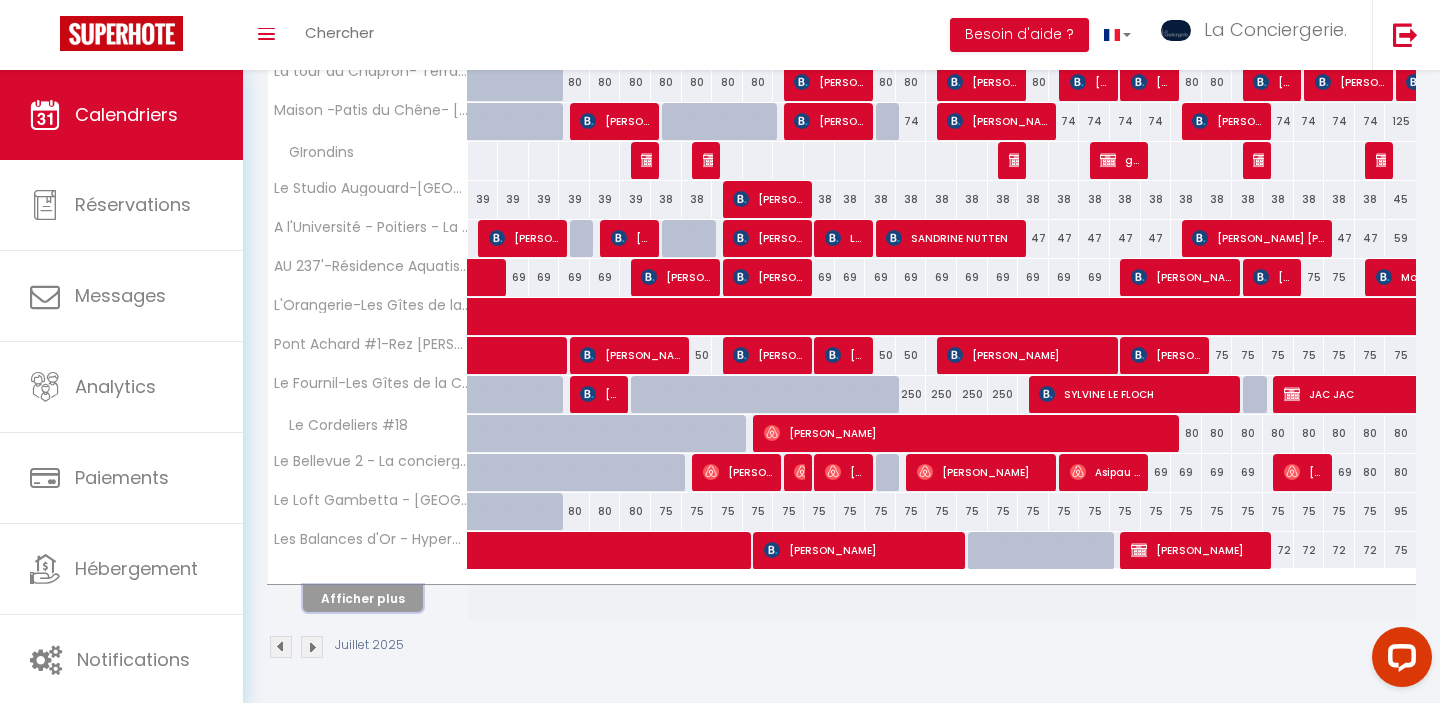 click on "Afficher plus" at bounding box center (363, 598) 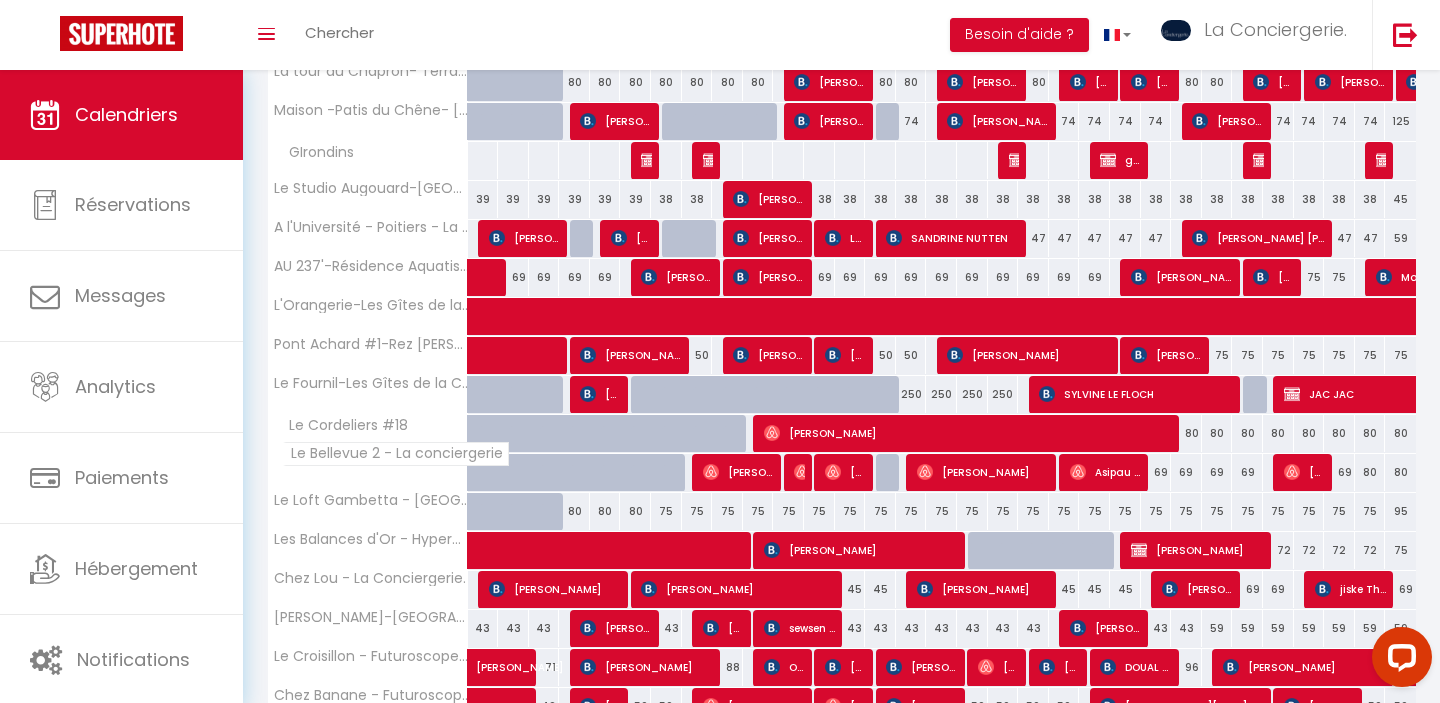 select 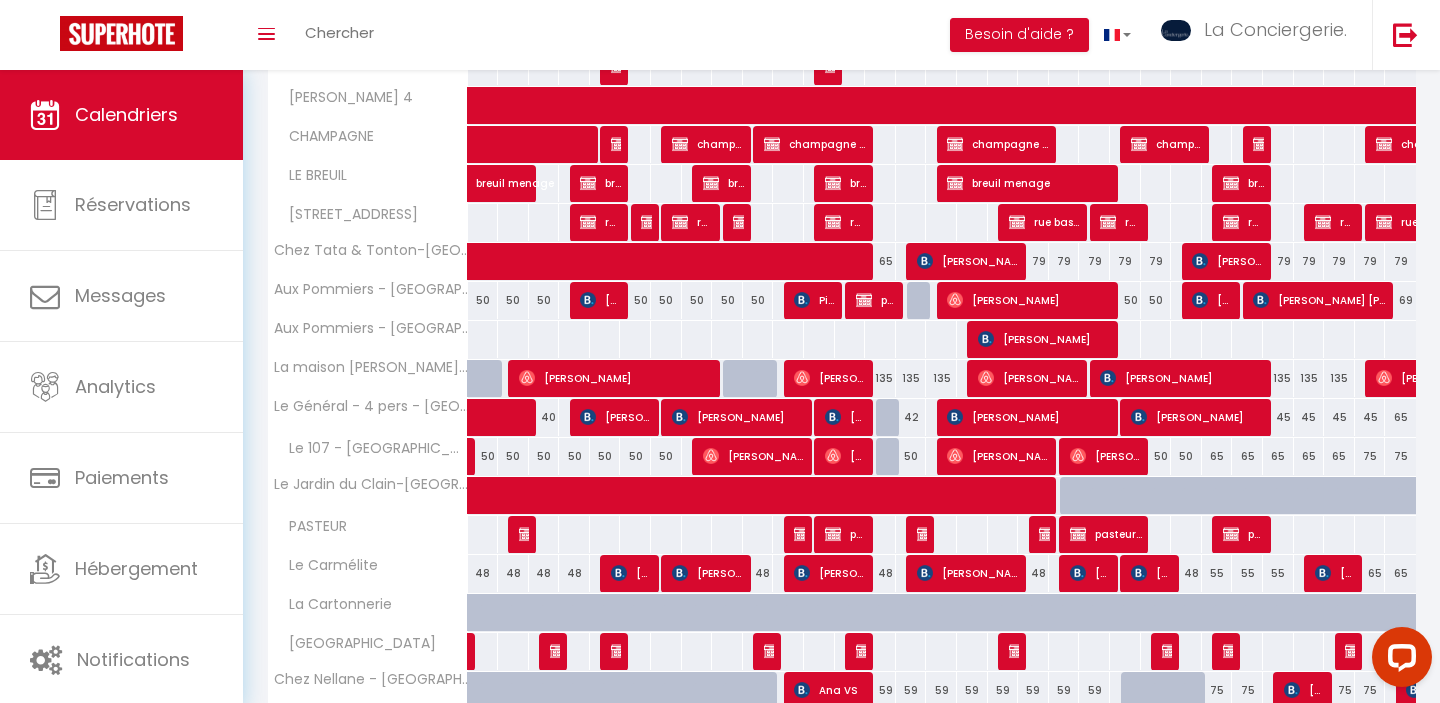 scroll, scrollTop: 1050, scrollLeft: 0, axis: vertical 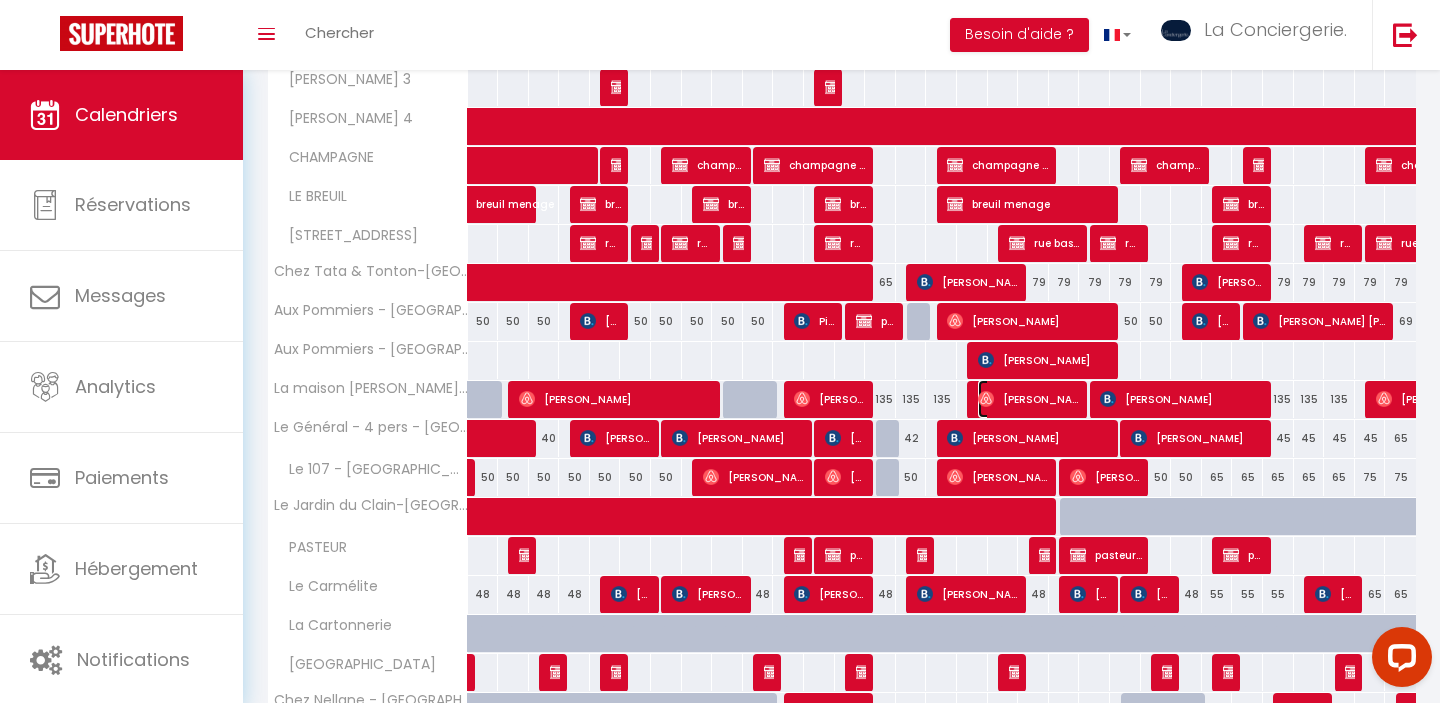click on "[PERSON_NAME]" at bounding box center [1029, 399] 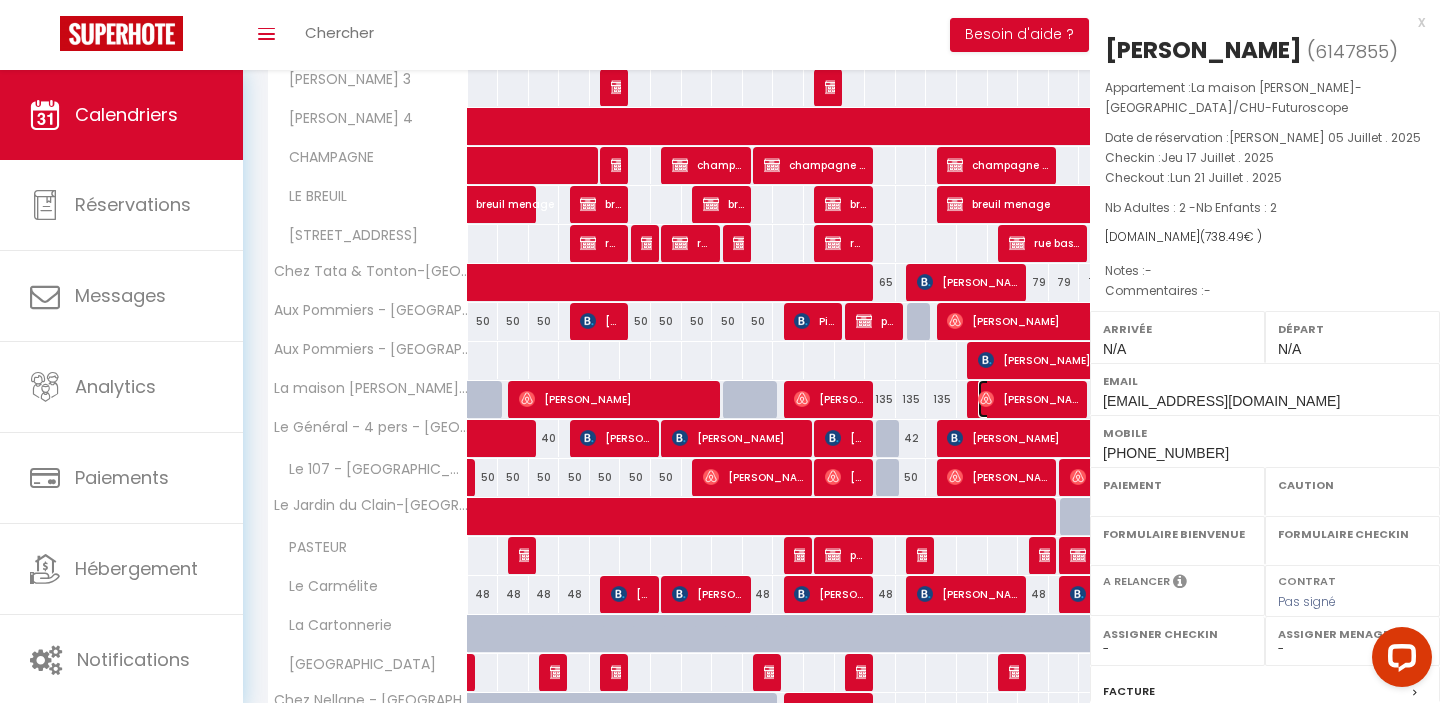 select on "OK" 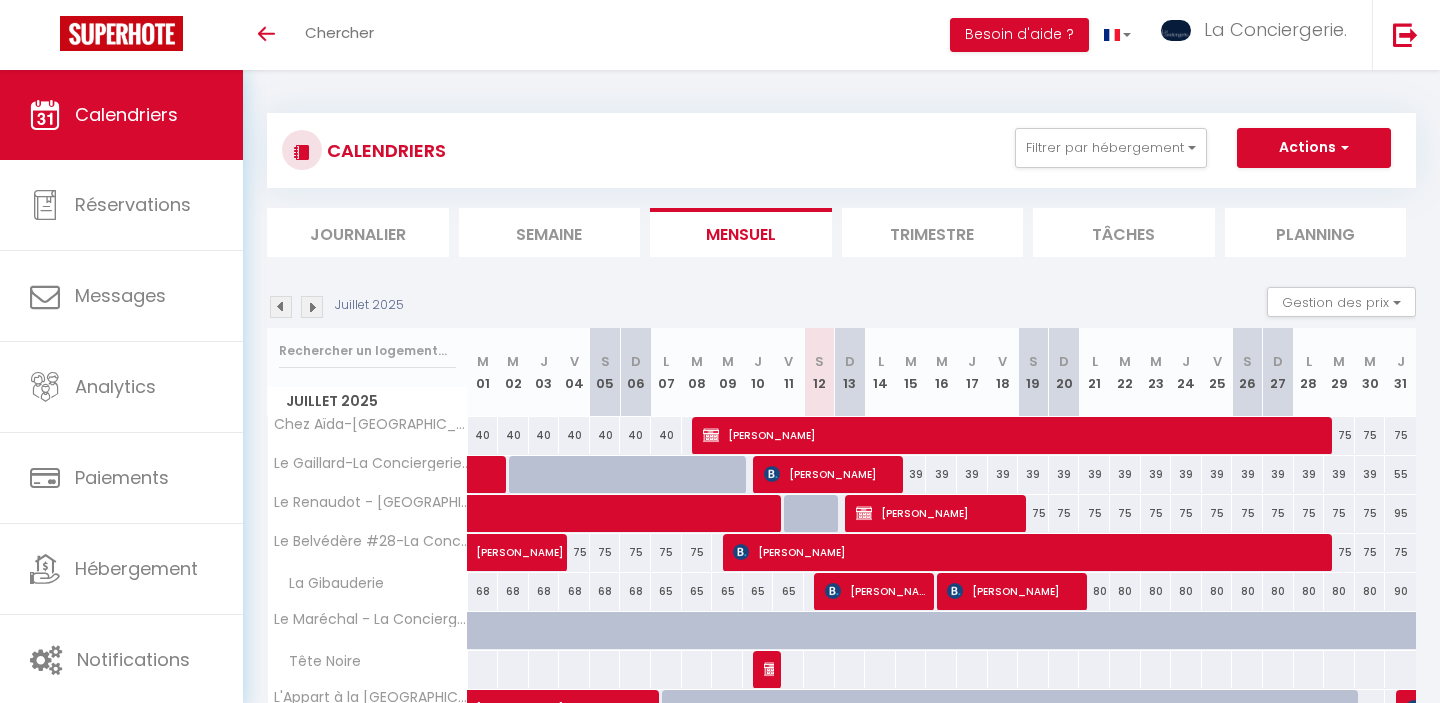 scroll, scrollTop: 236, scrollLeft: 0, axis: vertical 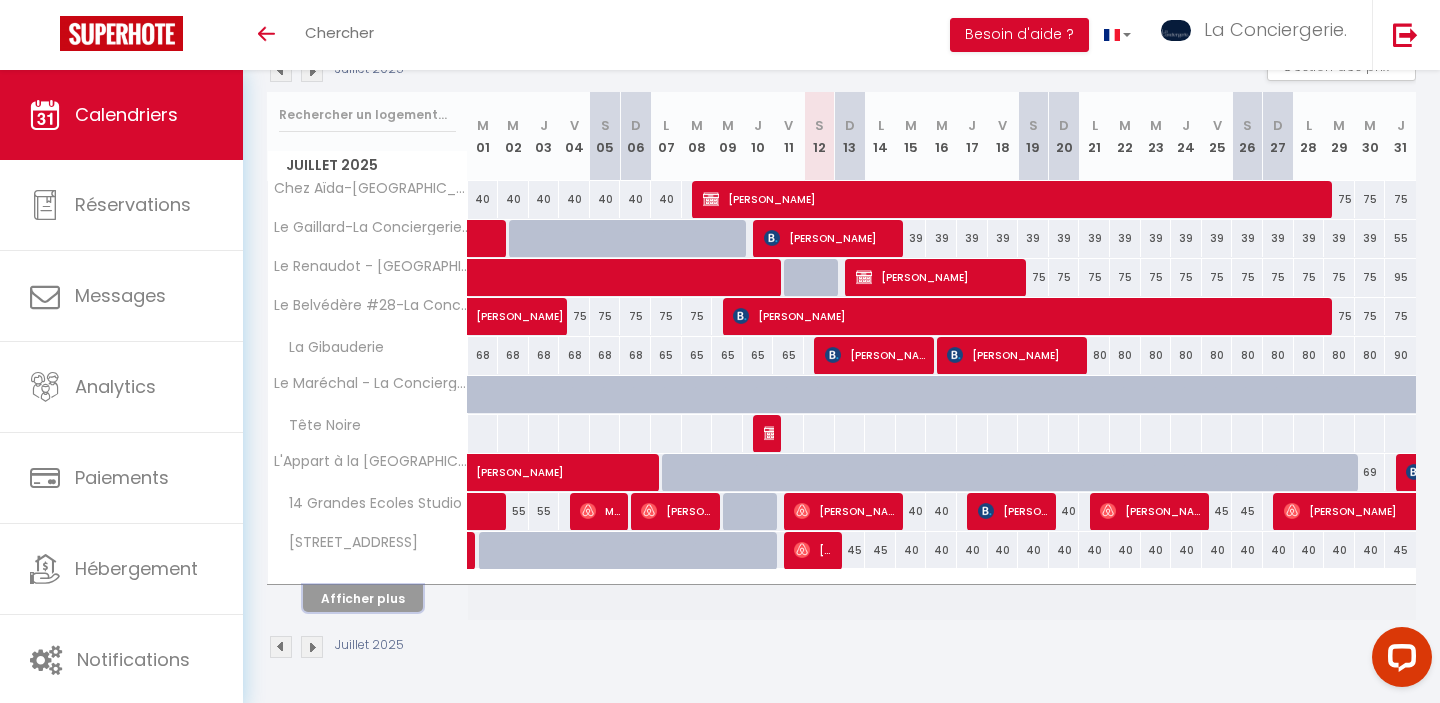 click on "Afficher plus" at bounding box center [363, 598] 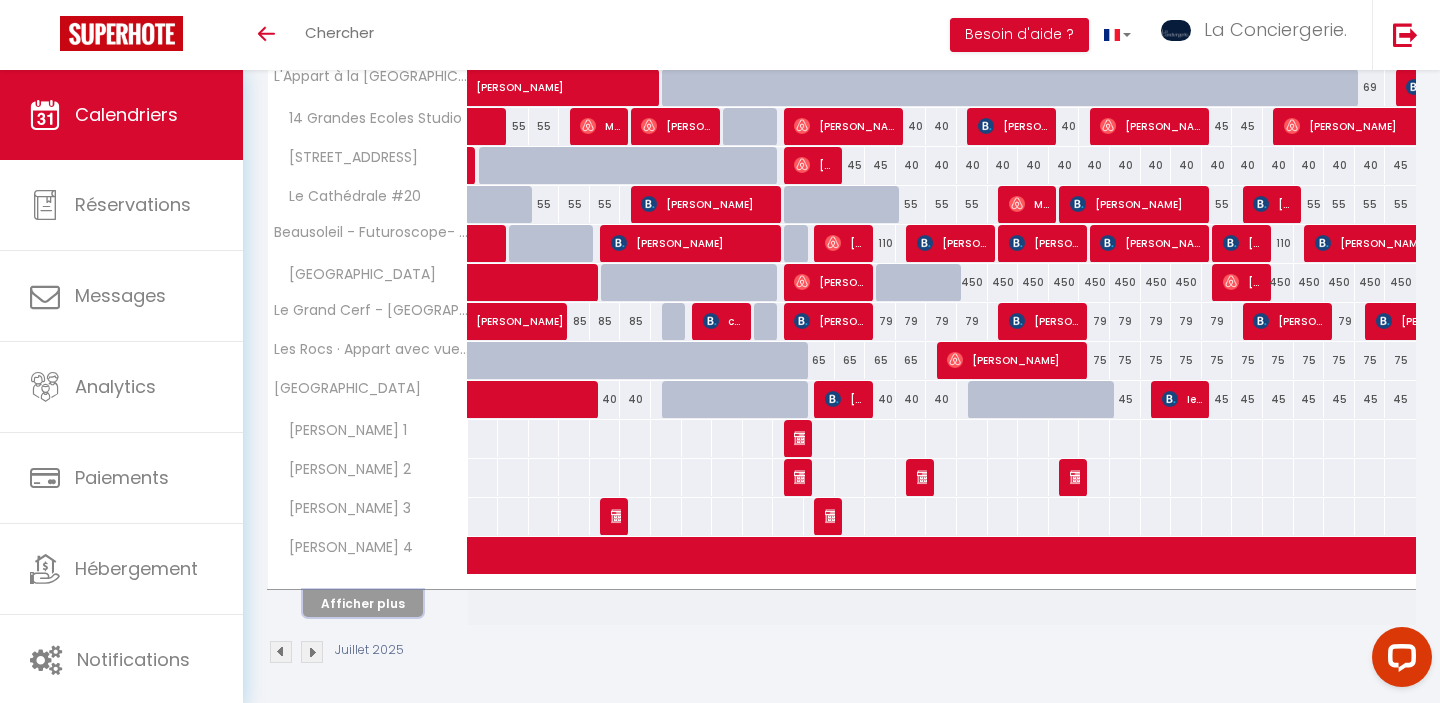 scroll, scrollTop: 626, scrollLeft: 0, axis: vertical 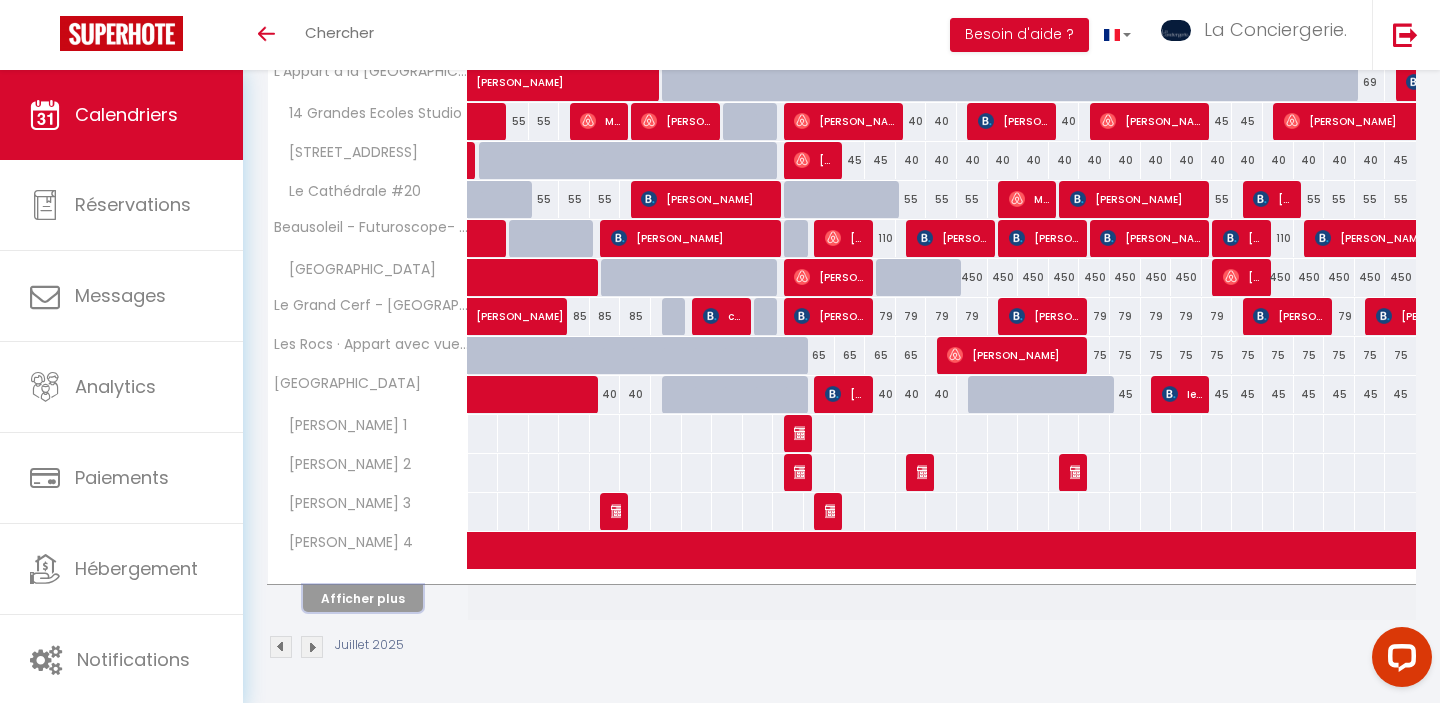 click on "Afficher plus" at bounding box center [363, 598] 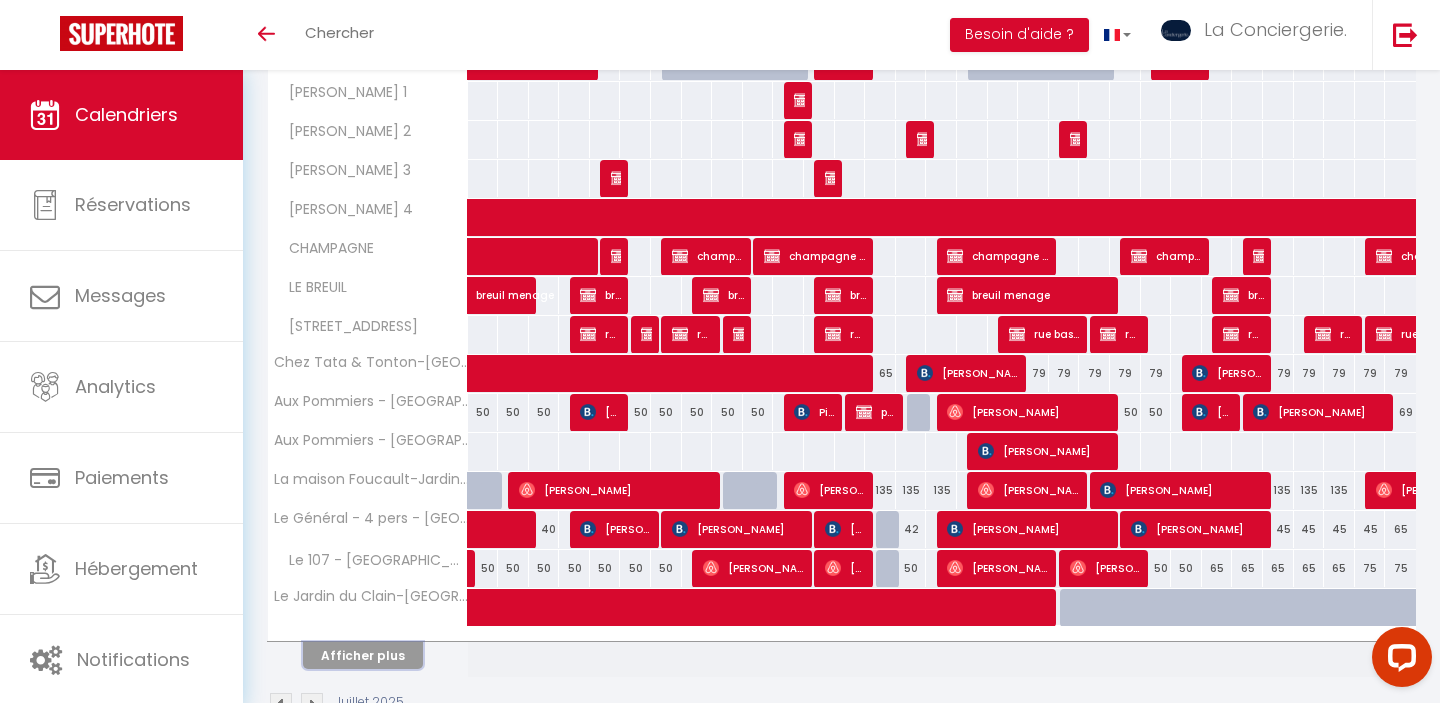 scroll, scrollTop: 1016, scrollLeft: 0, axis: vertical 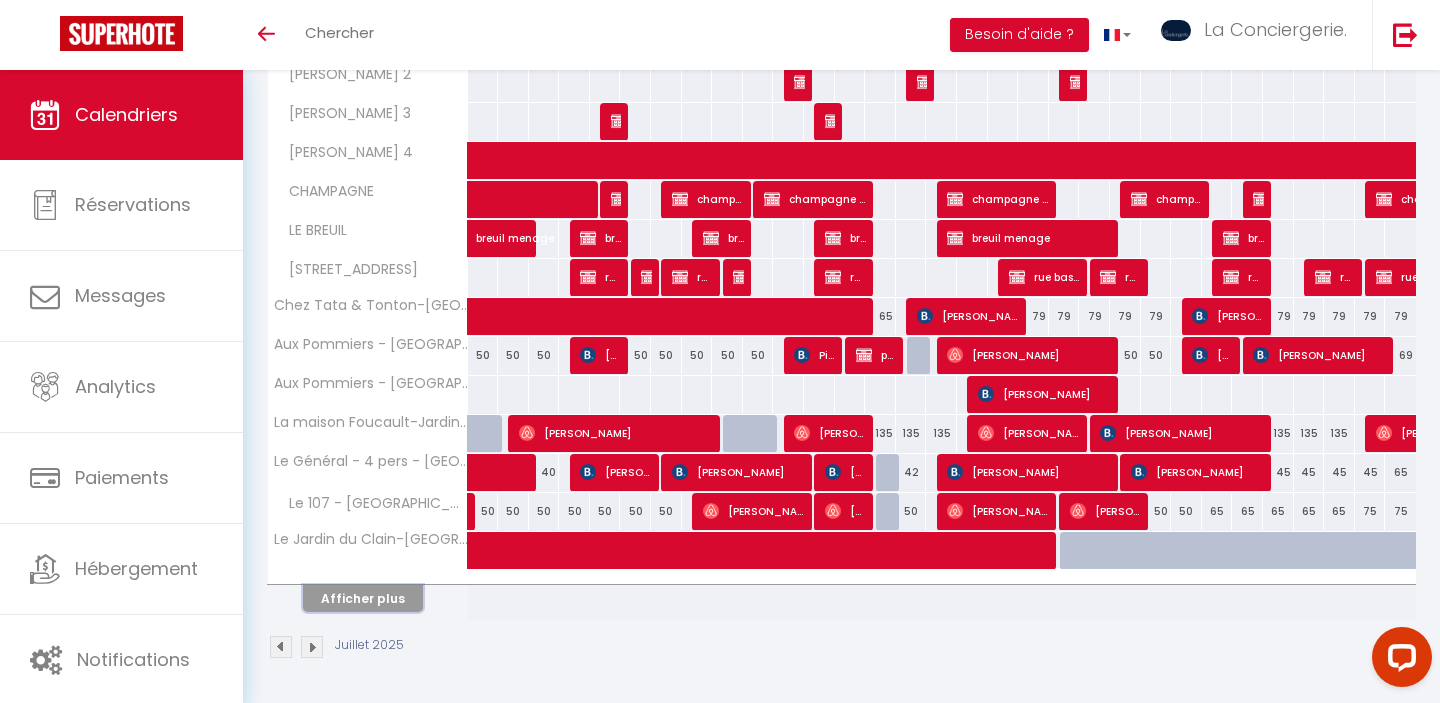 click on "Afficher plus" at bounding box center [363, 598] 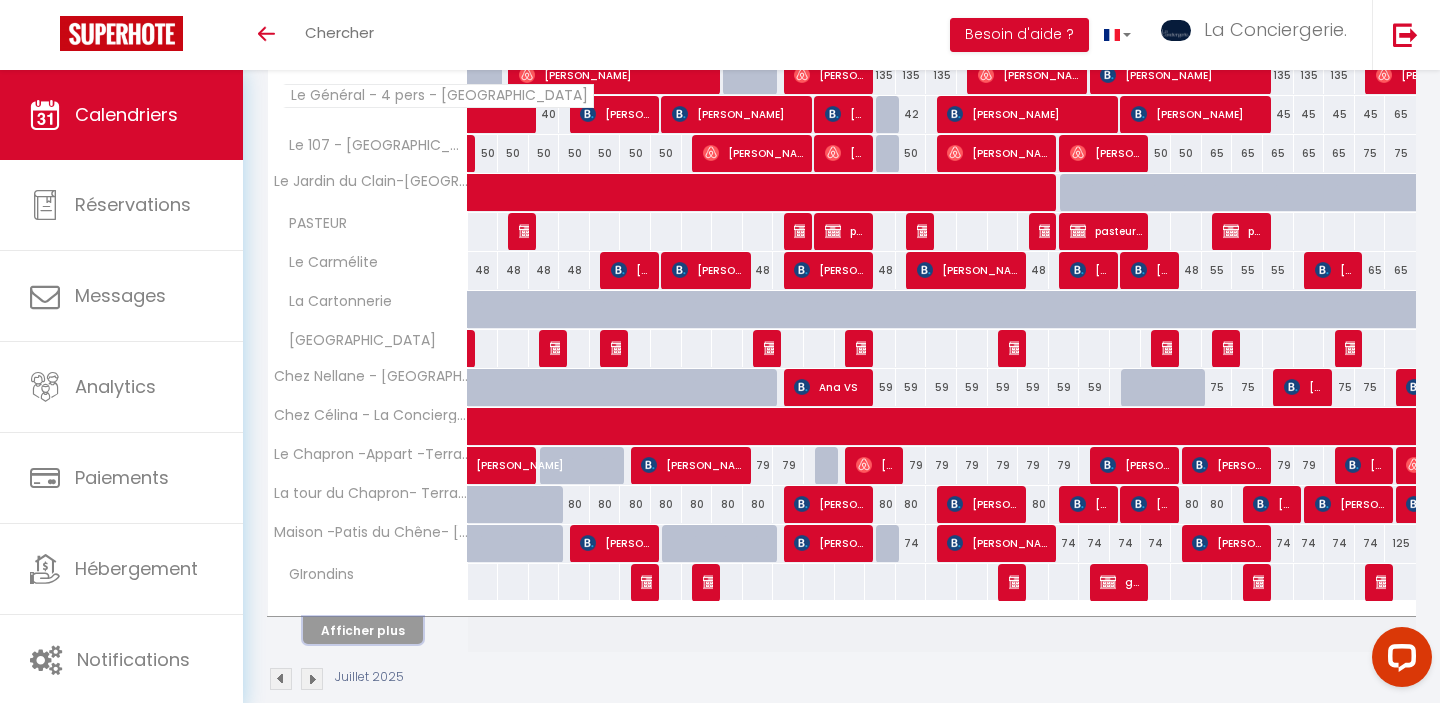 scroll, scrollTop: 1382, scrollLeft: 0, axis: vertical 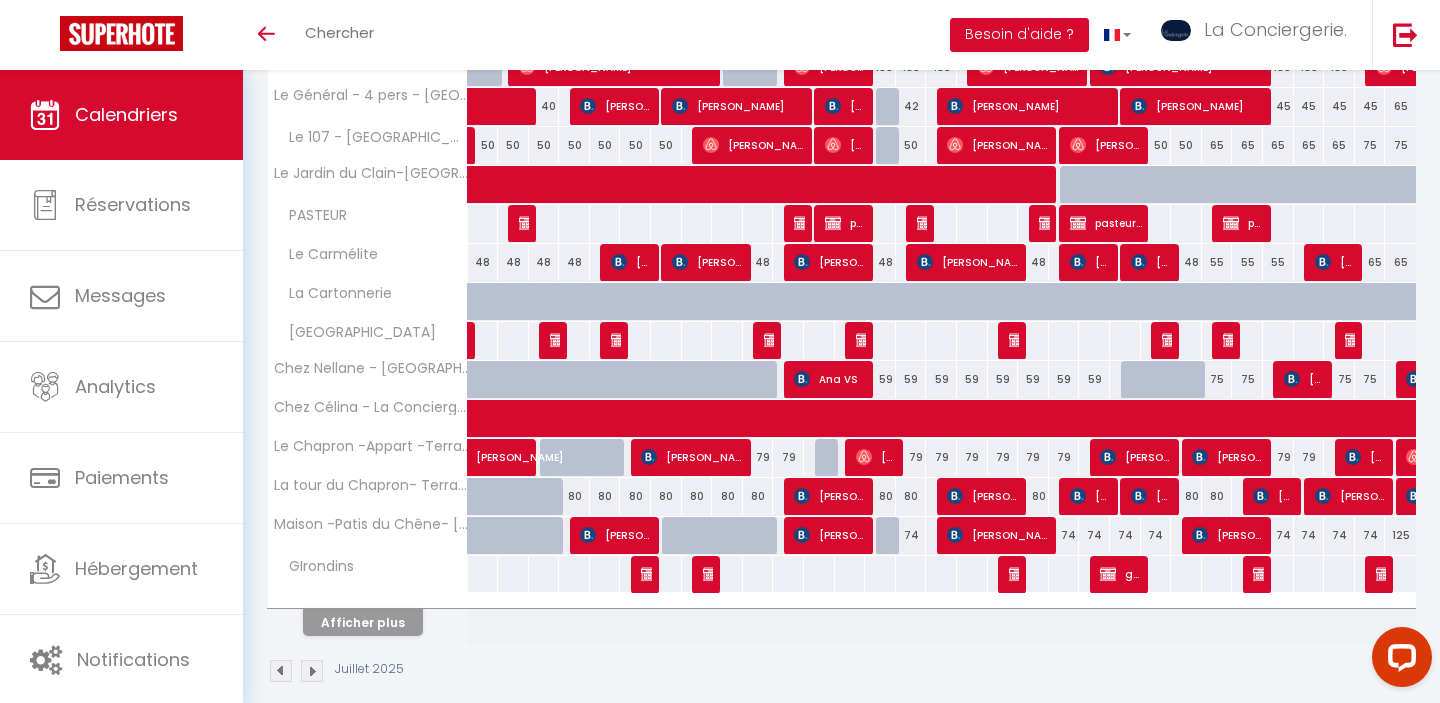 click at bounding box center [1136, 380] 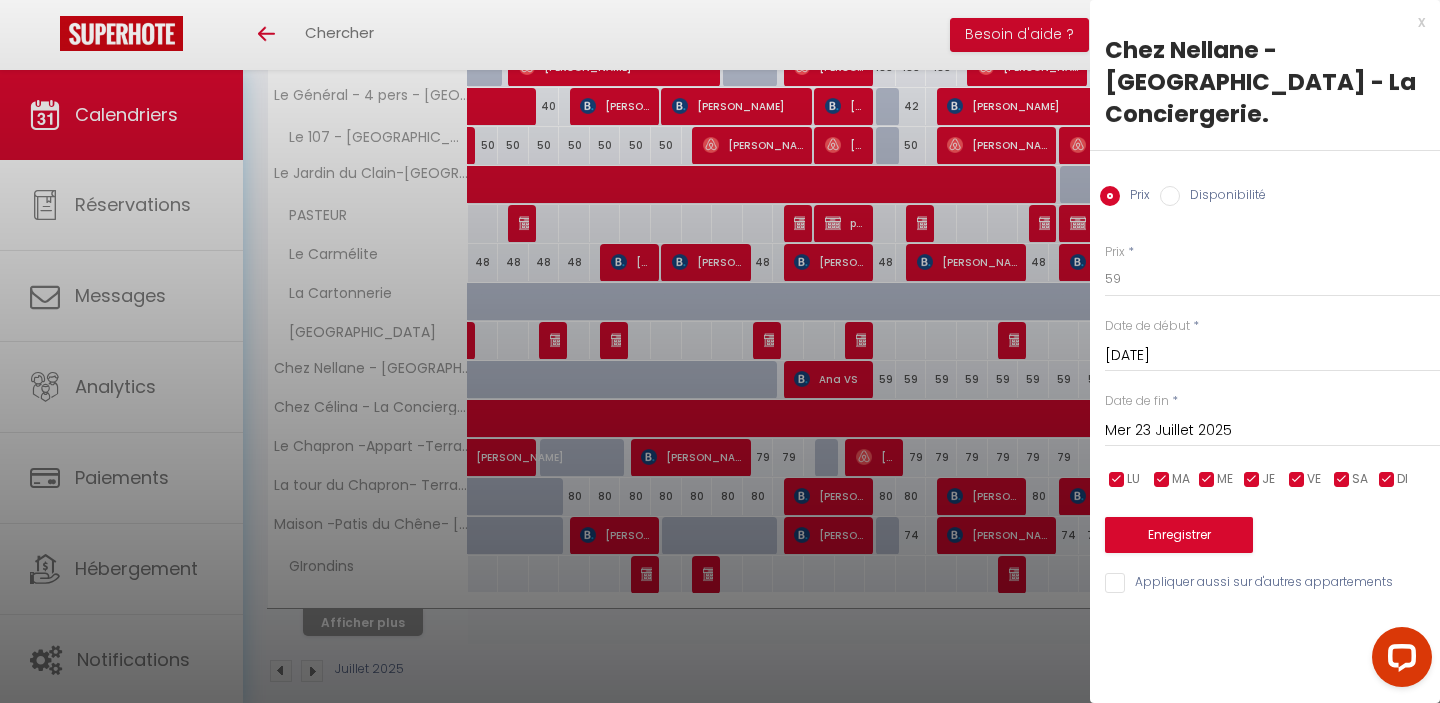 click at bounding box center (720, 351) 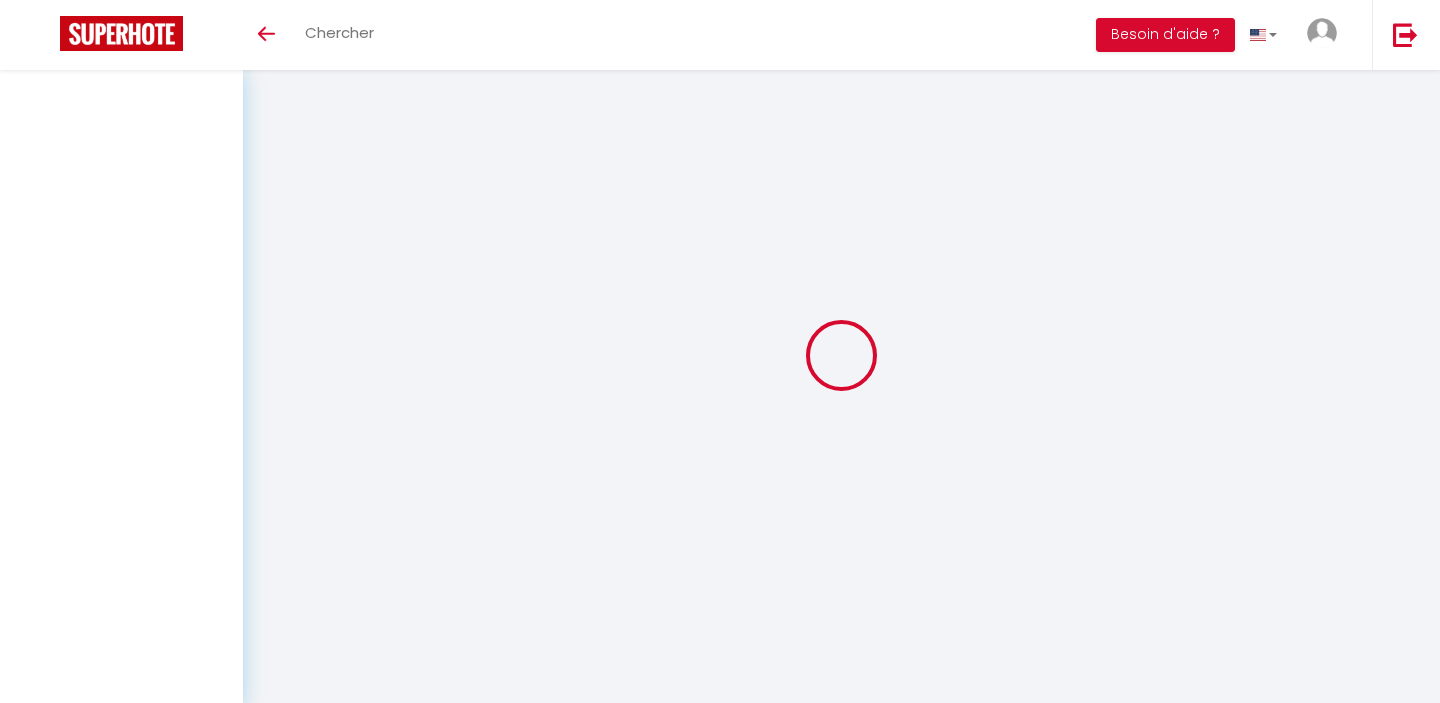 scroll, scrollTop: 70, scrollLeft: 0, axis: vertical 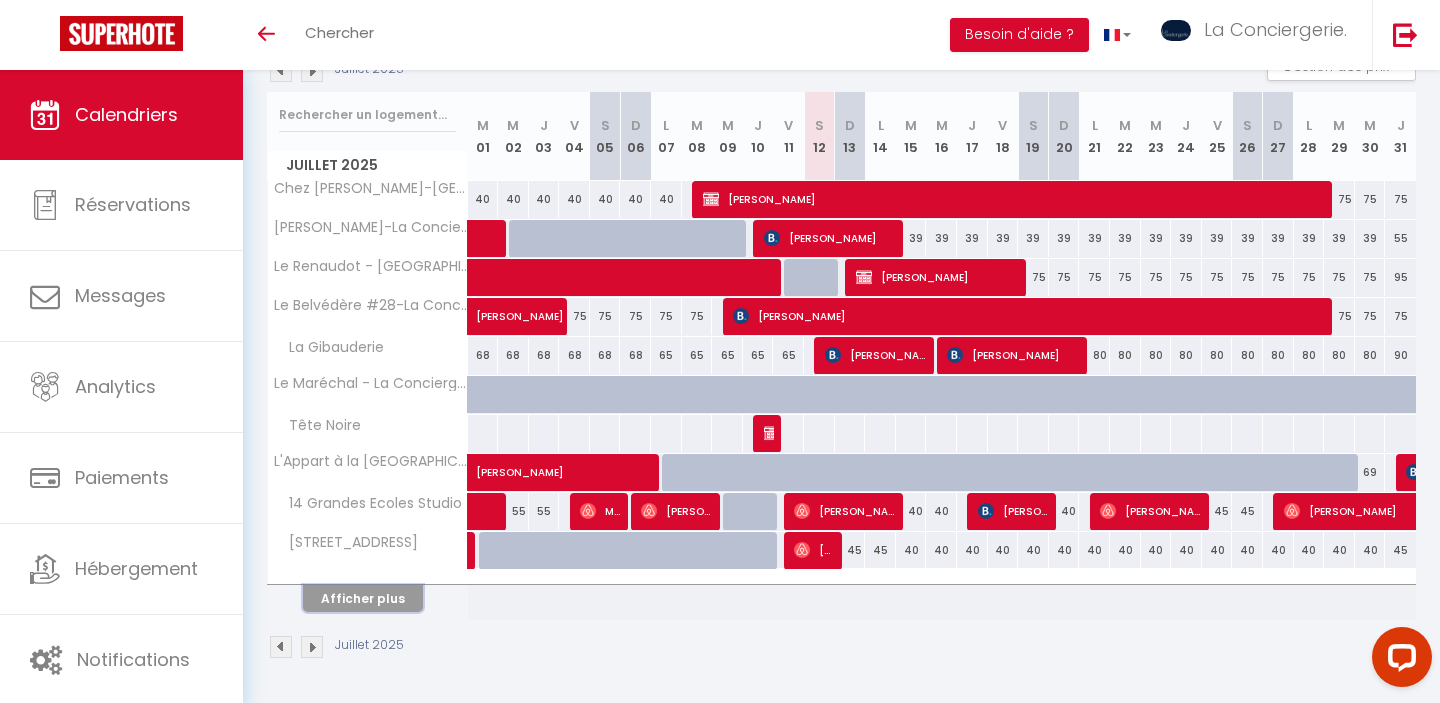 click on "Afficher plus" at bounding box center (363, 598) 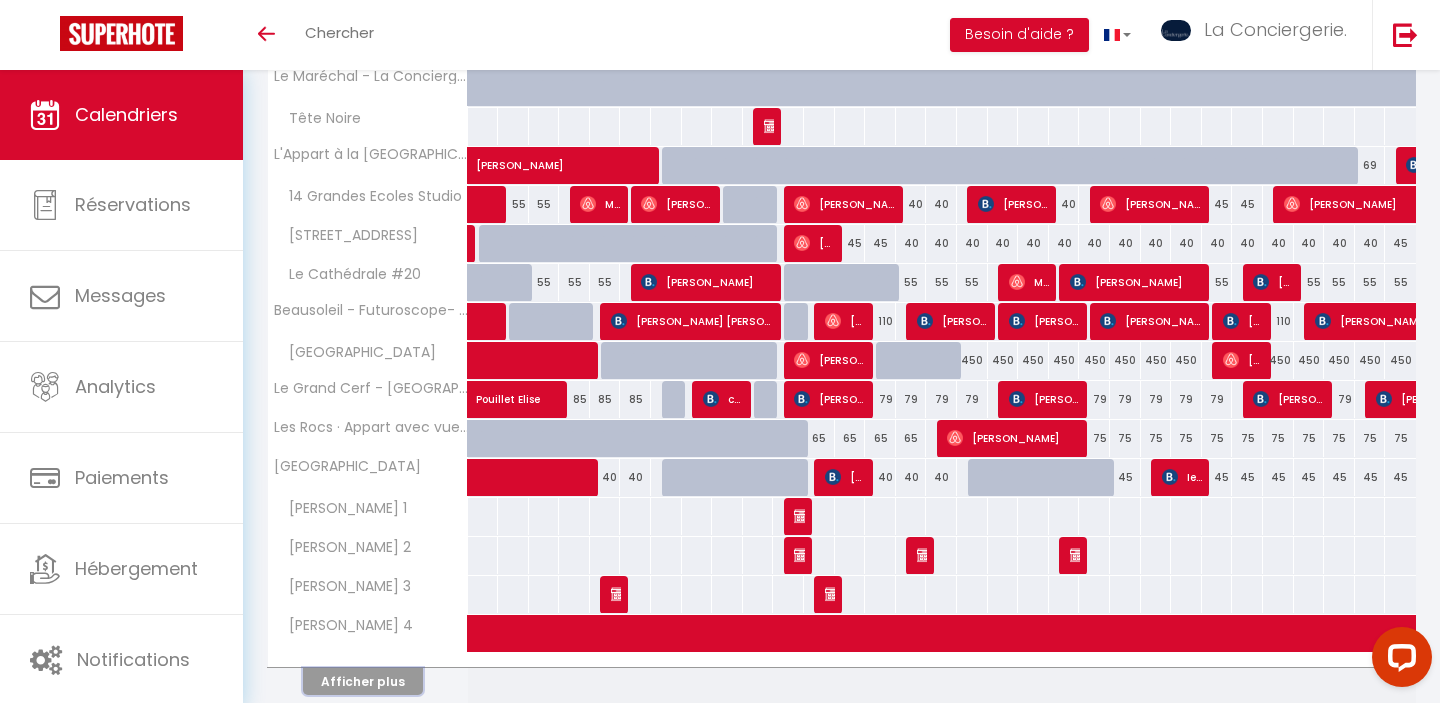 scroll, scrollTop: 626, scrollLeft: 0, axis: vertical 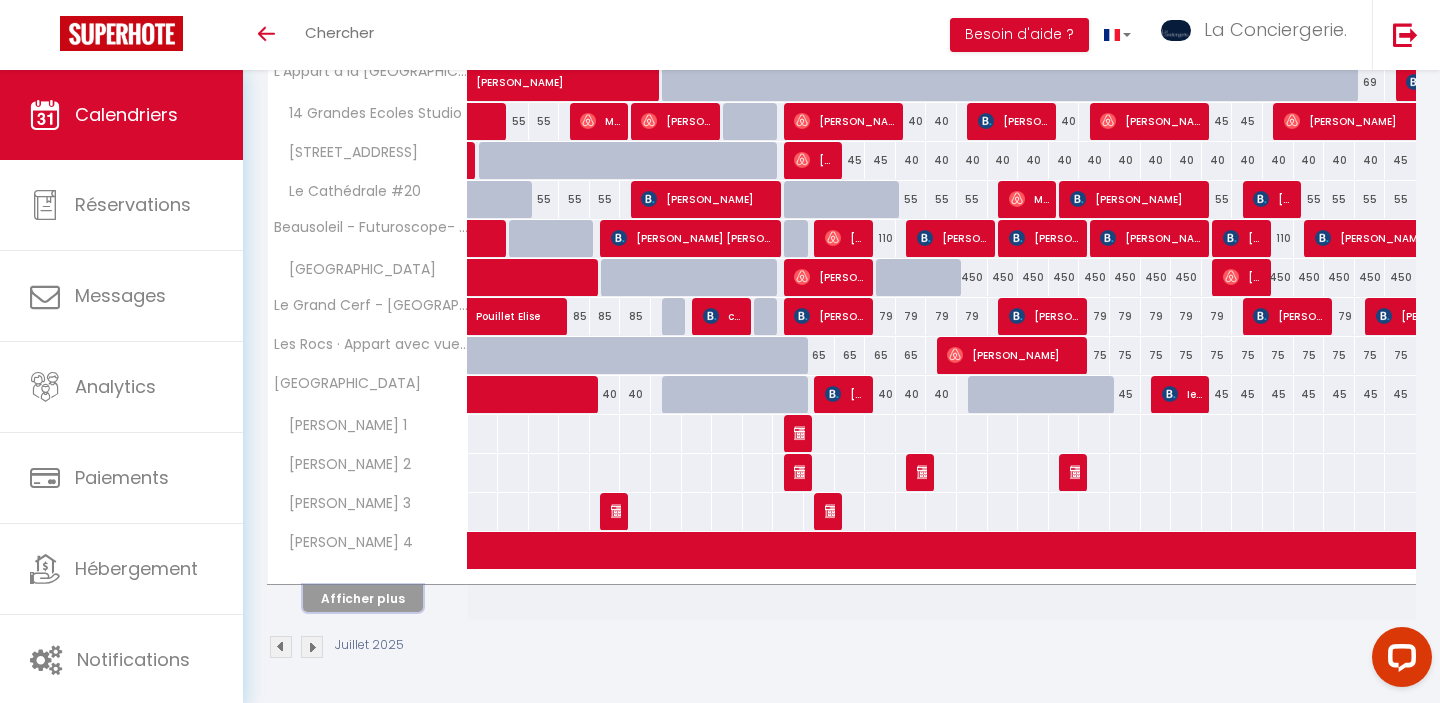 click on "Afficher plus" at bounding box center [363, 598] 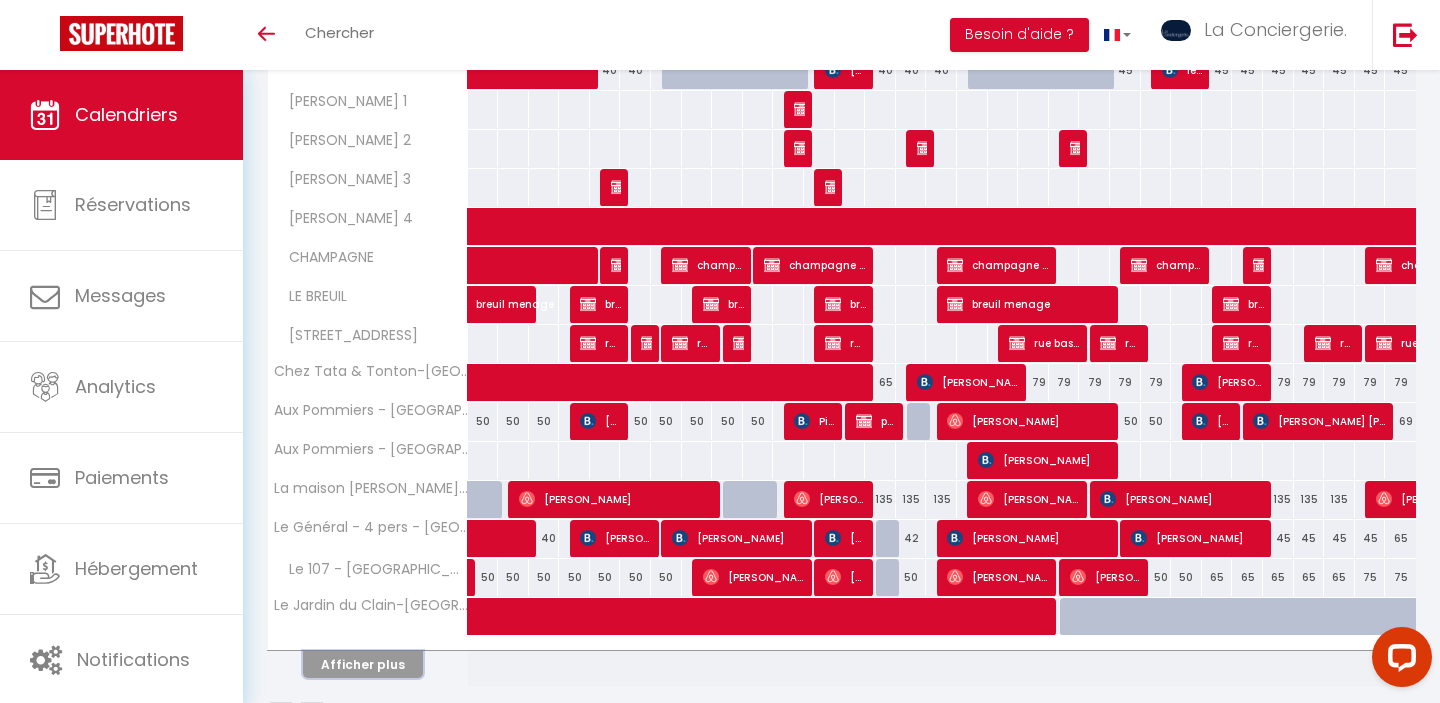 scroll, scrollTop: 1016, scrollLeft: 0, axis: vertical 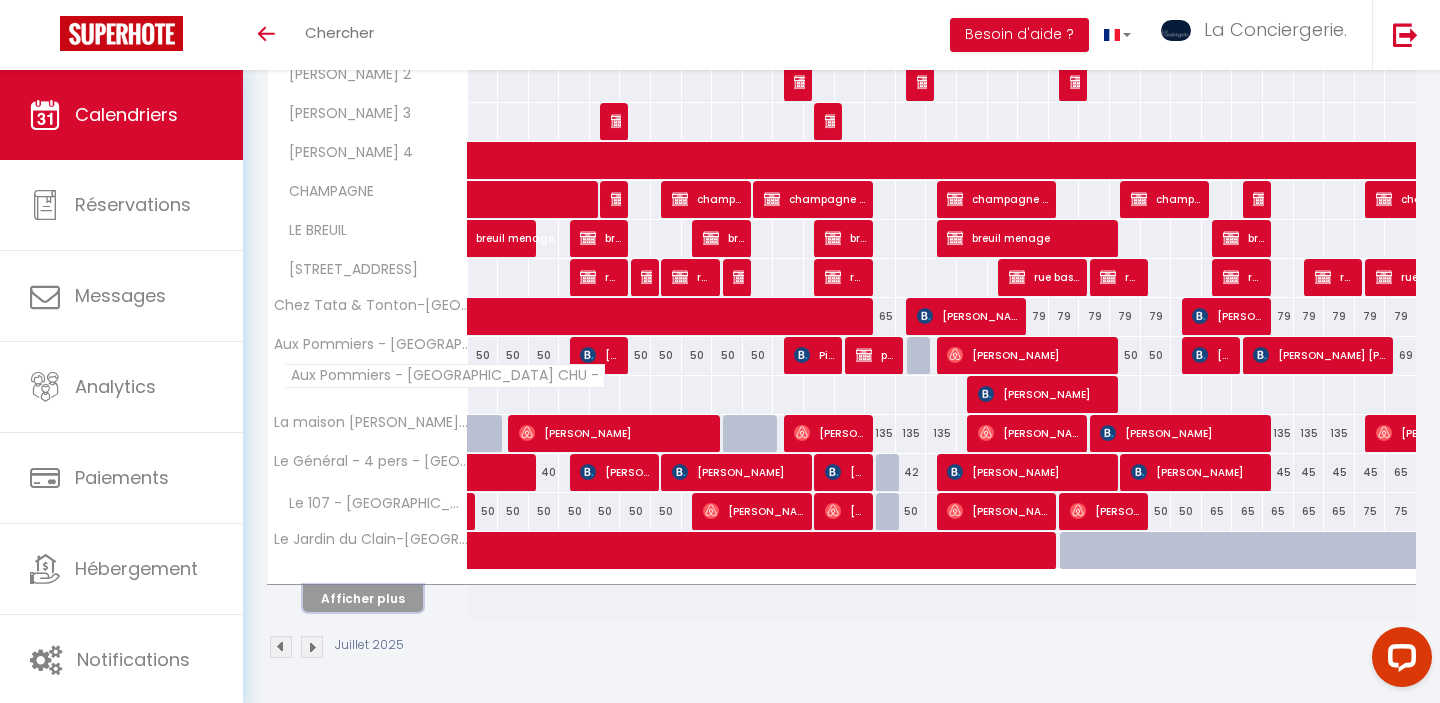 click on "Afficher plus" at bounding box center [363, 598] 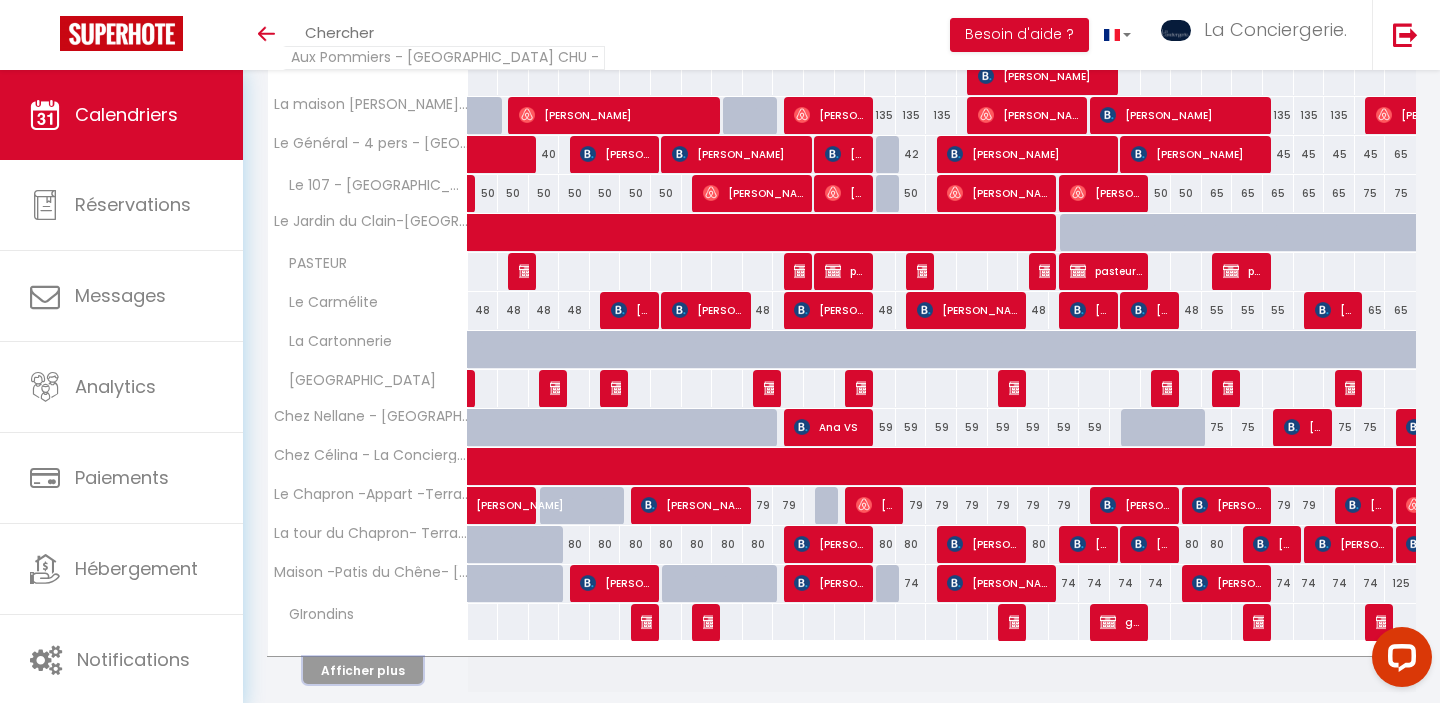scroll, scrollTop: 1341, scrollLeft: 0, axis: vertical 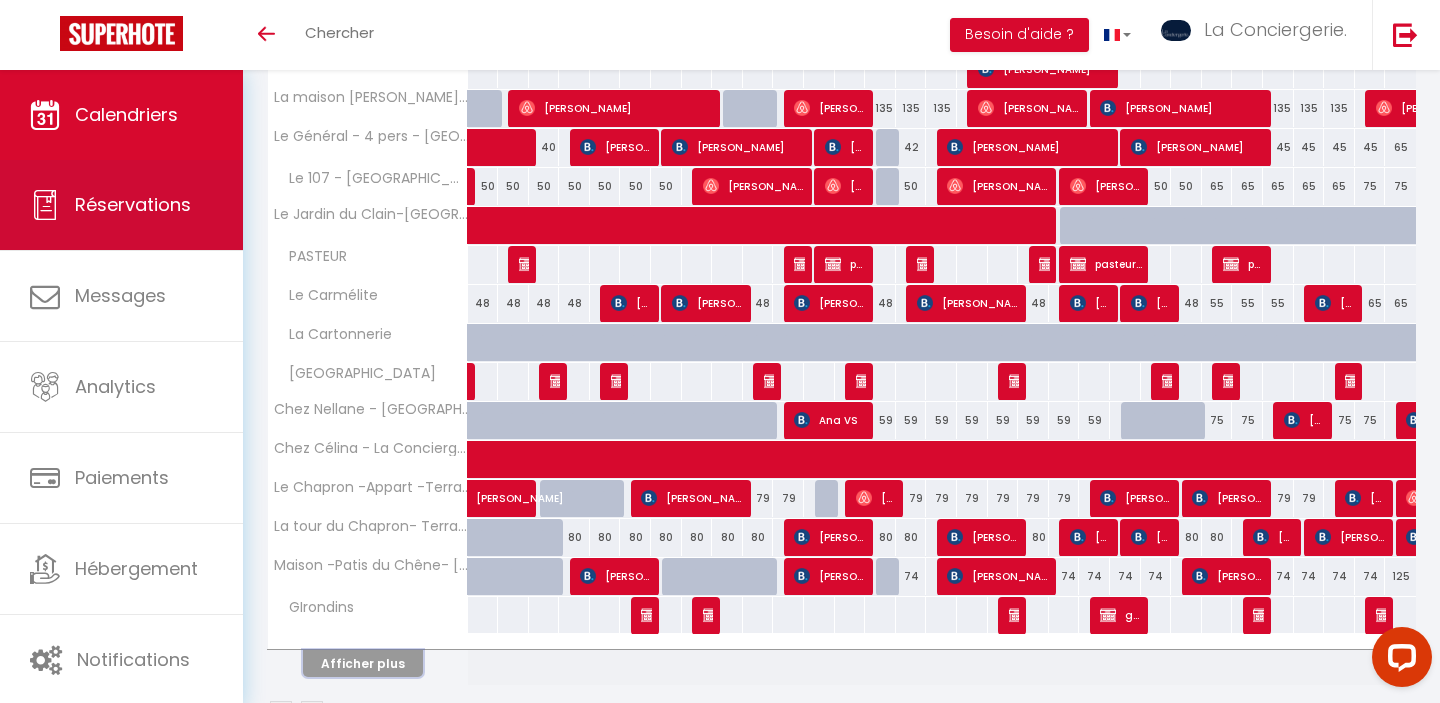 click on "Réservations" at bounding box center [121, 205] 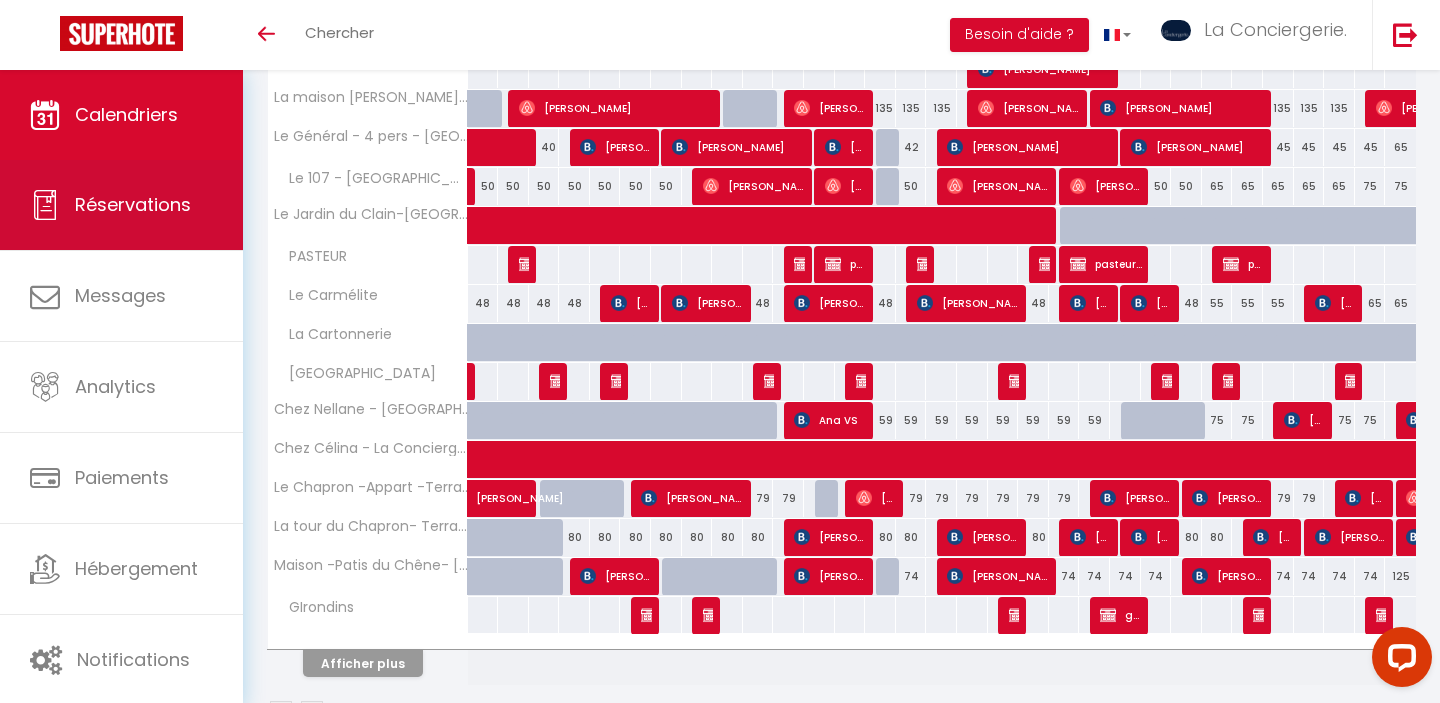 scroll, scrollTop: 388, scrollLeft: 0, axis: vertical 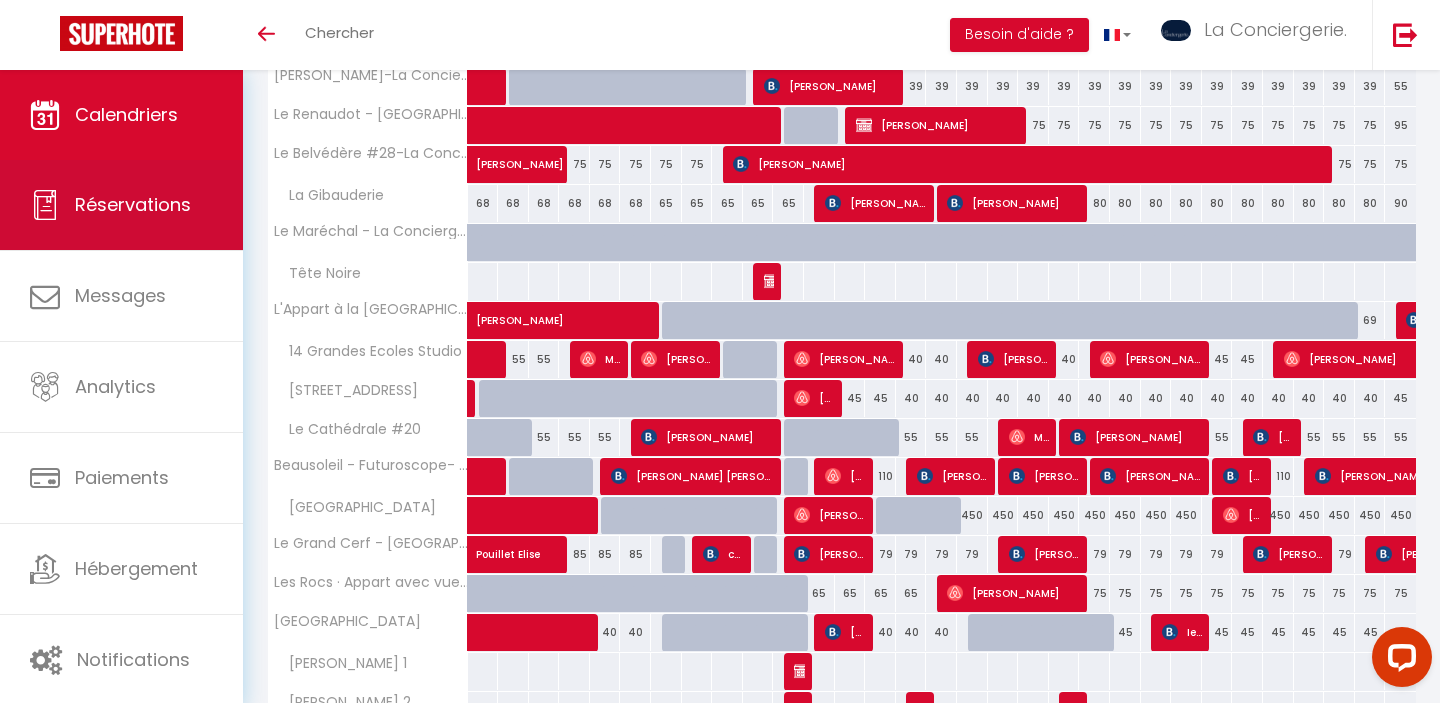 select on "not_cancelled" 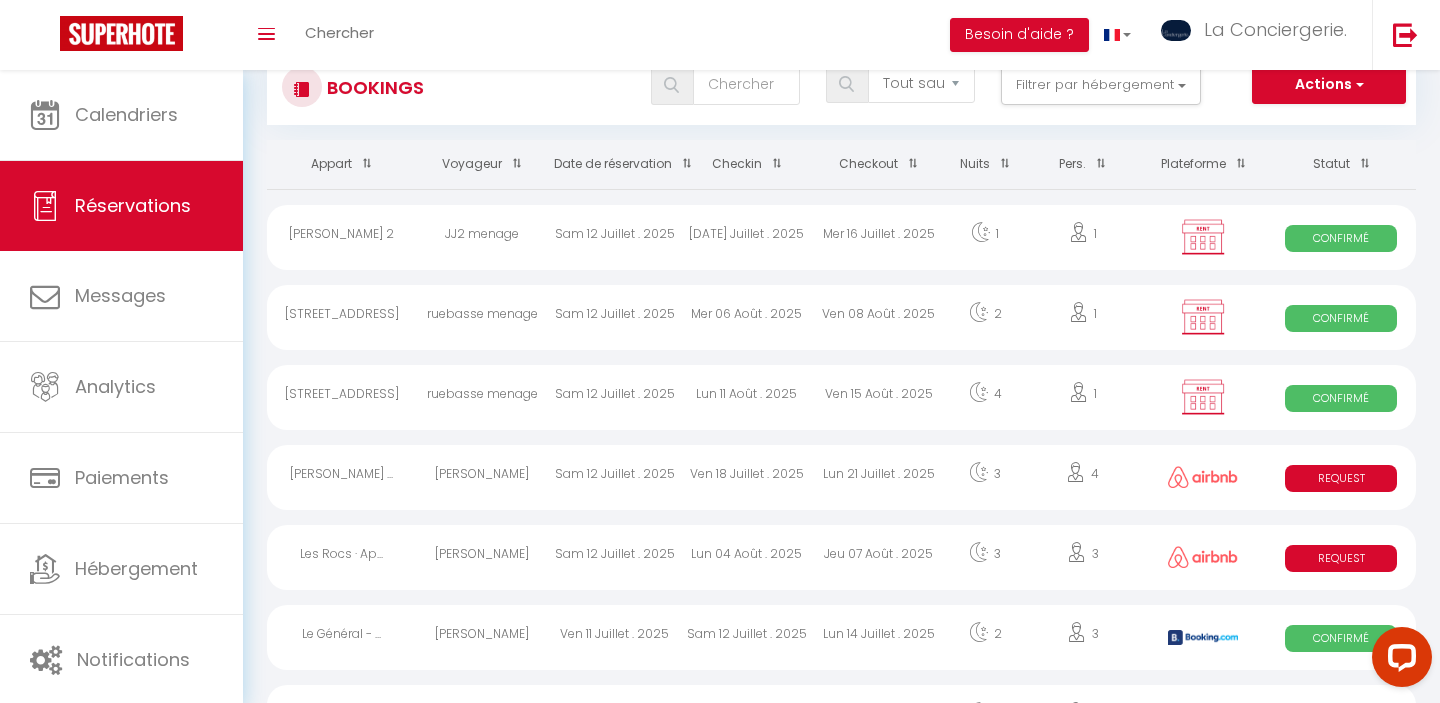scroll, scrollTop: 83, scrollLeft: 0, axis: vertical 